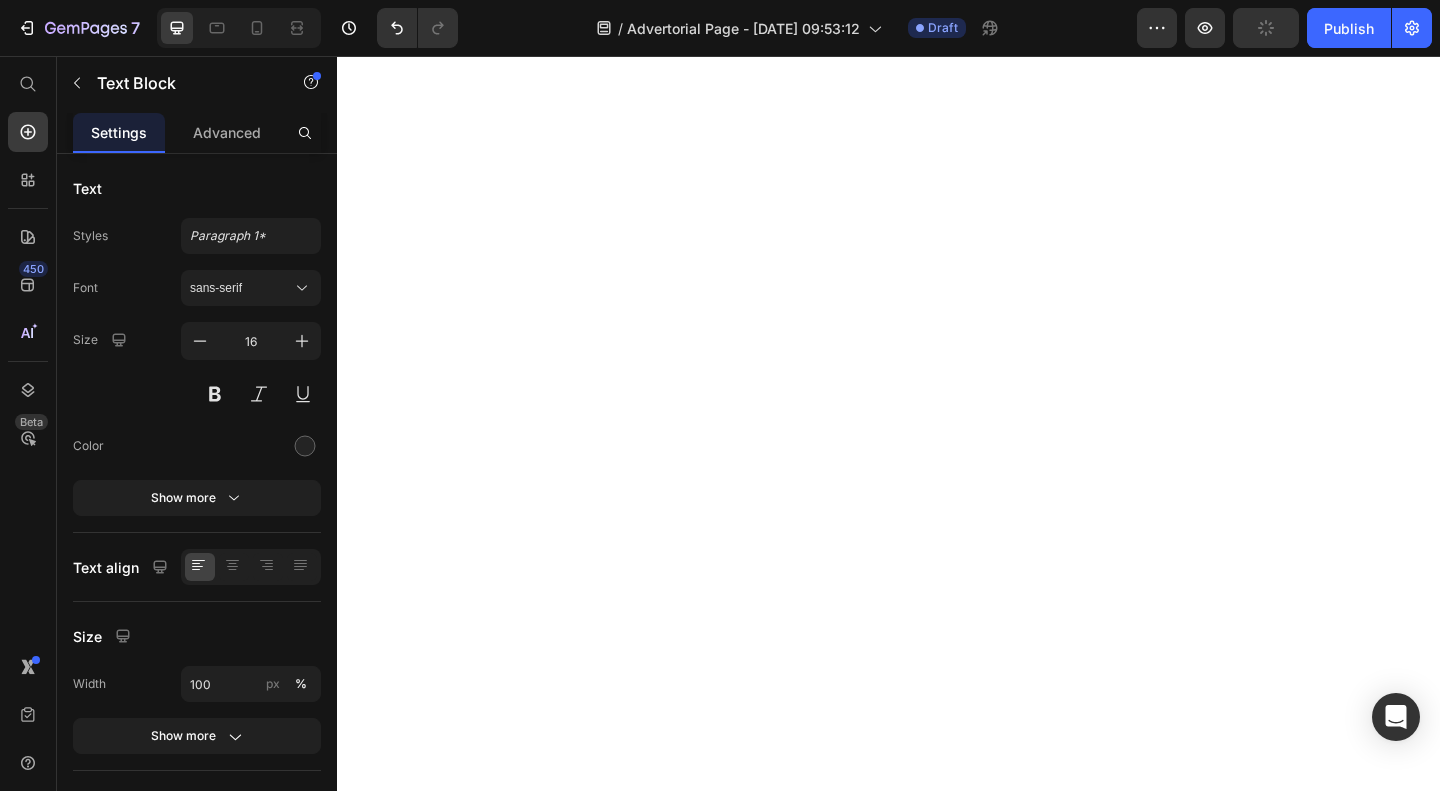 scroll, scrollTop: 0, scrollLeft: 0, axis: both 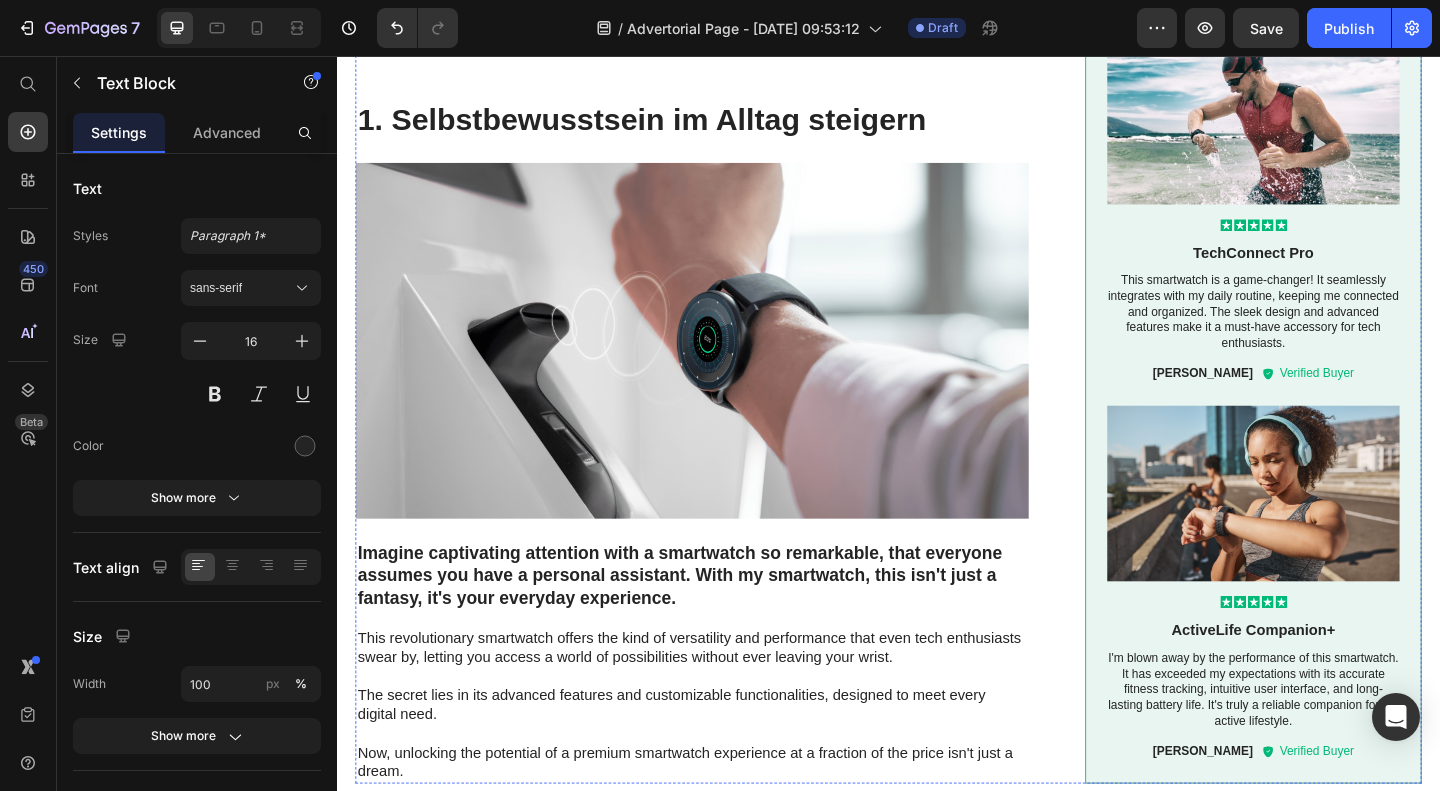 click at bounding box center (723, 365) 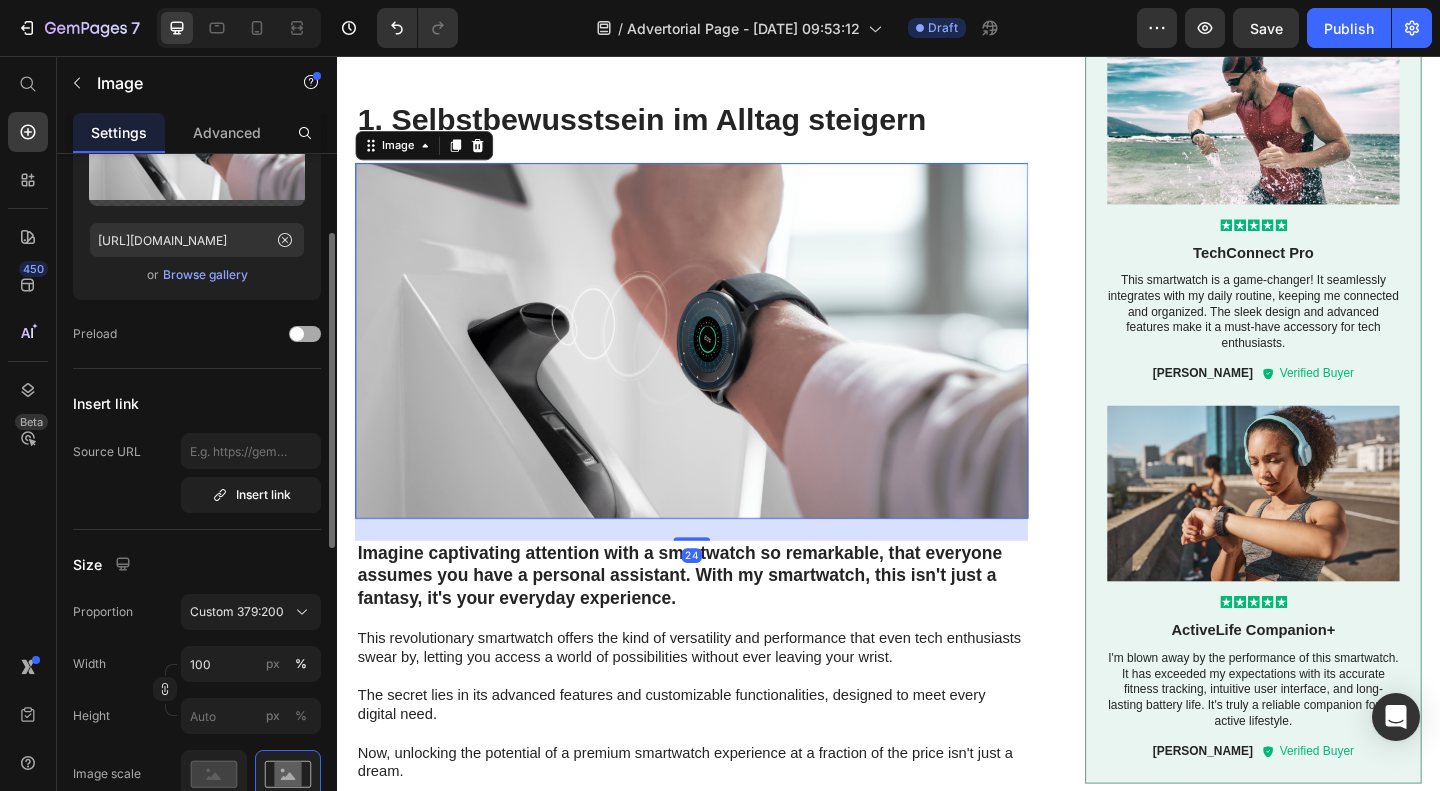 scroll, scrollTop: 183, scrollLeft: 0, axis: vertical 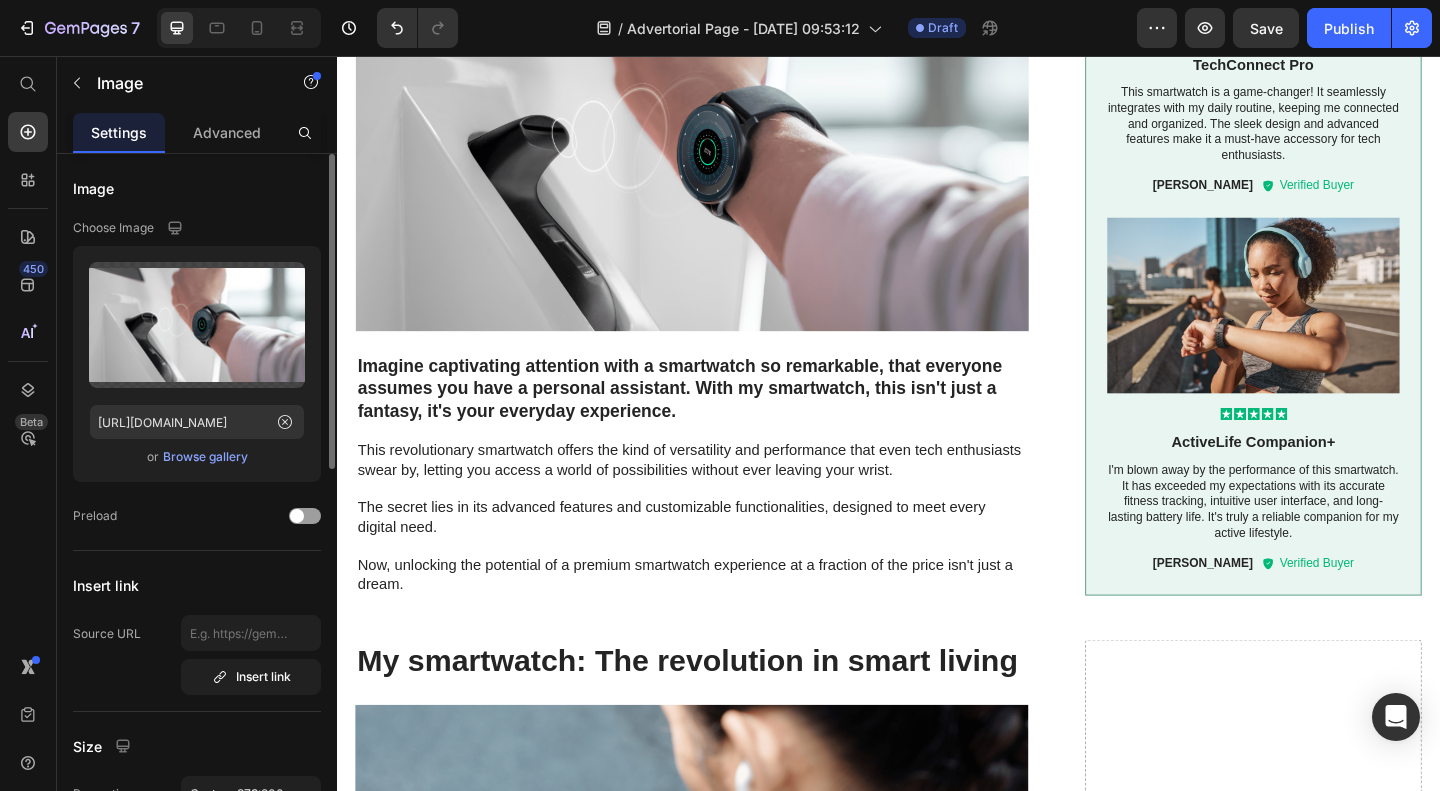 click on "Browse gallery" at bounding box center [205, 457] 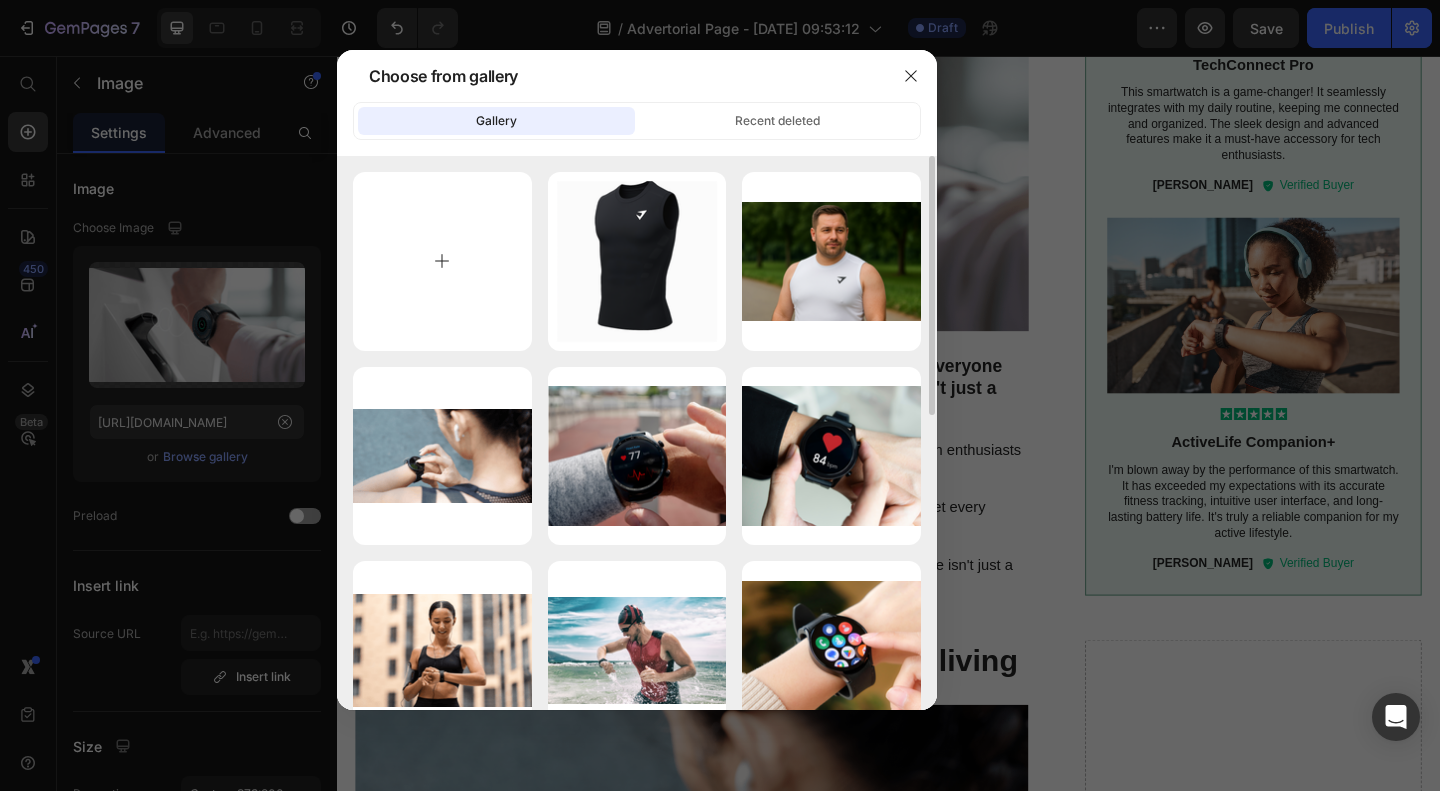 click at bounding box center [442, 261] 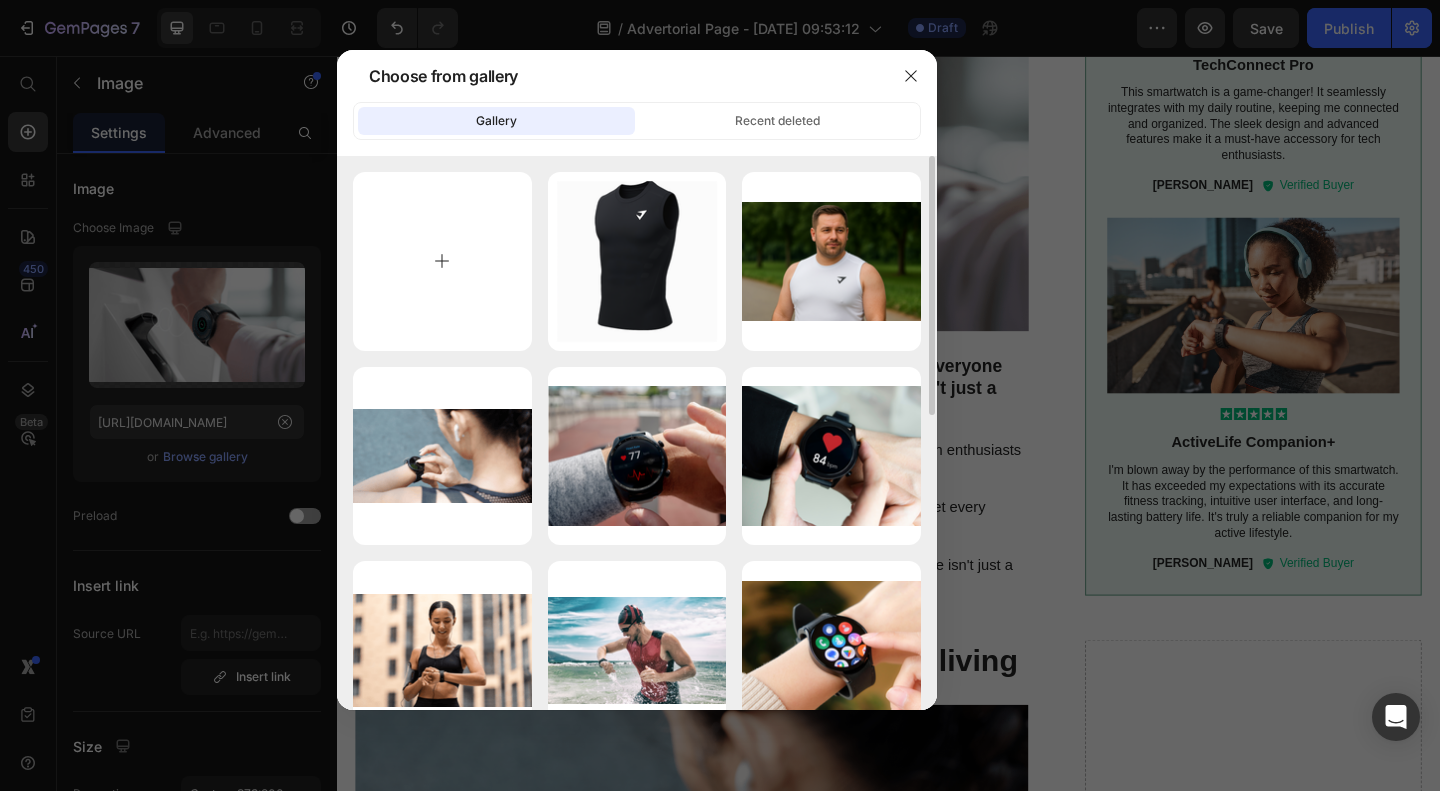 type on "C:\fakepath\Viroon Creatives (5).png" 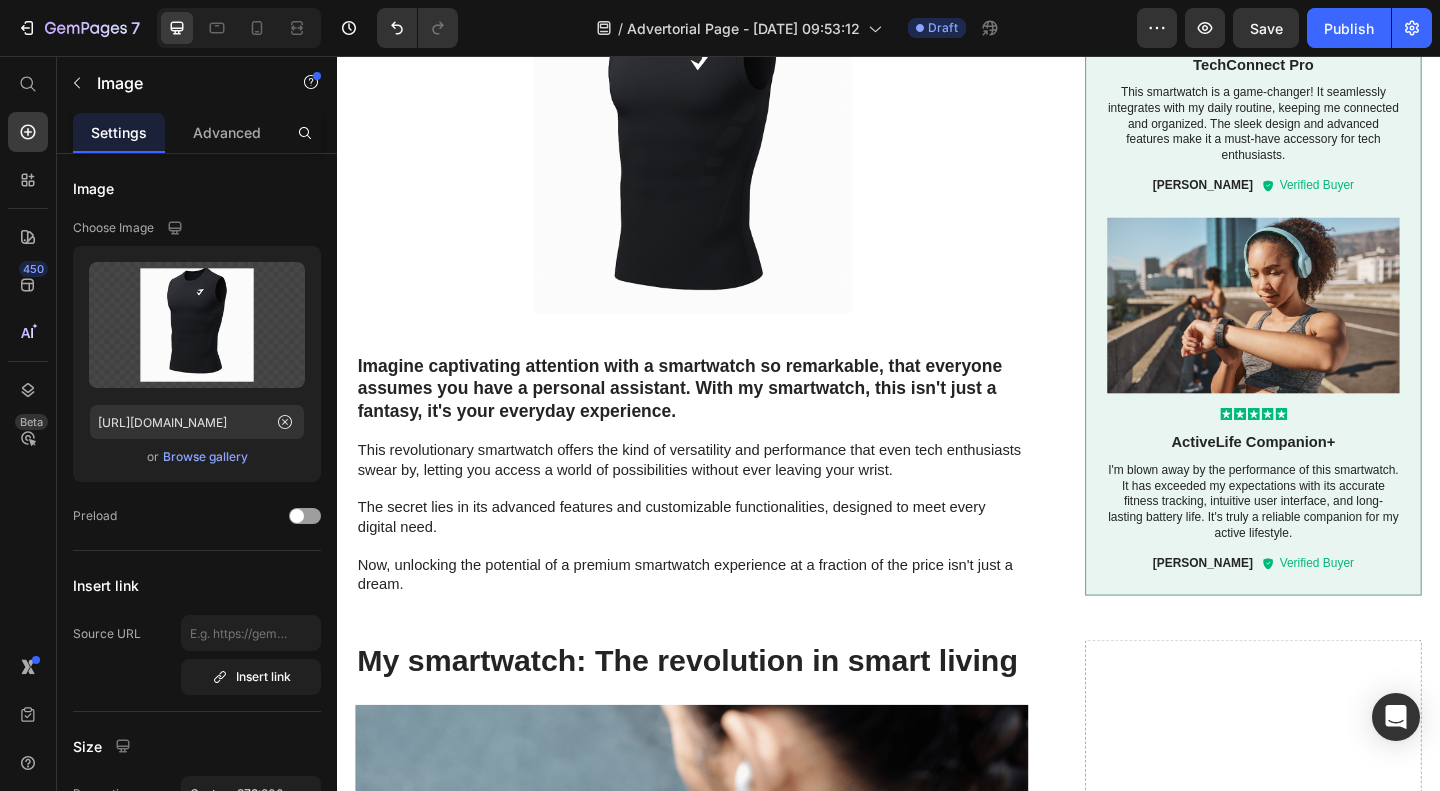 scroll, scrollTop: 1514, scrollLeft: 0, axis: vertical 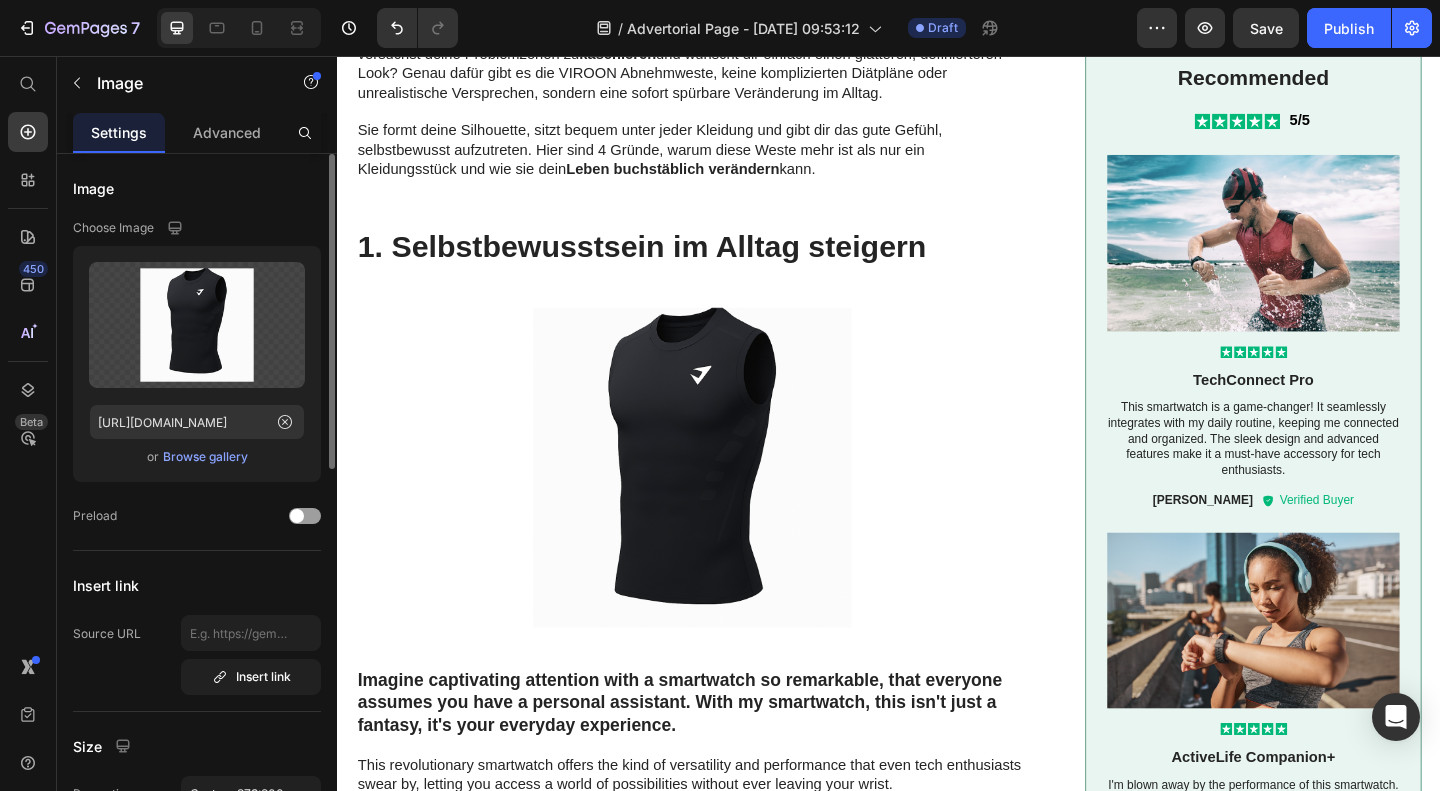 click on "Browse gallery" at bounding box center (205, 457) 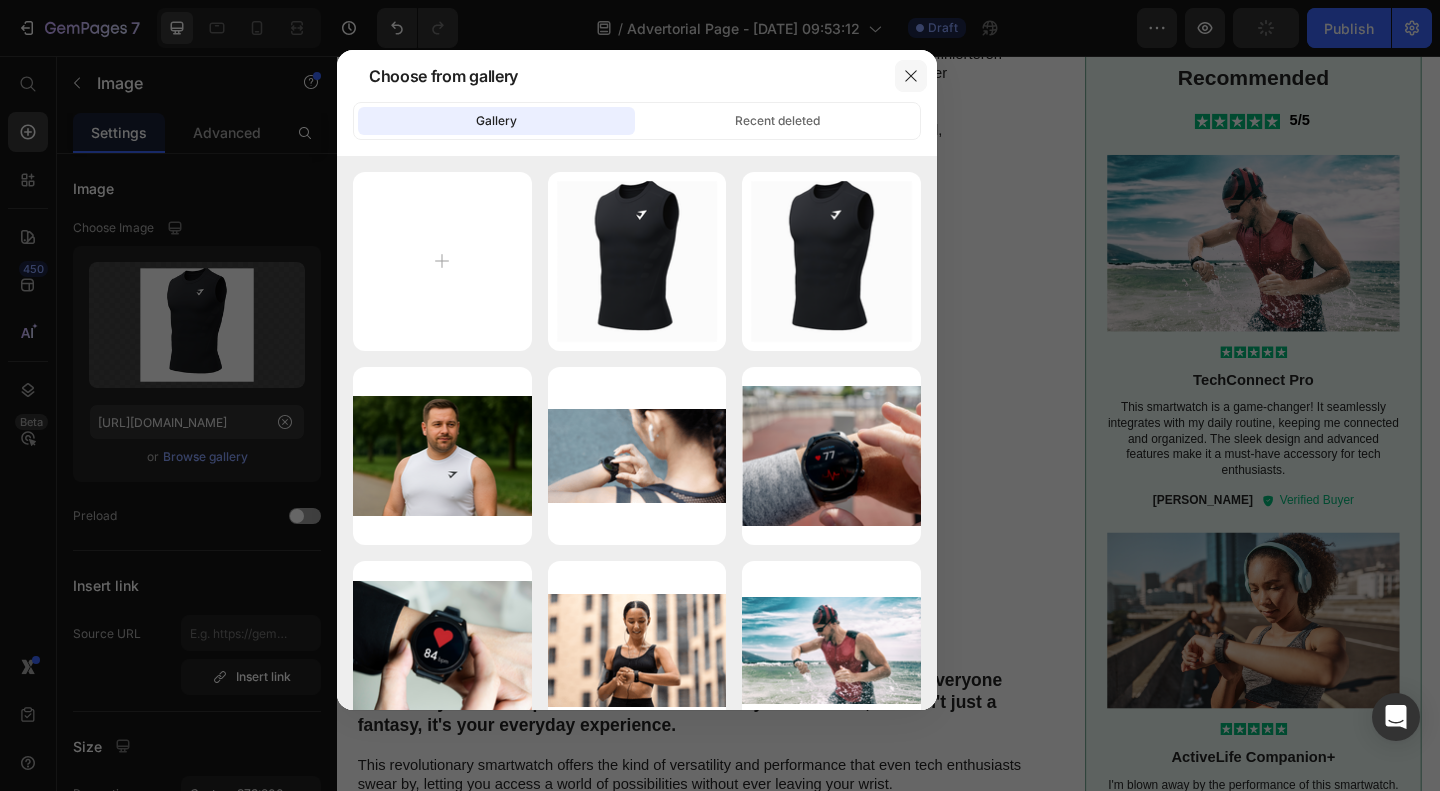 click 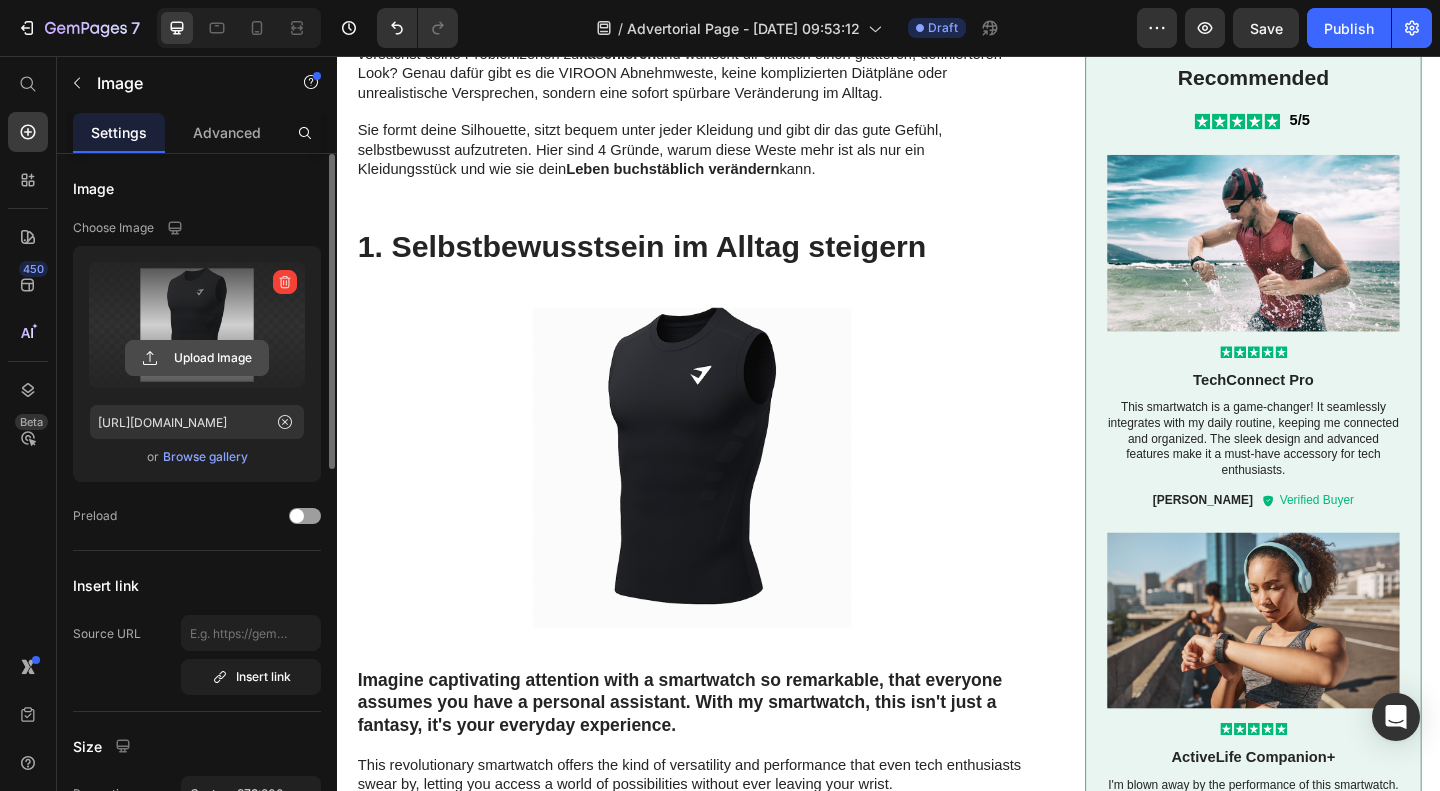 click 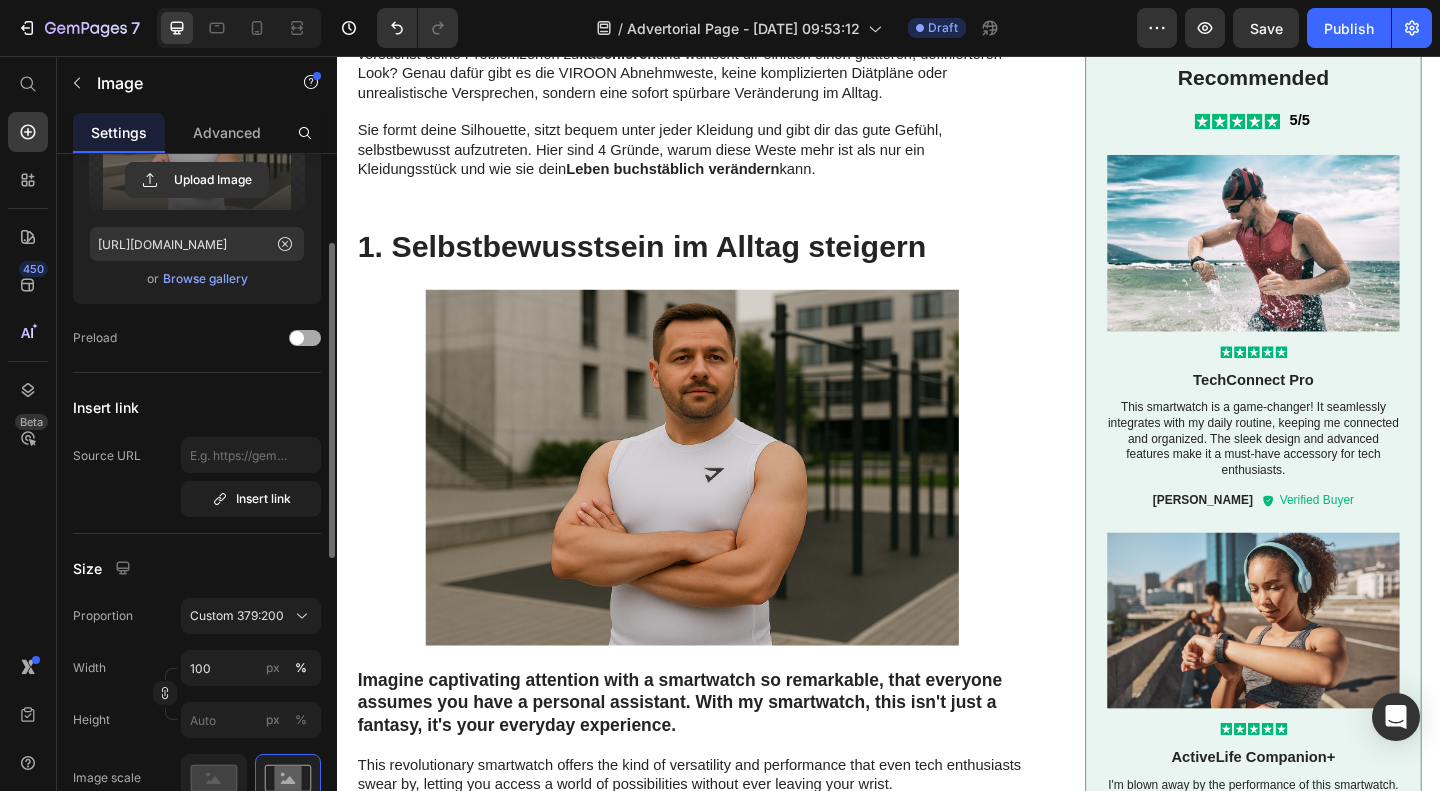 scroll, scrollTop: 185, scrollLeft: 0, axis: vertical 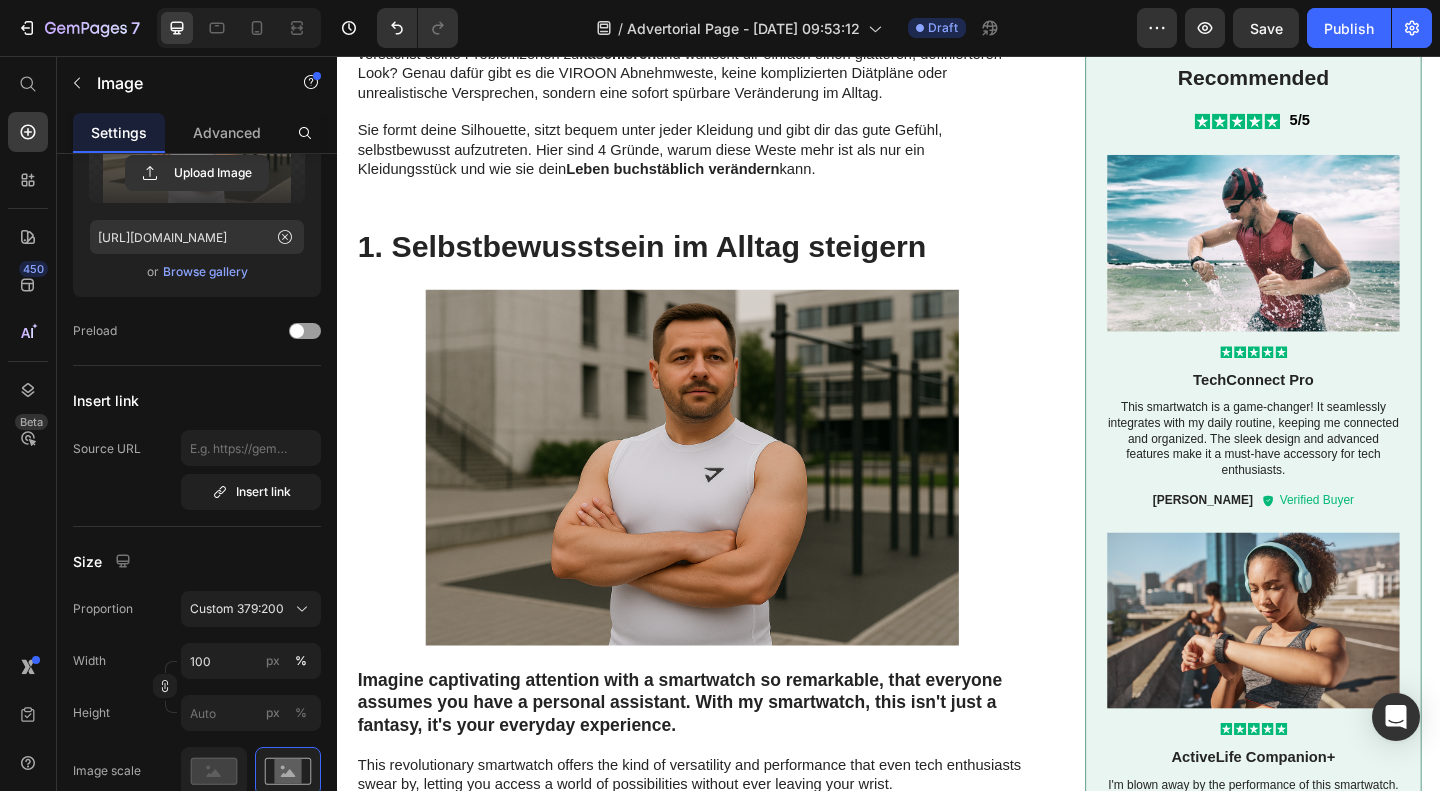 click on "Browse gallery" at bounding box center (205, 272) 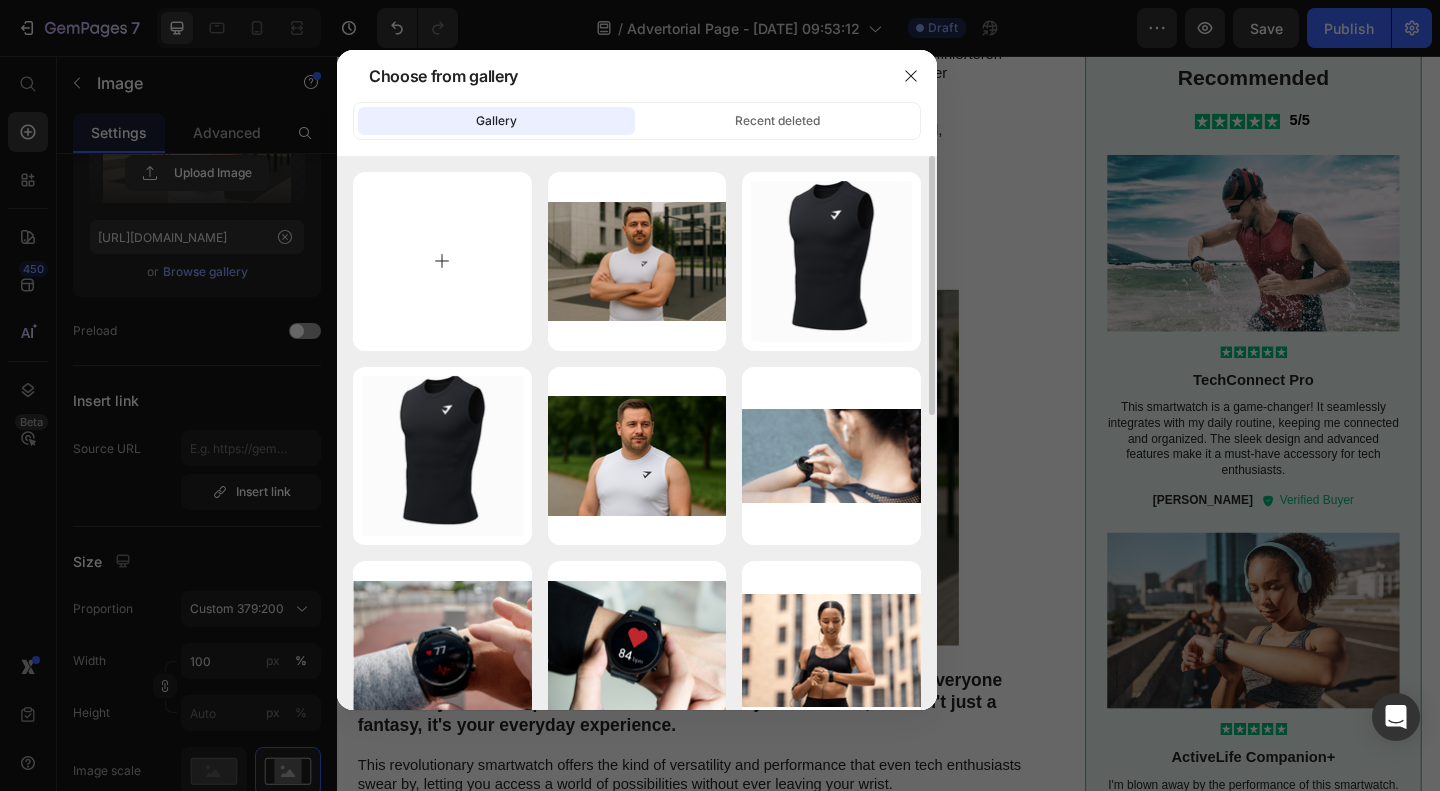 click at bounding box center (442, 261) 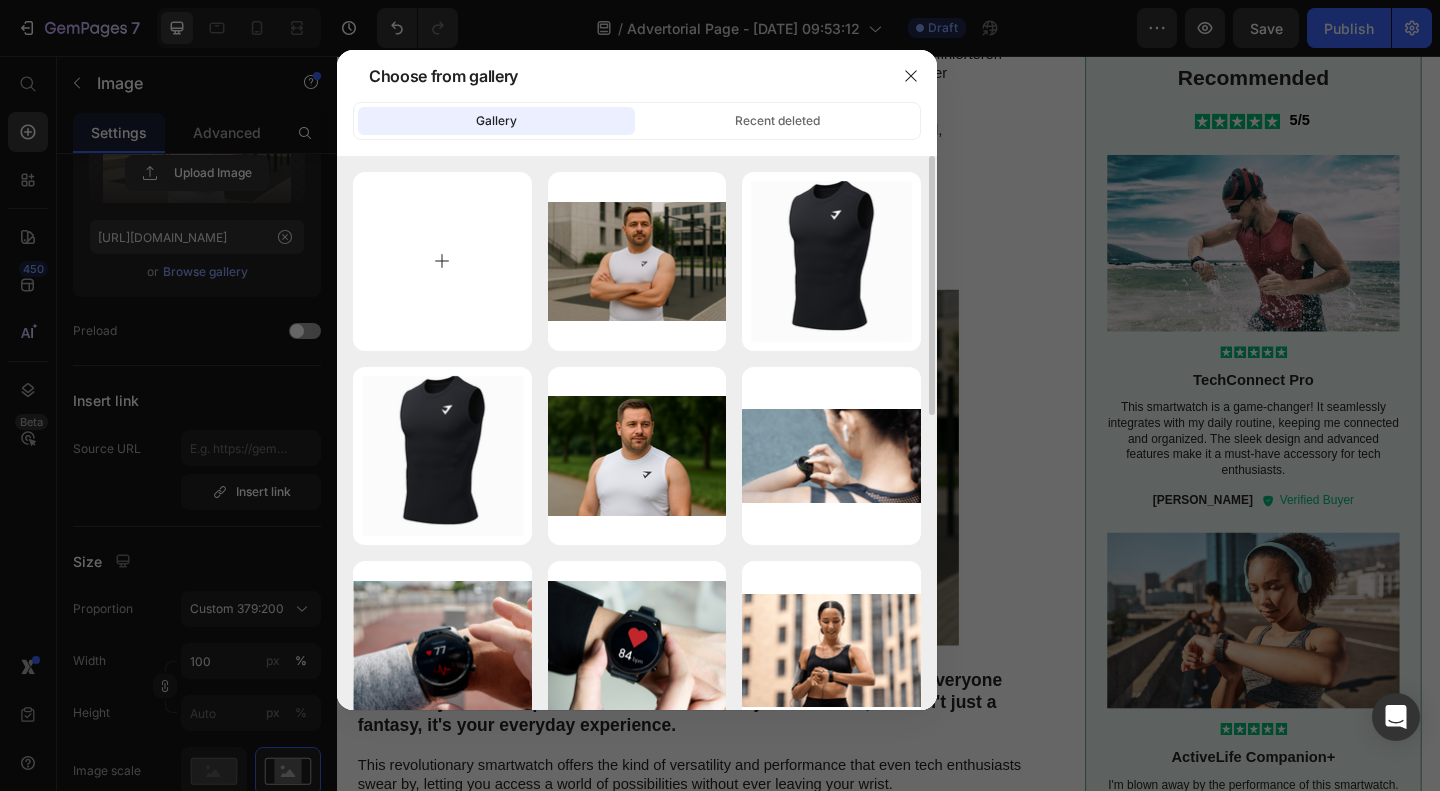 type on "C:\fakepath\Viroon Creatives (6).png" 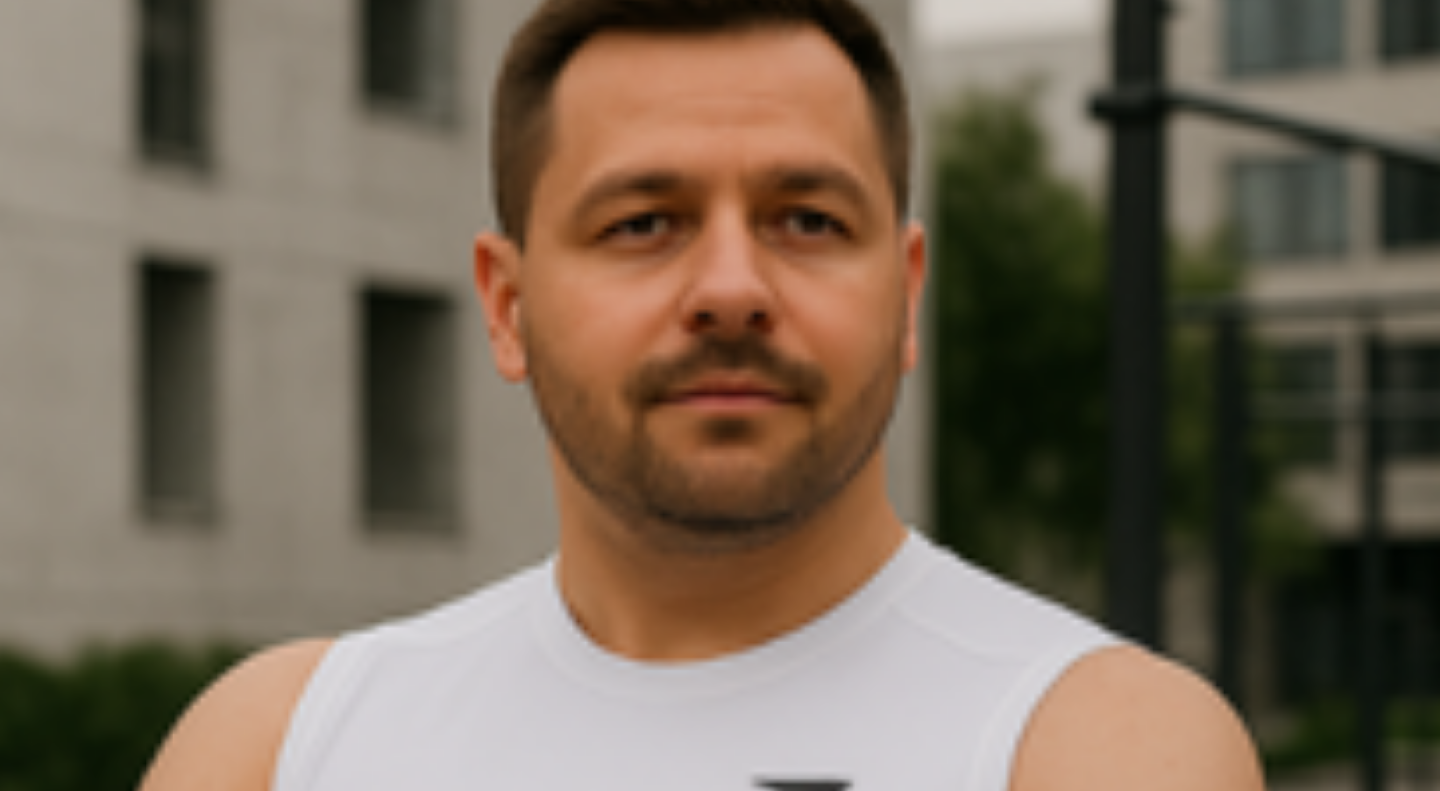 scroll, scrollTop: 1460, scrollLeft: 0, axis: vertical 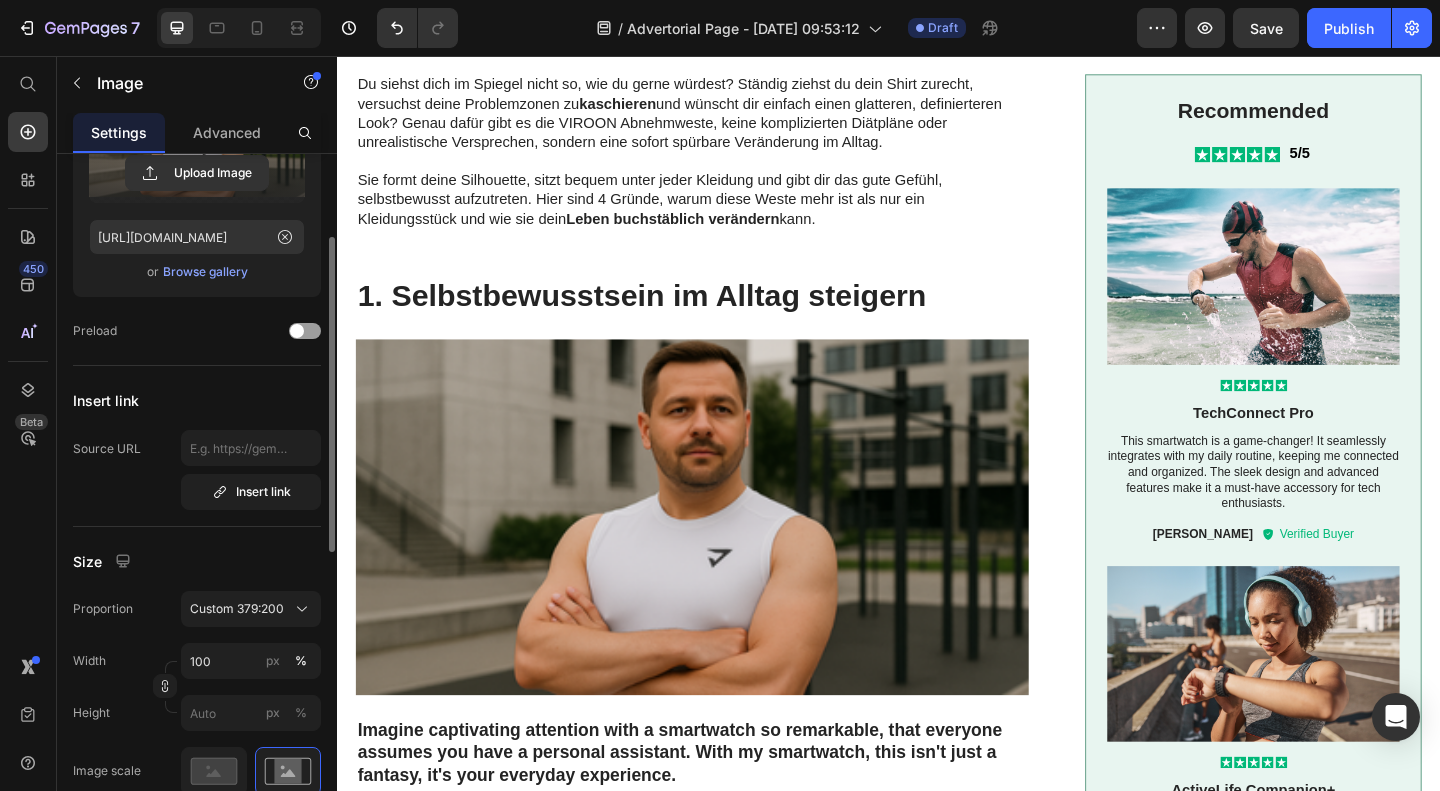 click on "Browse gallery" at bounding box center [205, 272] 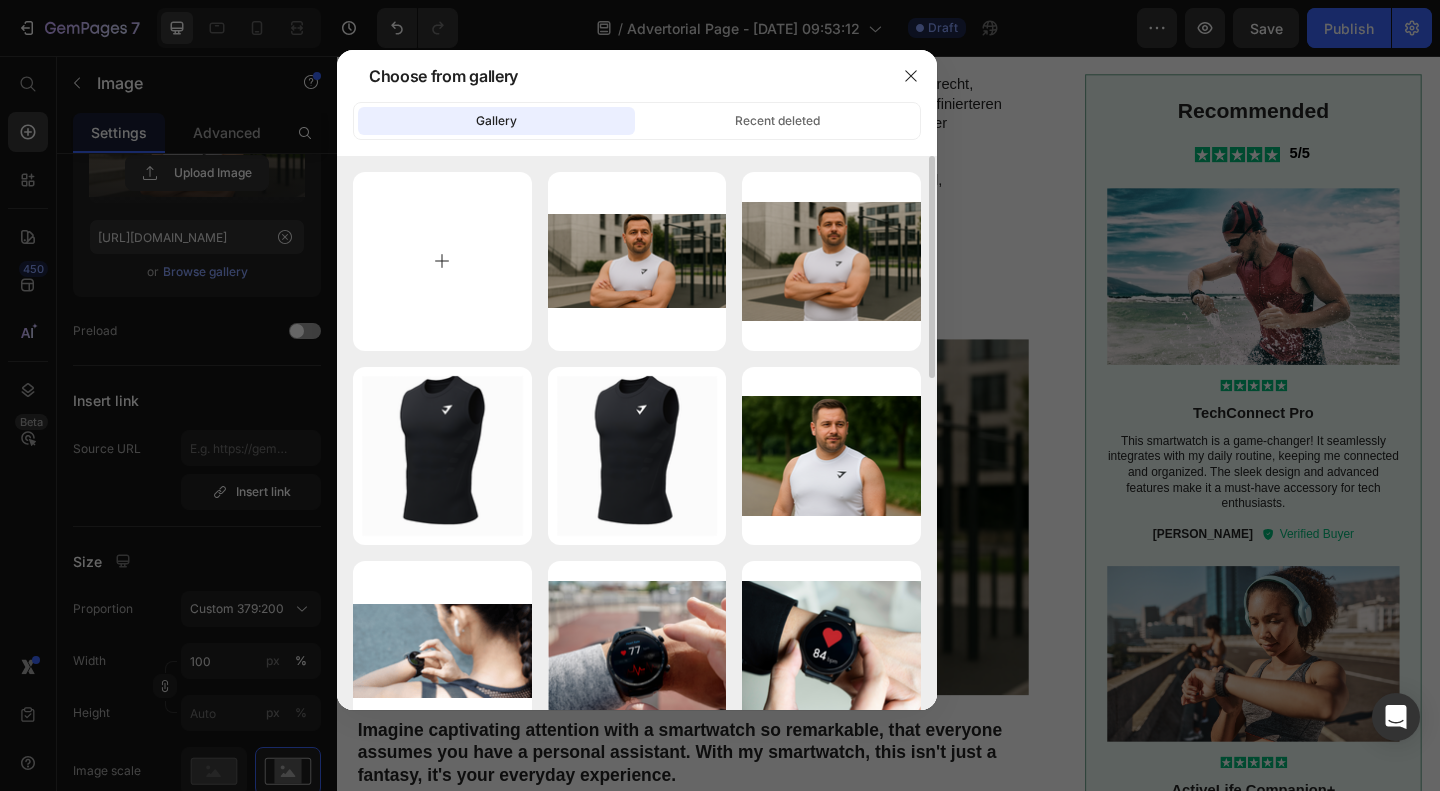 click at bounding box center (442, 261) 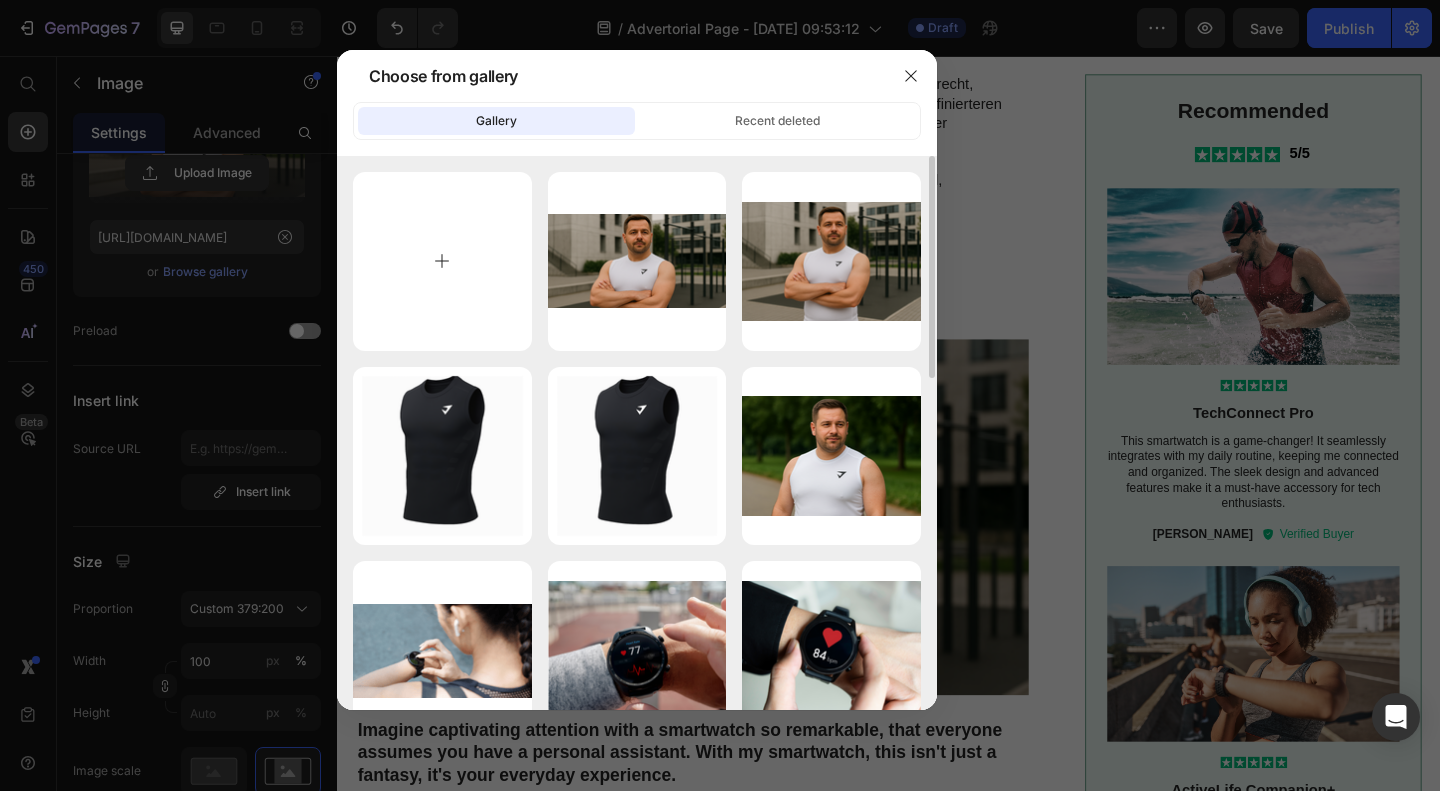 type on "C:\fakepath\Viroon Creatives (7).png" 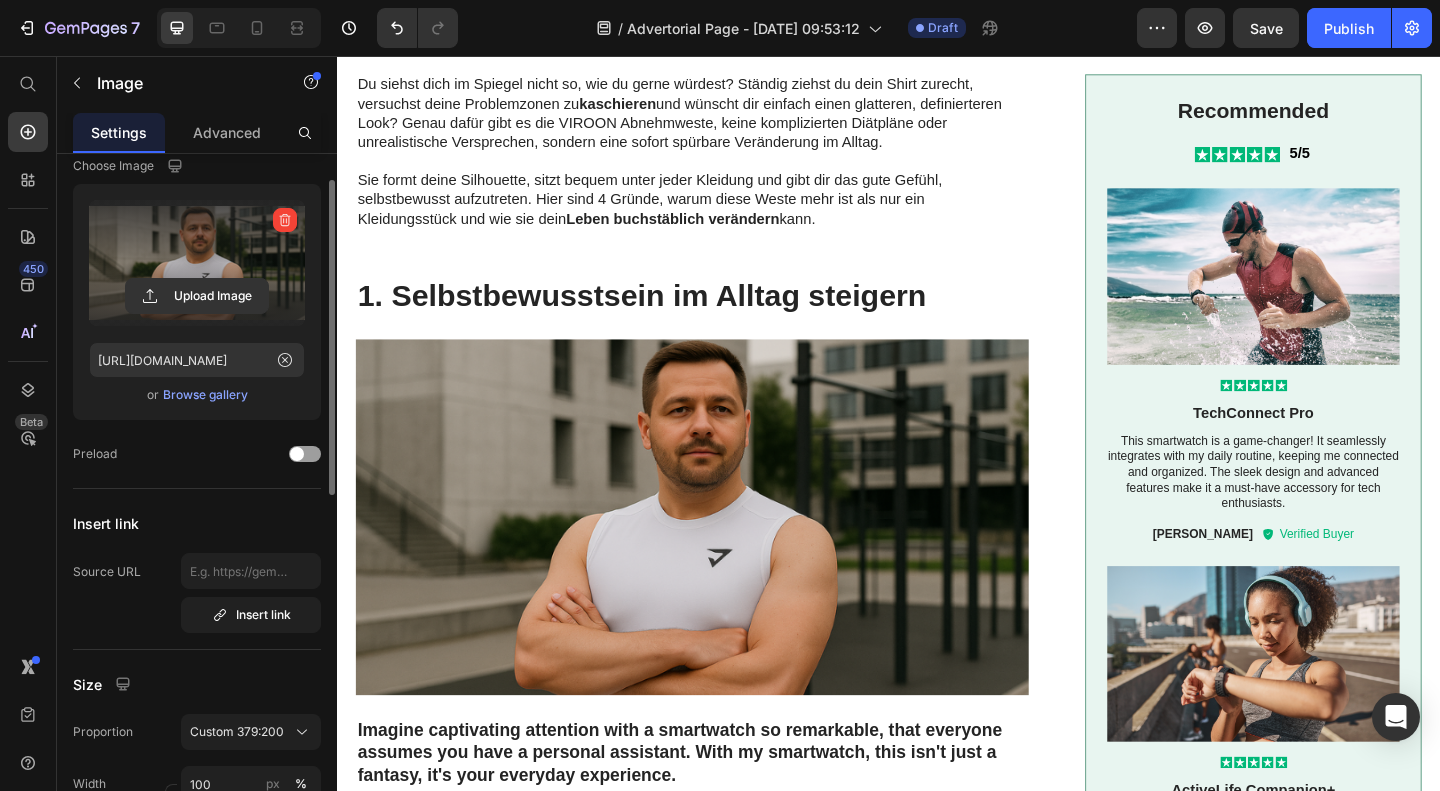 scroll, scrollTop: 61, scrollLeft: 0, axis: vertical 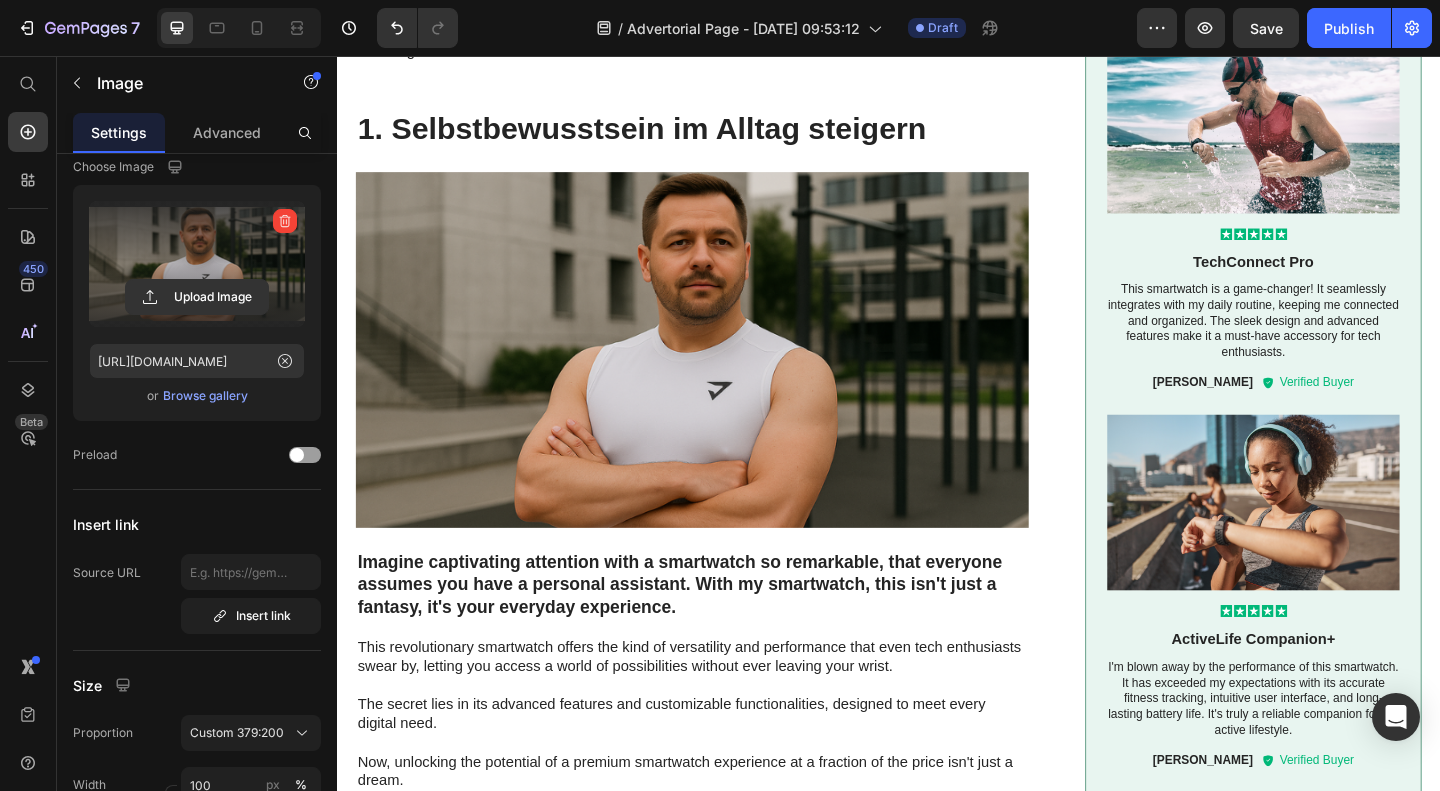 click on "Imagine captivating attention with a smartwatch so remarkable, that everyone assumes you have a personal assistant. With my smartwatch, this isn't just a fantasy, it's your everyday experience." at bounding box center [723, 632] 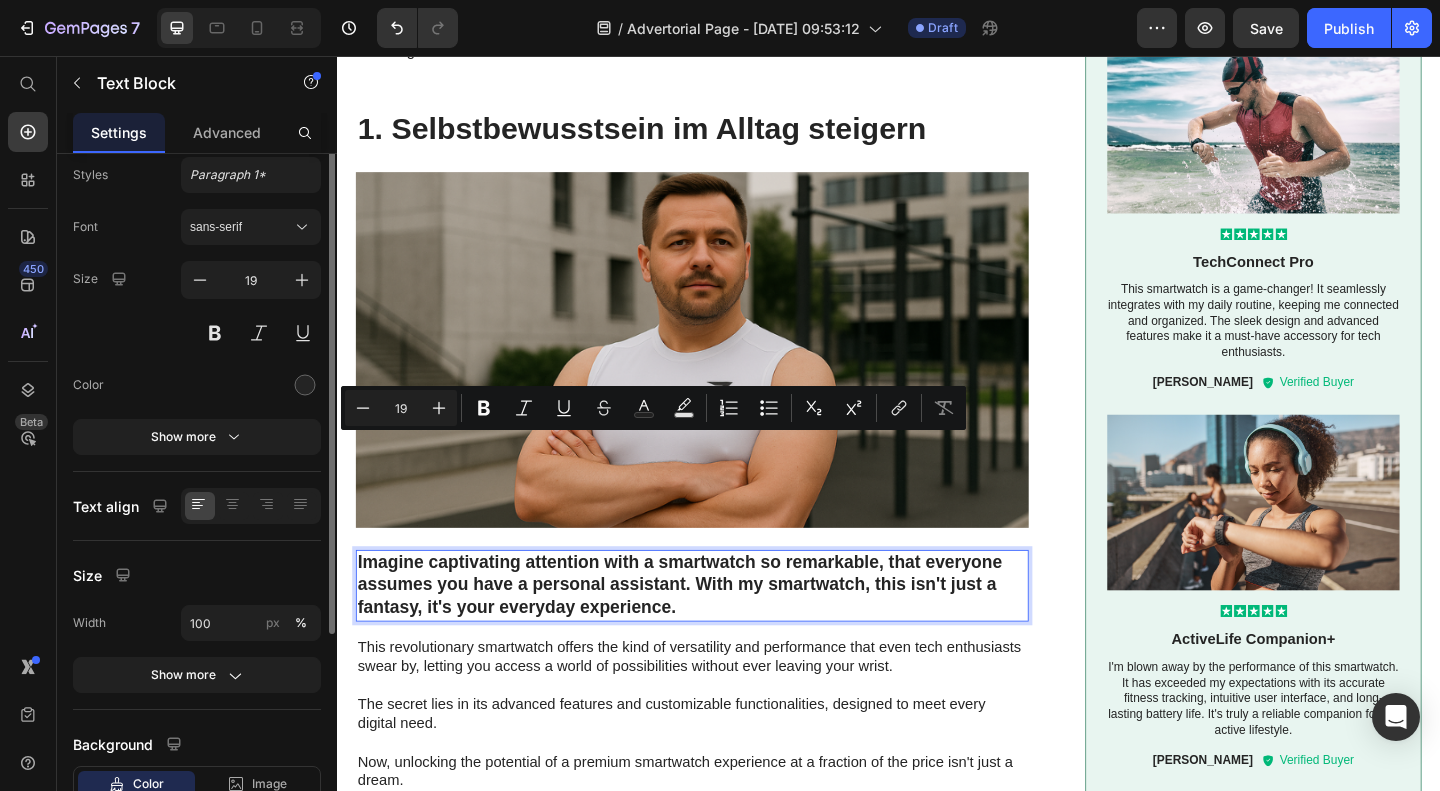 scroll, scrollTop: 0, scrollLeft: 0, axis: both 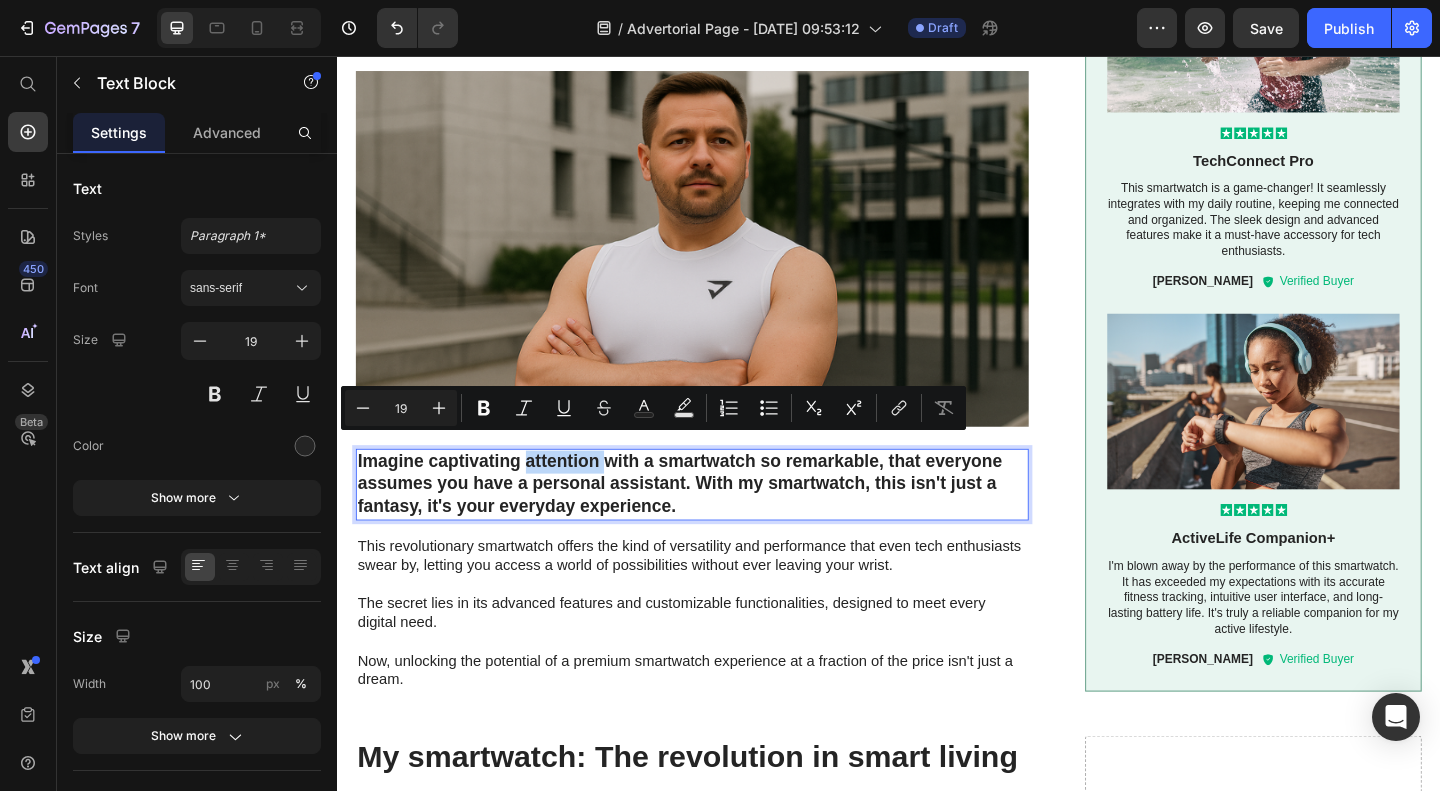 click at bounding box center (723, 630) 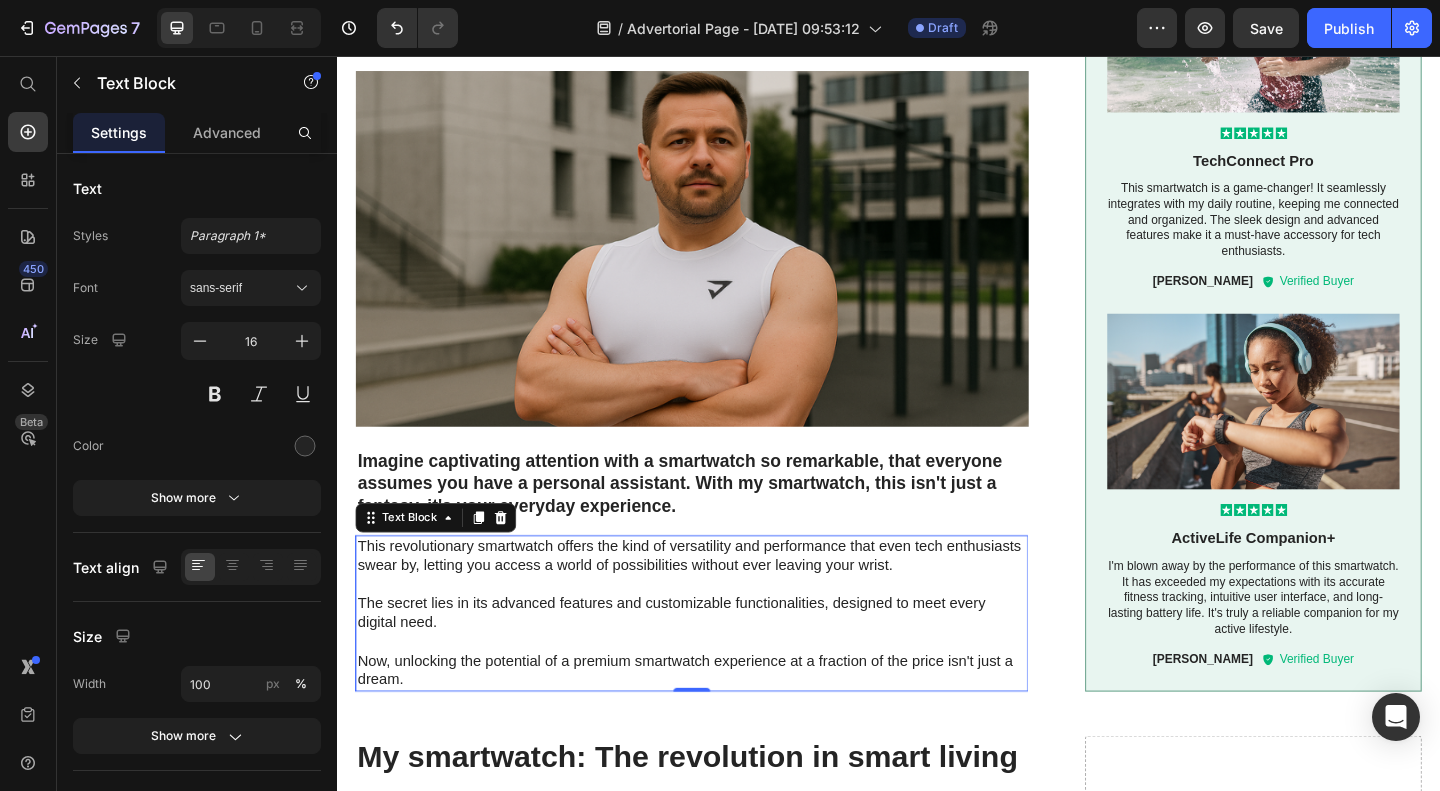 click on "Imagine captivating attention with a smartwatch so remarkable, that everyone assumes you have a personal assistant. With my smartwatch, this isn't just a fantasy, it's your everyday experience." at bounding box center [723, 522] 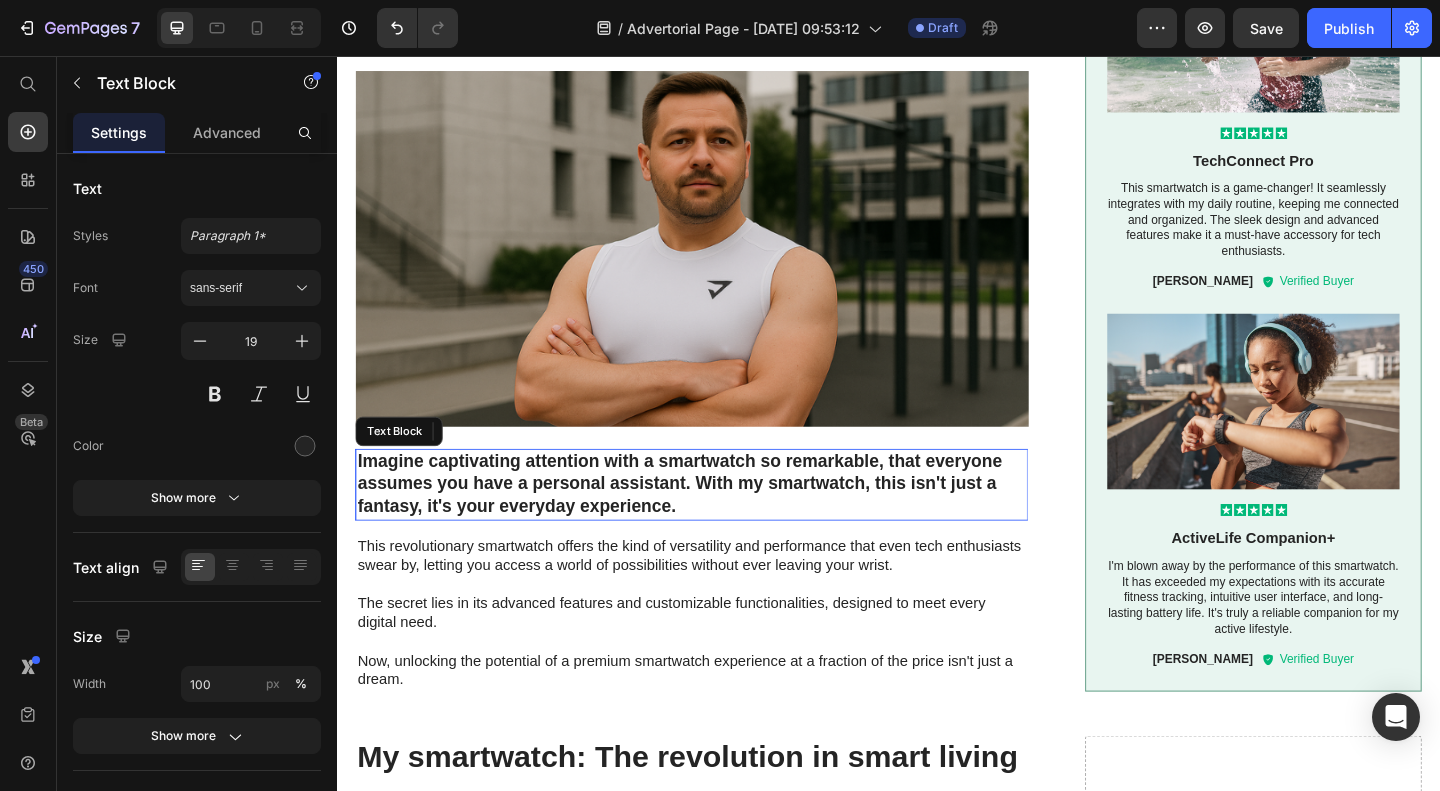 click on "Imagine captivating attention with a smartwatch so remarkable, that everyone assumes you have a personal assistant. With my smartwatch, this isn't just a fantasy, it's your everyday experience." at bounding box center (723, 522) 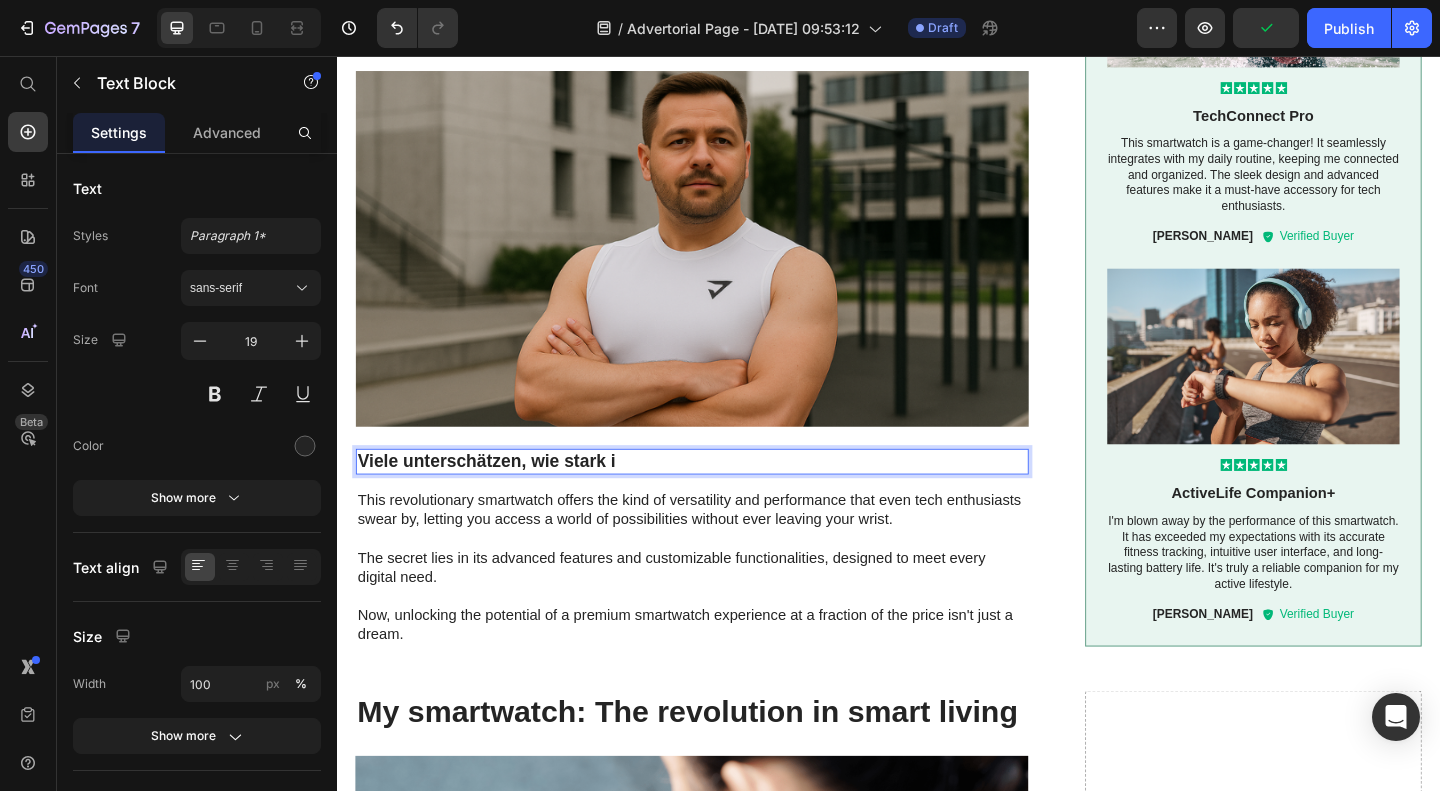 click on "Viele unterschätzen, wie stark i" at bounding box center [723, 497] 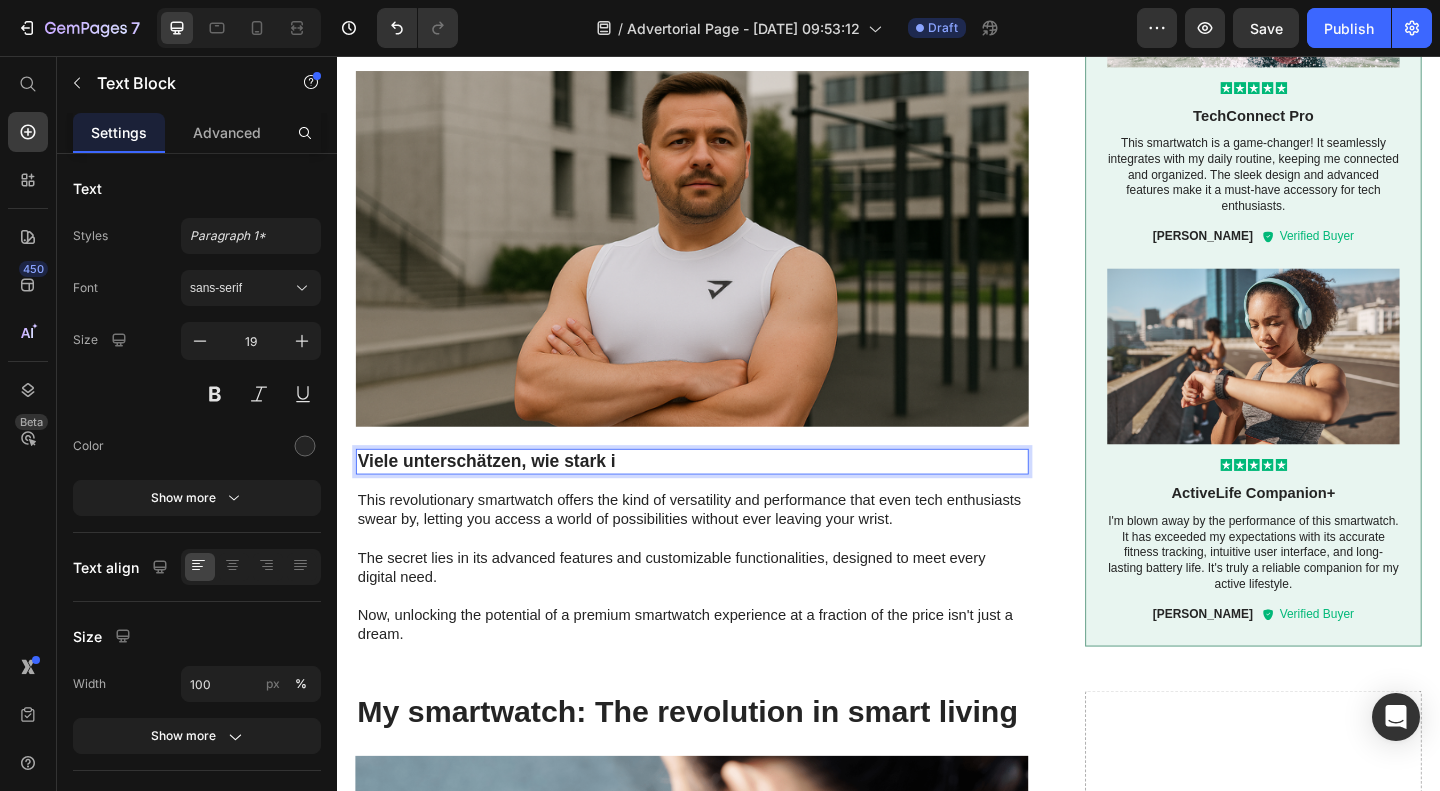 click on "Viele unterschätzen, wie stark i" at bounding box center (723, 497) 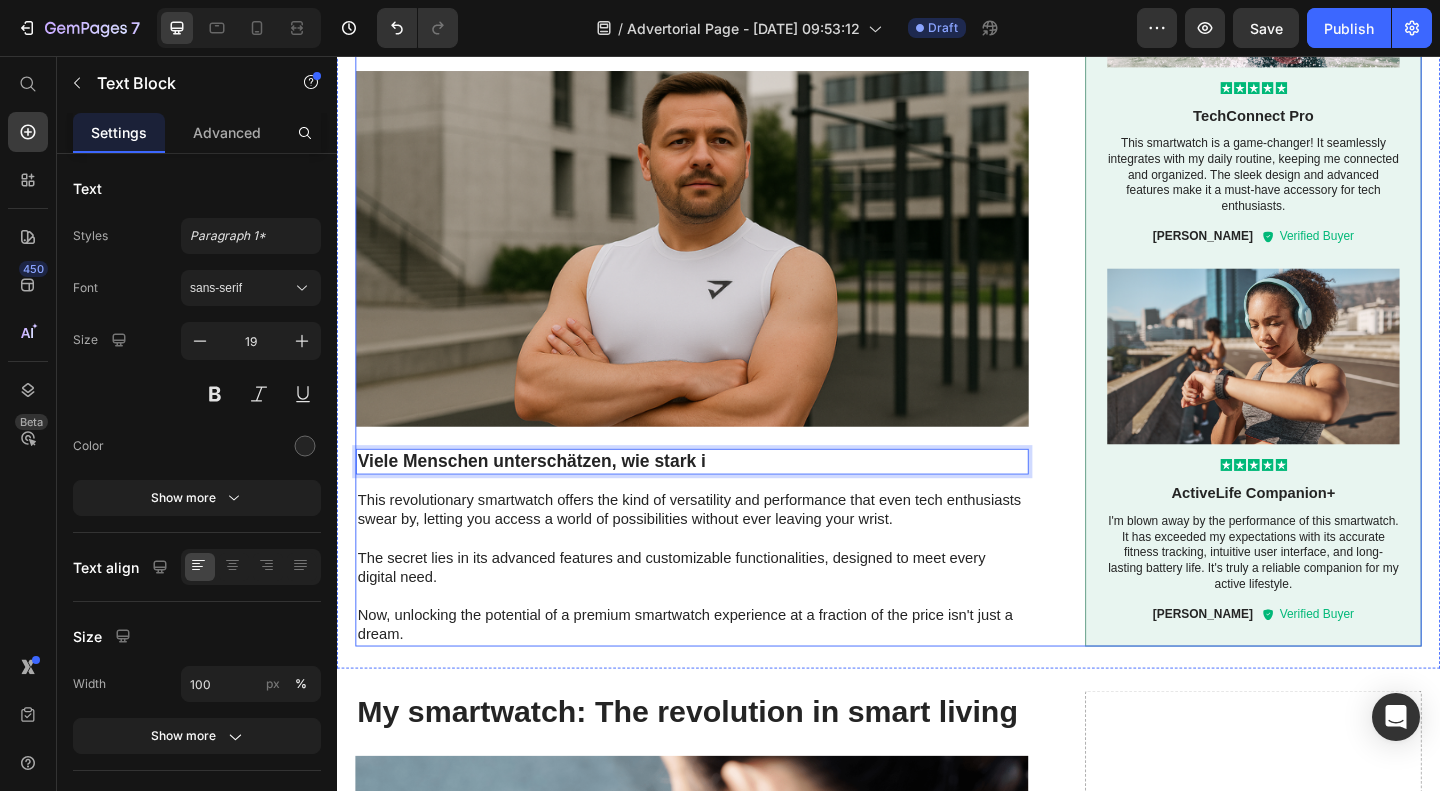 click on "Viele Menschen unterschätzen, wie stark i" at bounding box center [723, 497] 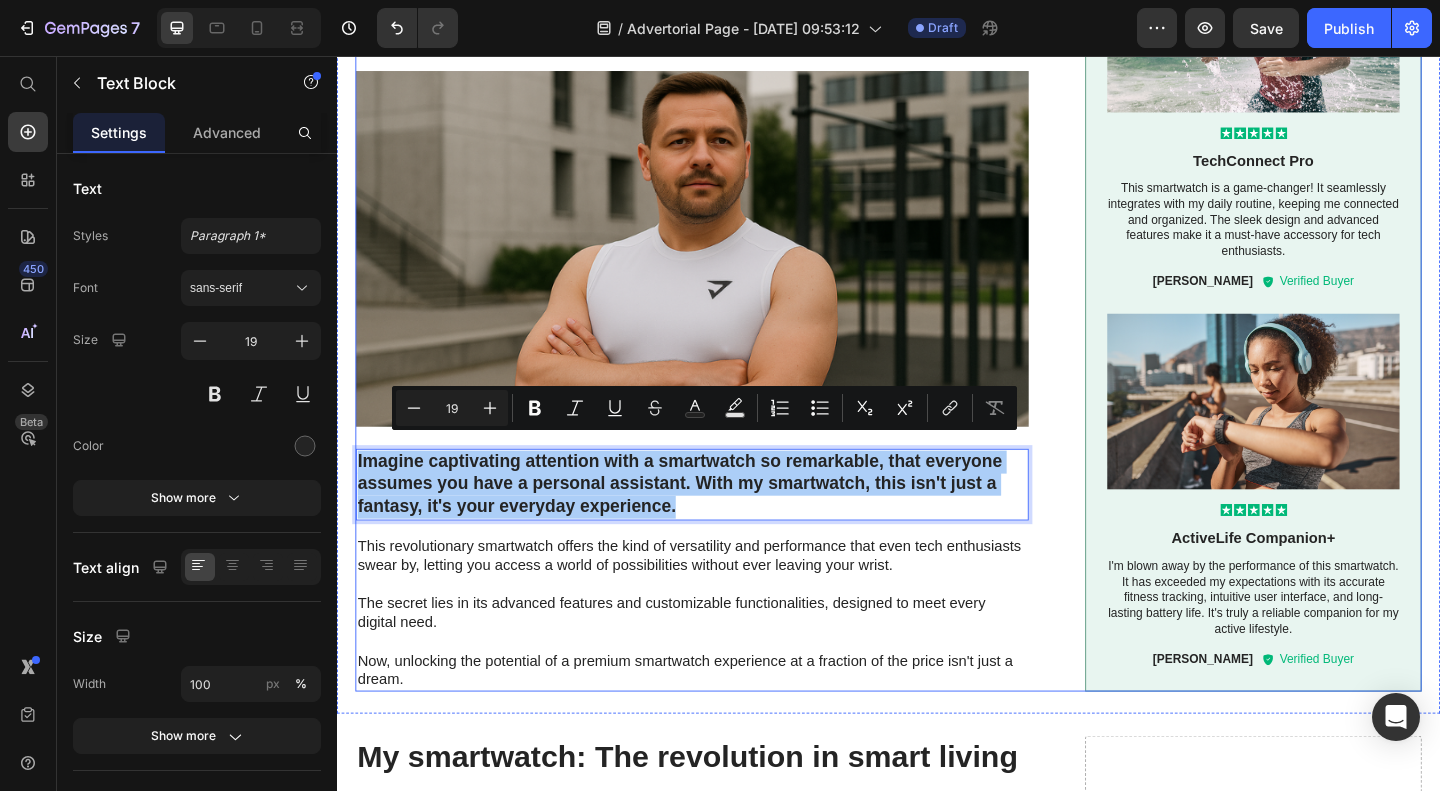 click on "/  Advertorial Page - [DATE] 09:53:12 Draft" 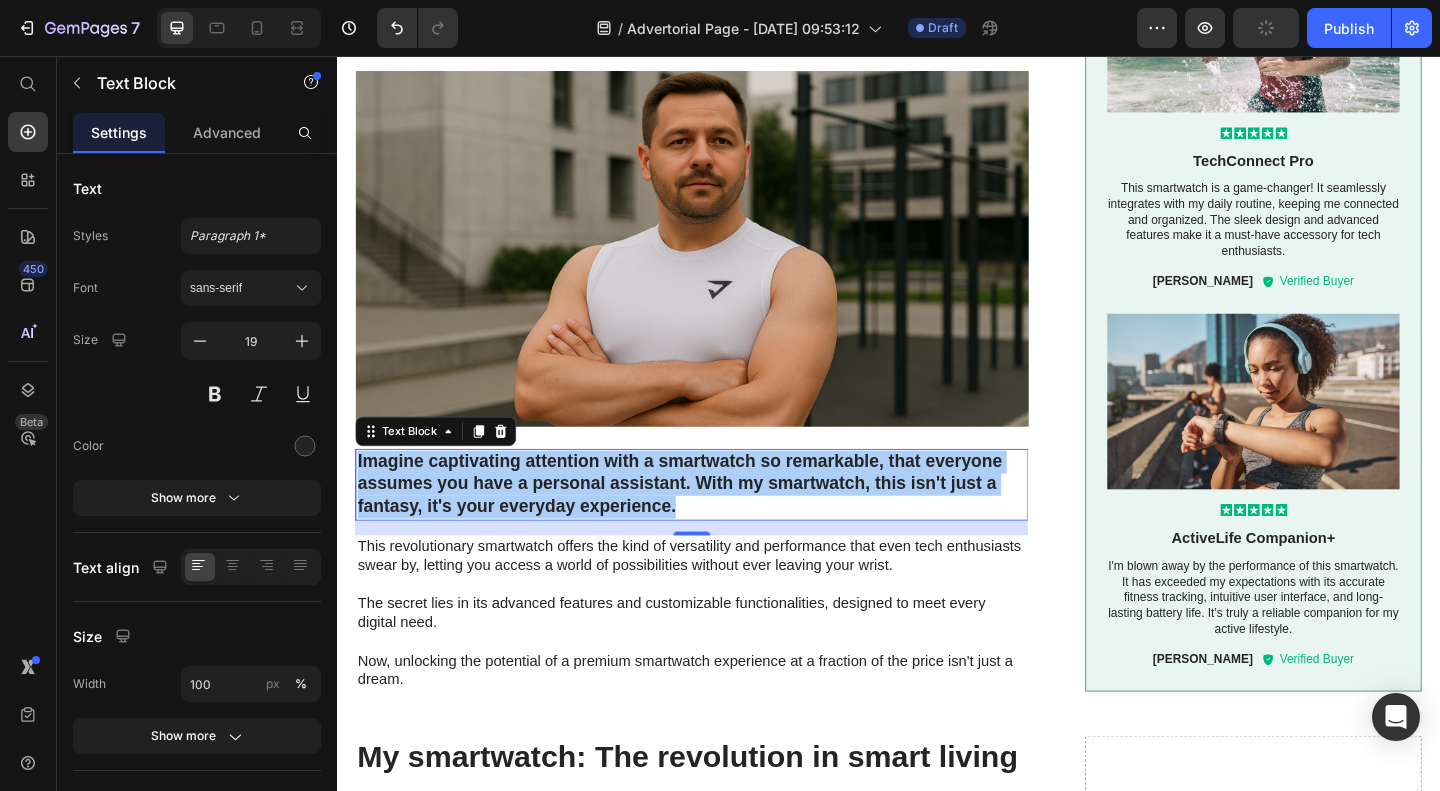 click on "7   /  Advertorial Page - [DATE] 09:53:12 Draft Preview  Publish" 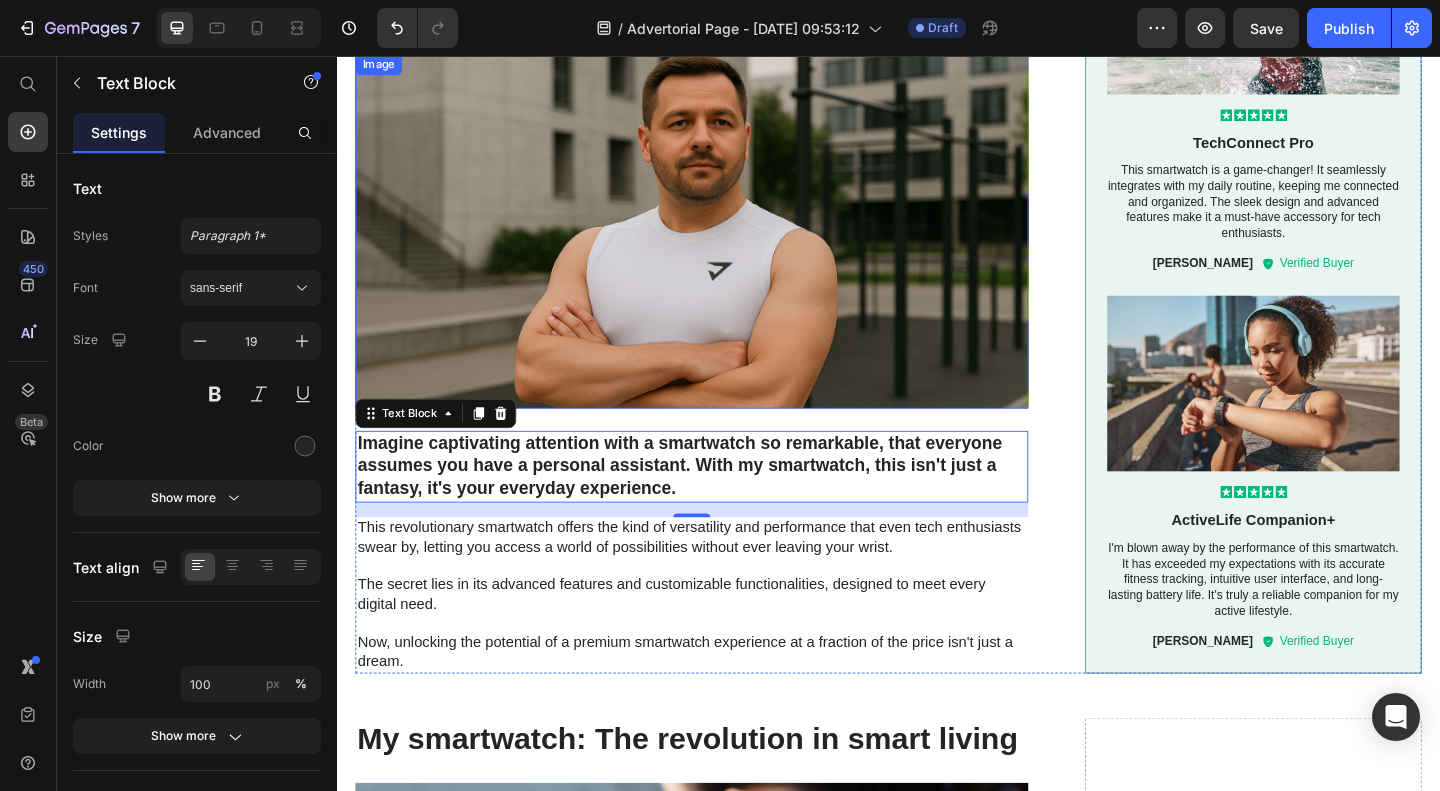 scroll, scrollTop: 1826, scrollLeft: 0, axis: vertical 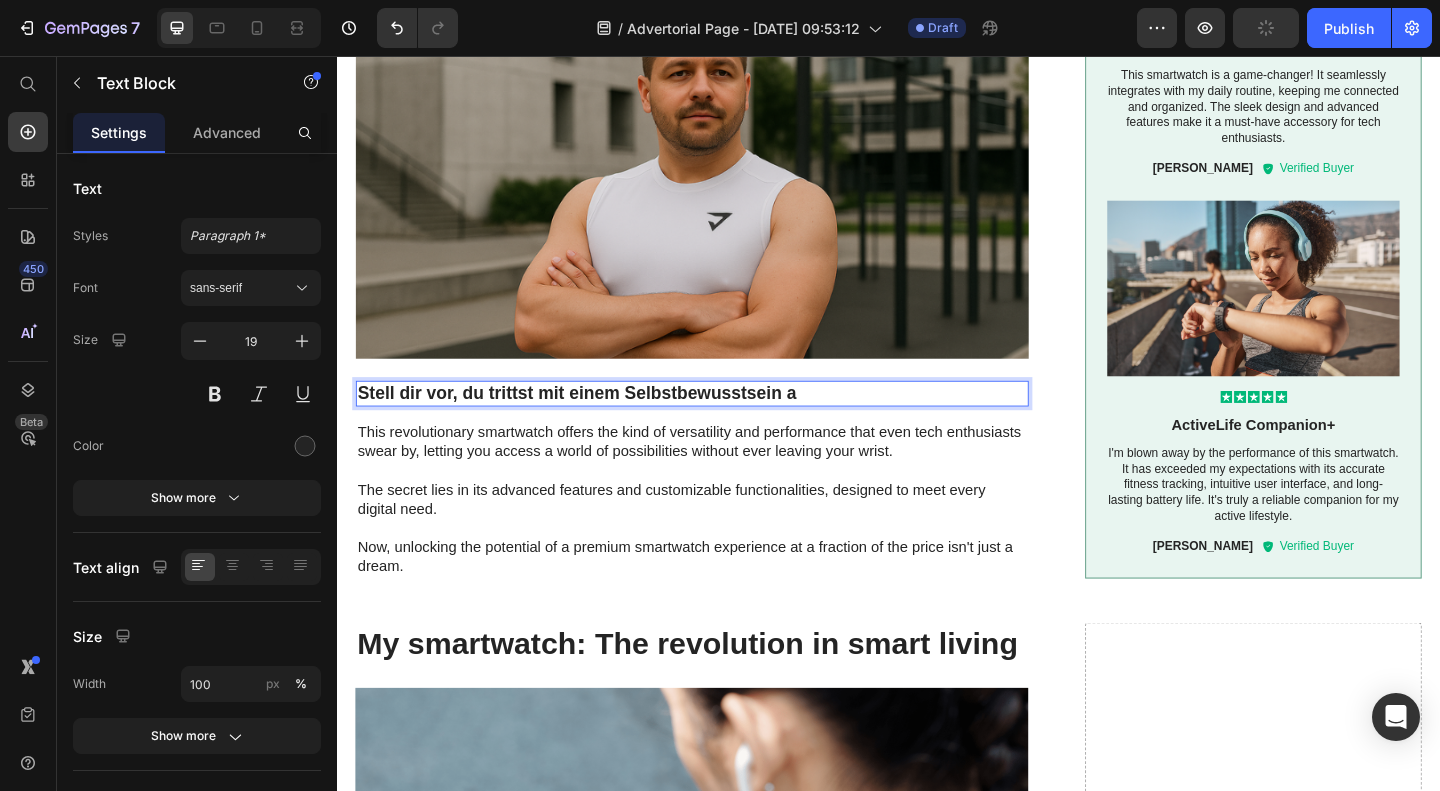 click on "Stell dir vor, du trittst mit einem Selbstbewusstsein a" at bounding box center [723, 423] 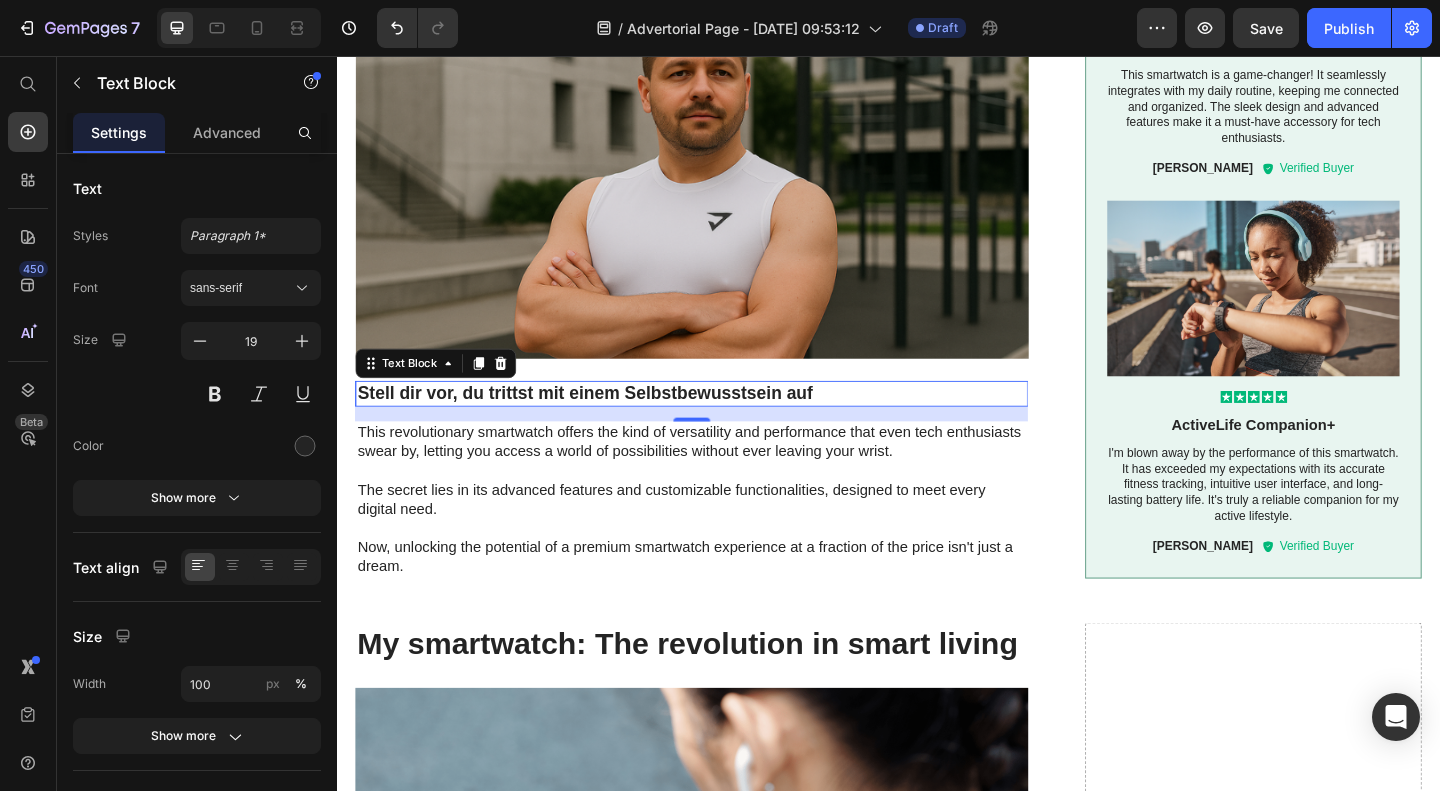click on "Stell dir vor, du trittst mit einem Selbstbewusstsein auf" at bounding box center [723, 423] 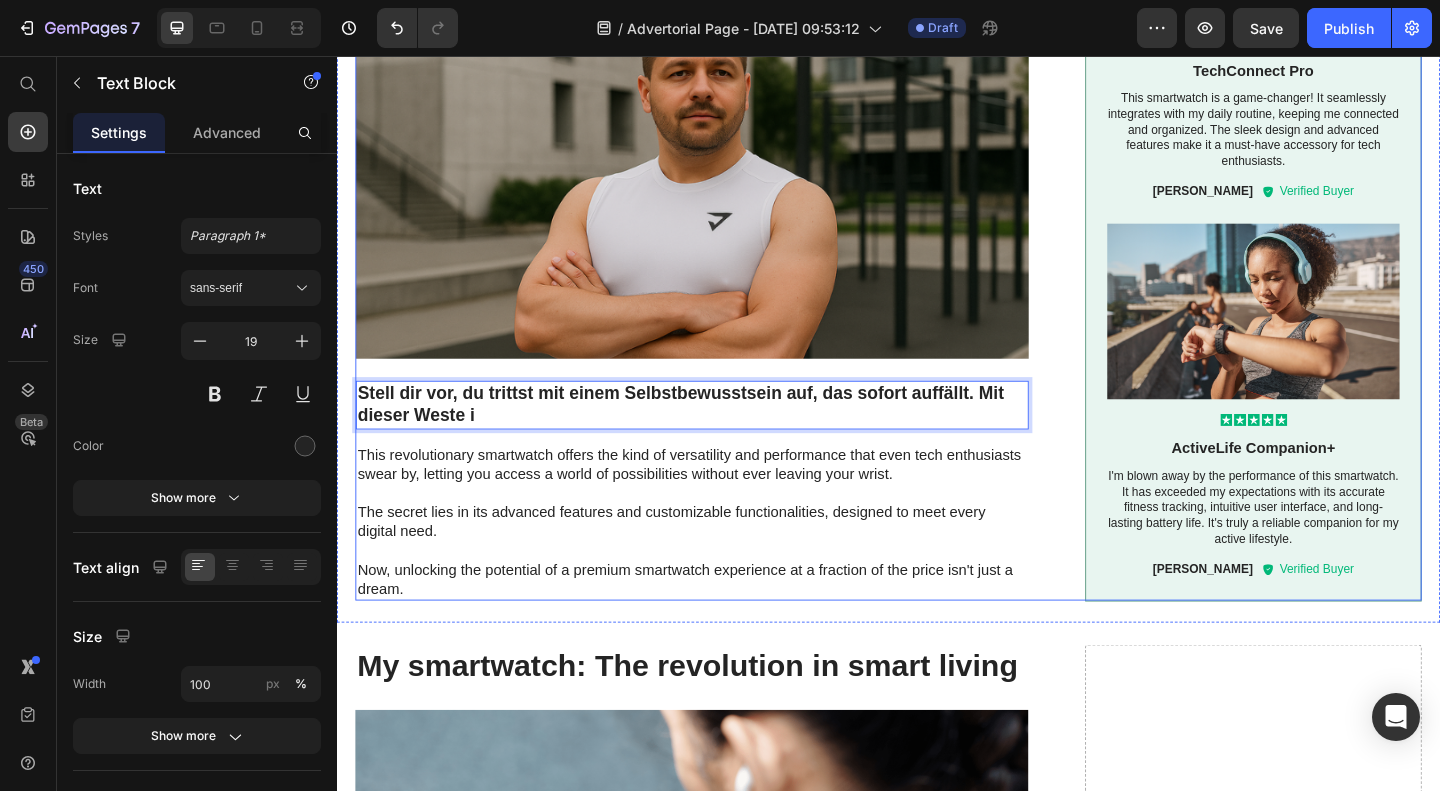 click on "Stell dir vor, du trittst mit einem Selbstbewusstsein auf, das sofort auffällt. Mit dieser Weste i" at bounding box center (723, 435) 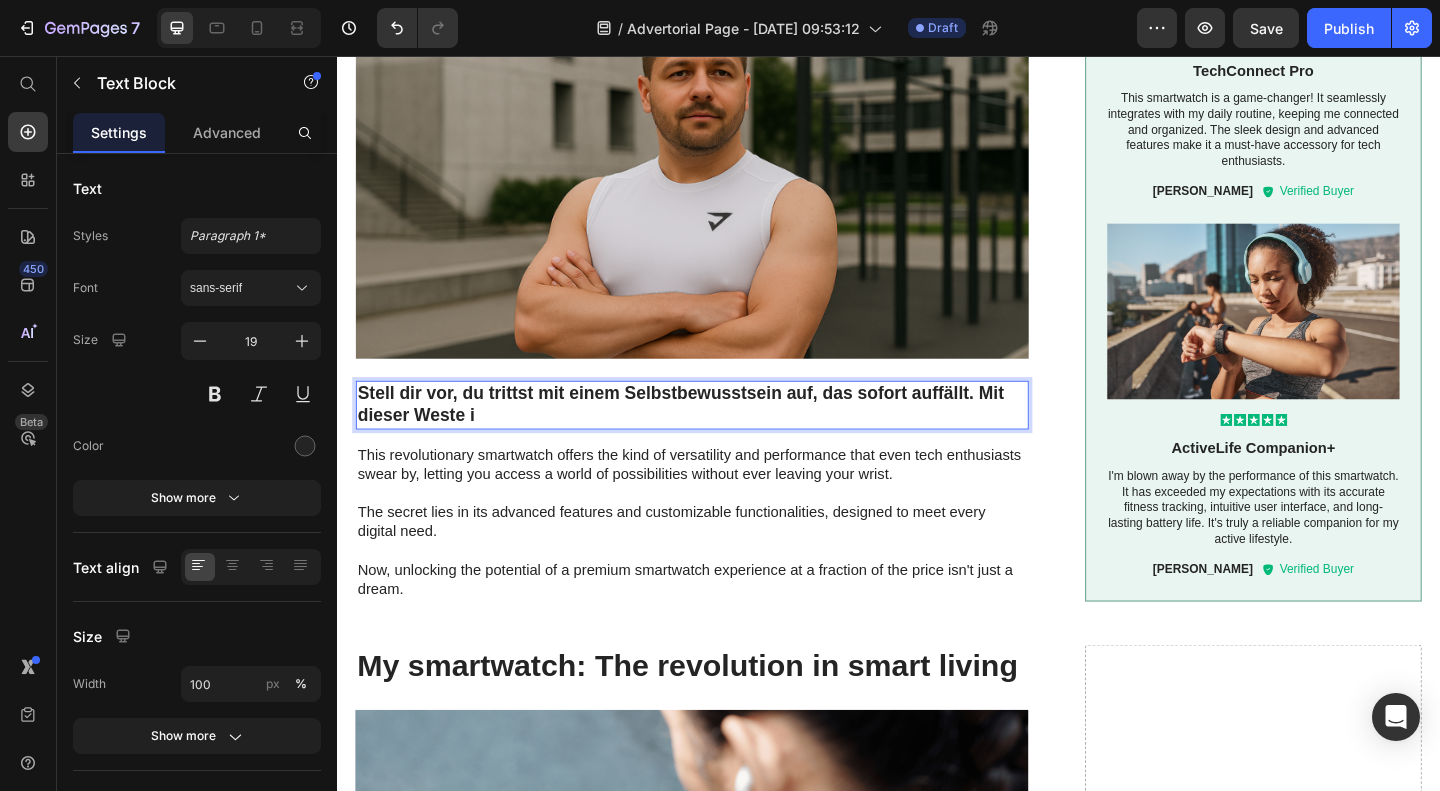 click on "Stell dir vor, du trittst mit einem Selbstbewusstsein auf, das sofort auffällt. Mit dieser Weste i" at bounding box center (723, 435) 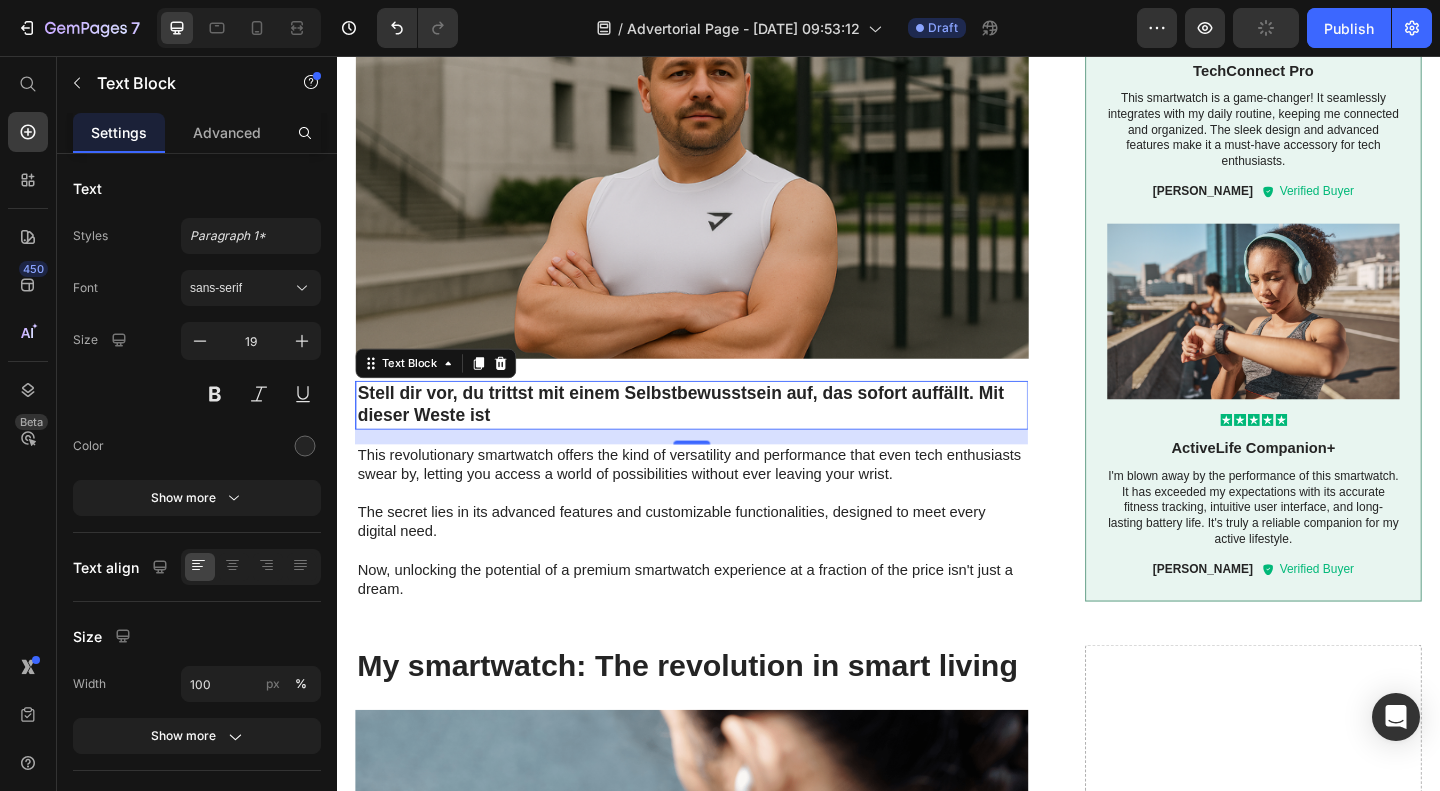 click on "Stell dir vor, du trittst mit einem Selbstbewusstsein auf, das sofort auffällt. Mit dieser Weste ist" at bounding box center [723, 435] 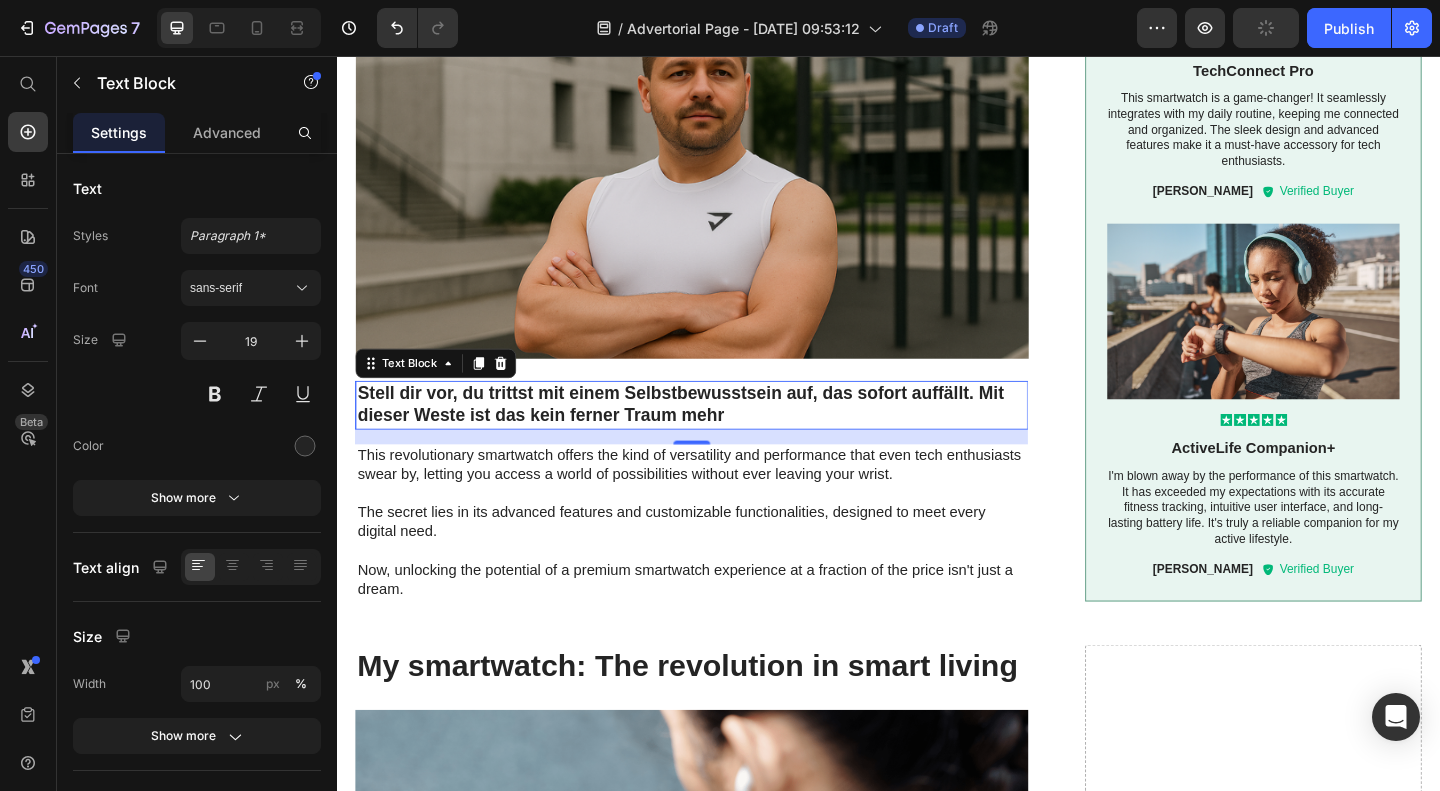 click on "Stell dir vor, du trittst mit einem Selbstbewusstsein auf, das sofort auffällt. Mit dieser Weste ist das kein ferner Traum mehr" at bounding box center (723, 435) 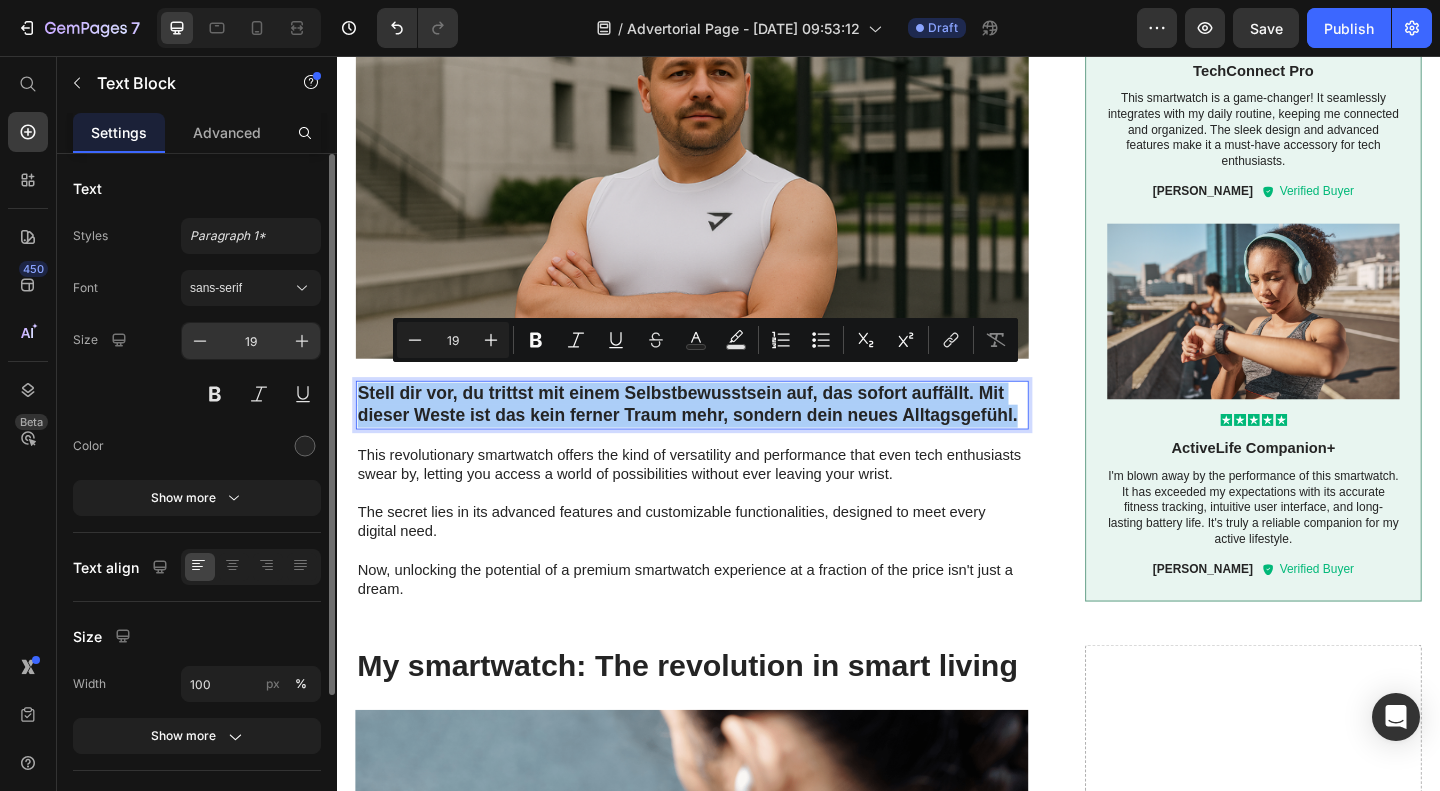click 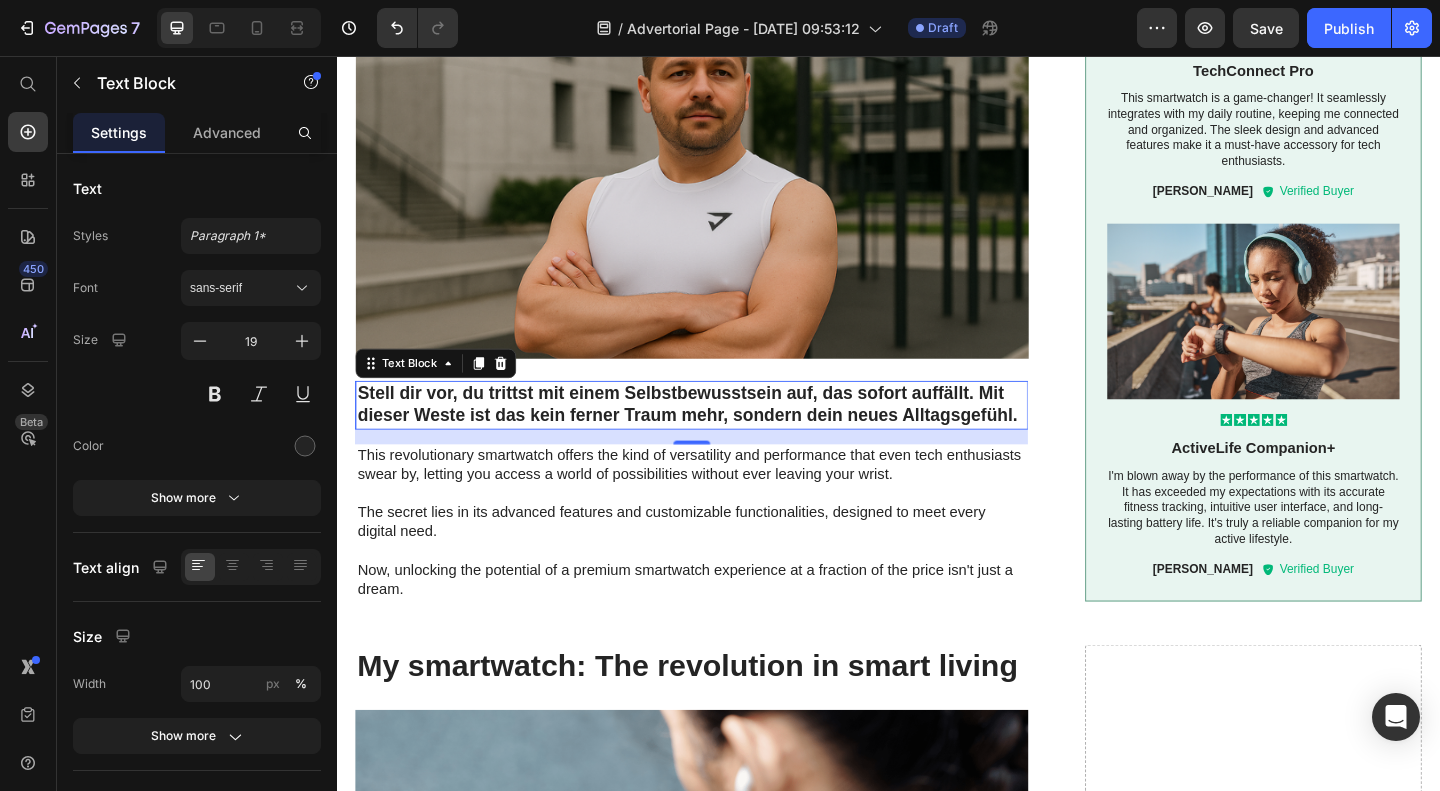 click on "Stell dir vor, du trittst mit einem Selbstbewusstsein auf, das sofort auffällt. Mit dieser Weste ist das kein ferner Traum mehr, sondern dein neues Alltagsgefühl." at bounding box center [723, 435] 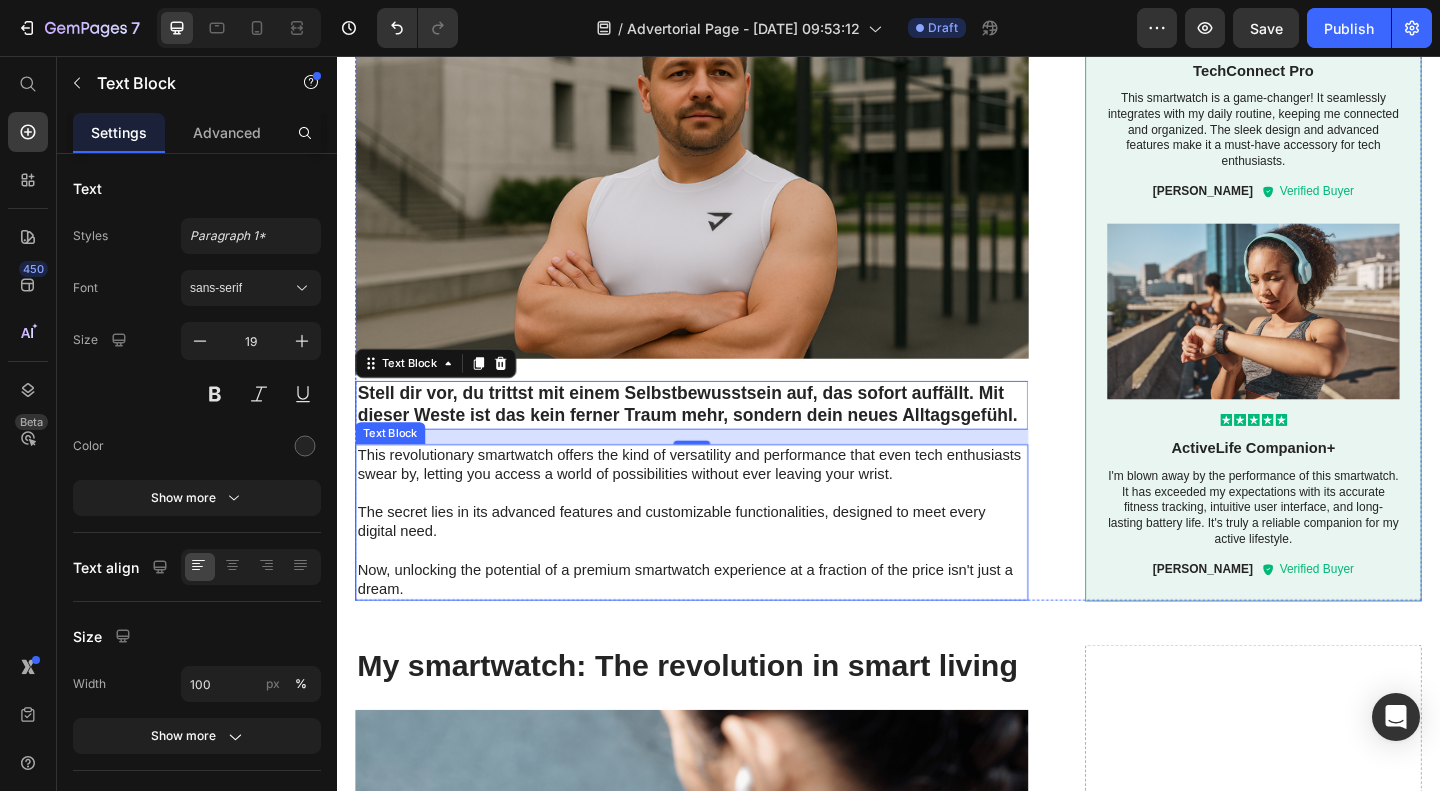 click on "This revolutionary smartwatch offers the kind of versatility and performance that even tech enthusiasts swear by, letting you access a world of possibilities without ever leaving your wrist." at bounding box center (723, 501) 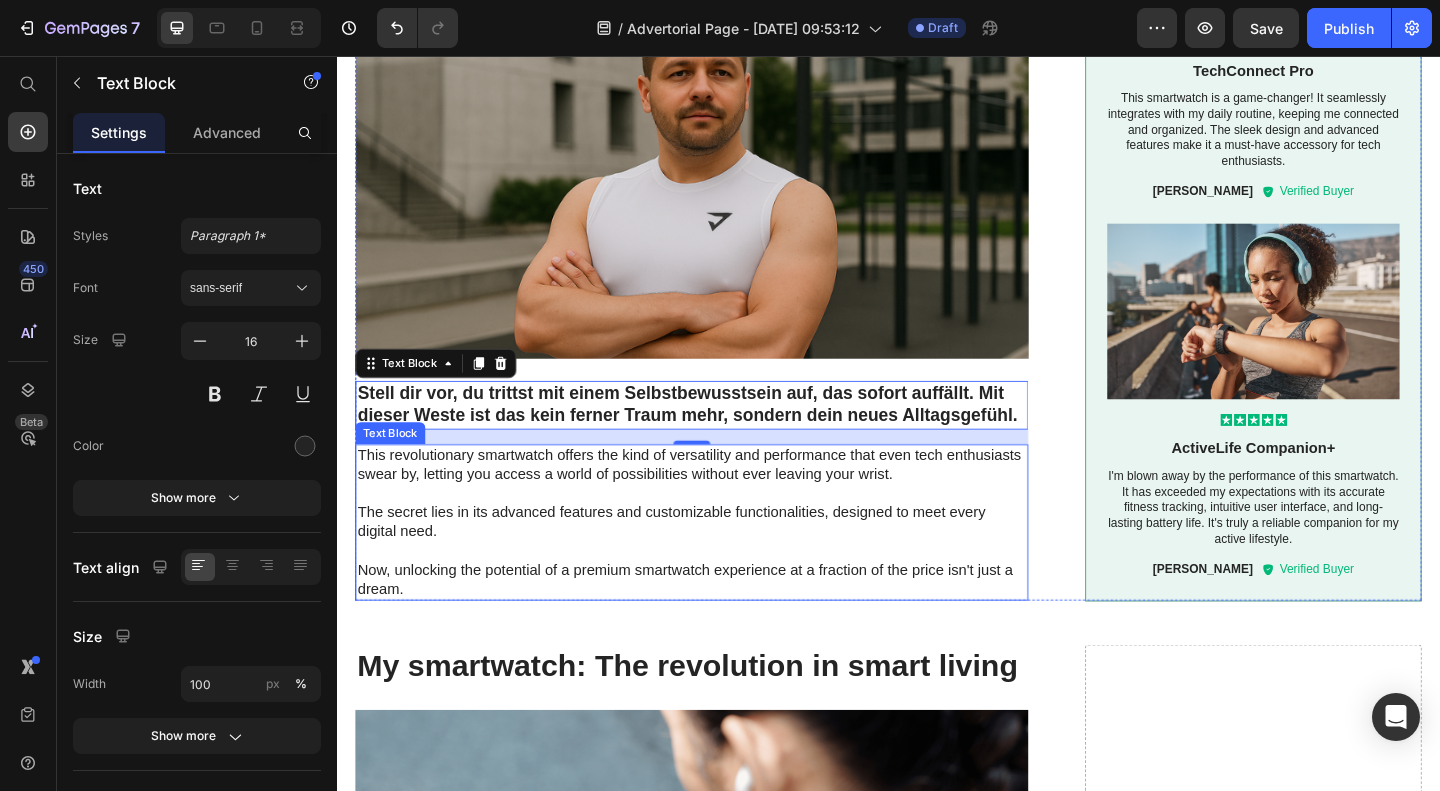 click on "Stell dir vor, du trittst mit einem Selbstbewusstsein auf, das sofort auffällt. Mit dieser Weste ist das kein ferner Traum mehr, sondern dein neues Alltagsgefühl." at bounding box center [723, 435] 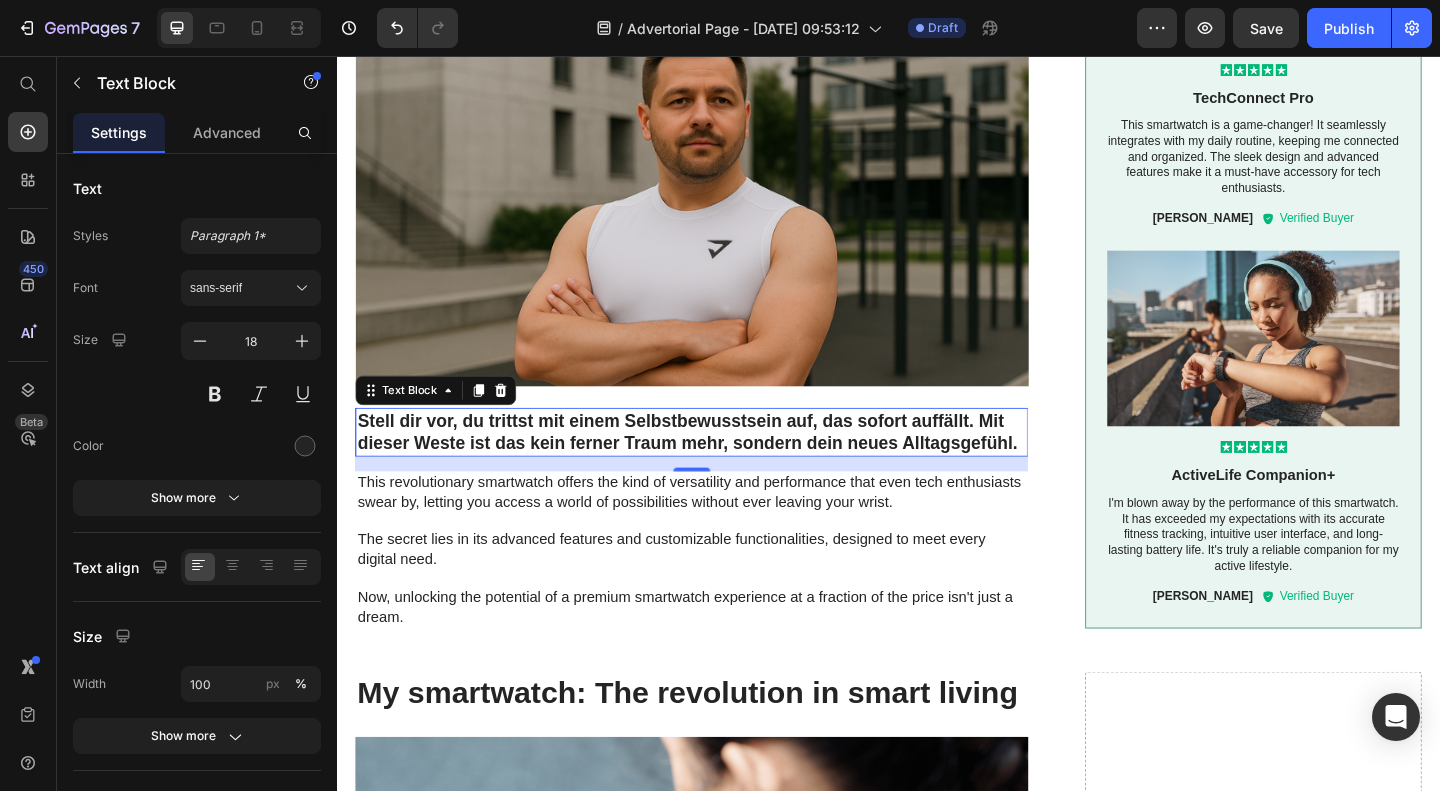 scroll, scrollTop: 1904, scrollLeft: 0, axis: vertical 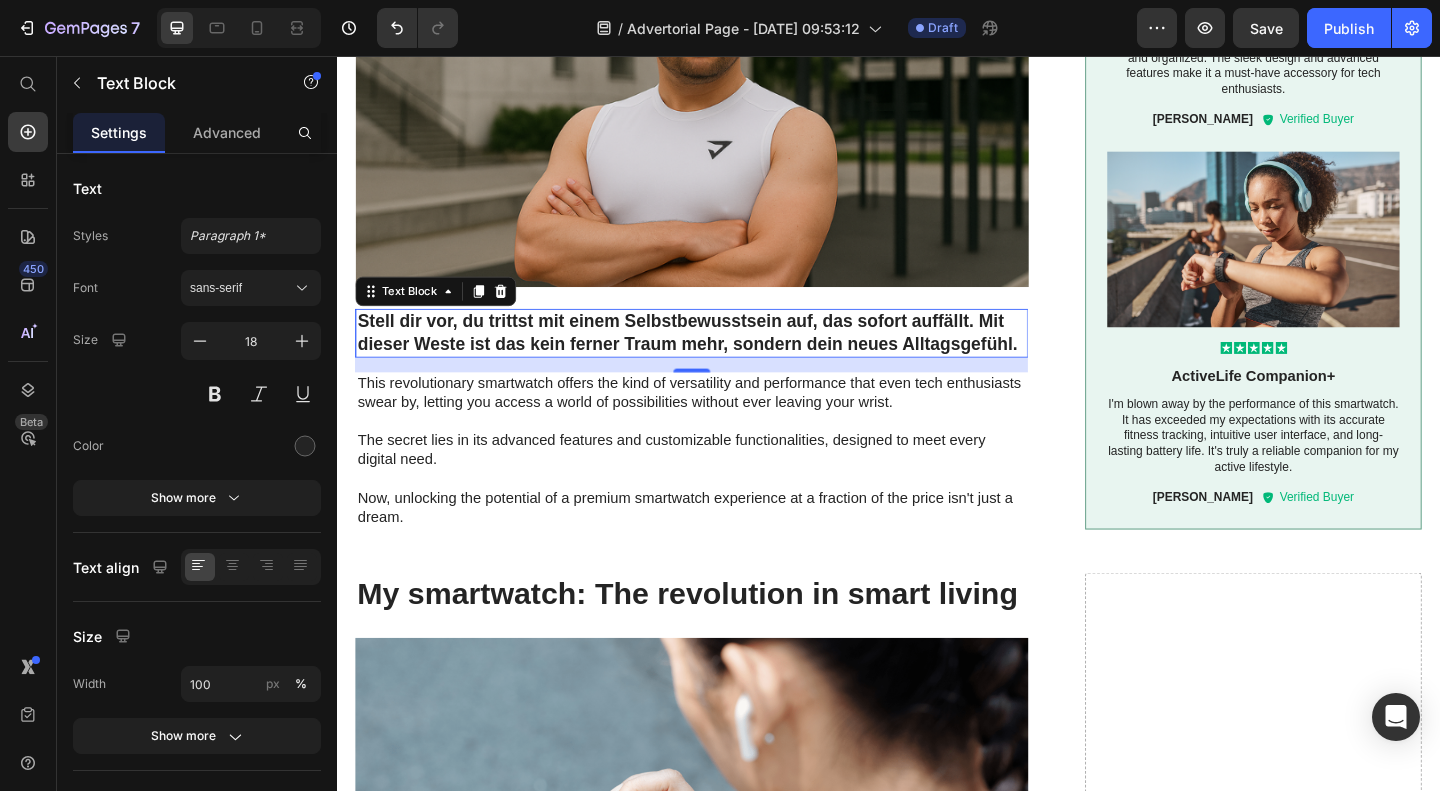 click on "This revolutionary smartwatch offers the kind of versatility and performance that even tech enthusiasts swear by, letting you access a world of possibilities without ever leaving your wrist." at bounding box center [723, 423] 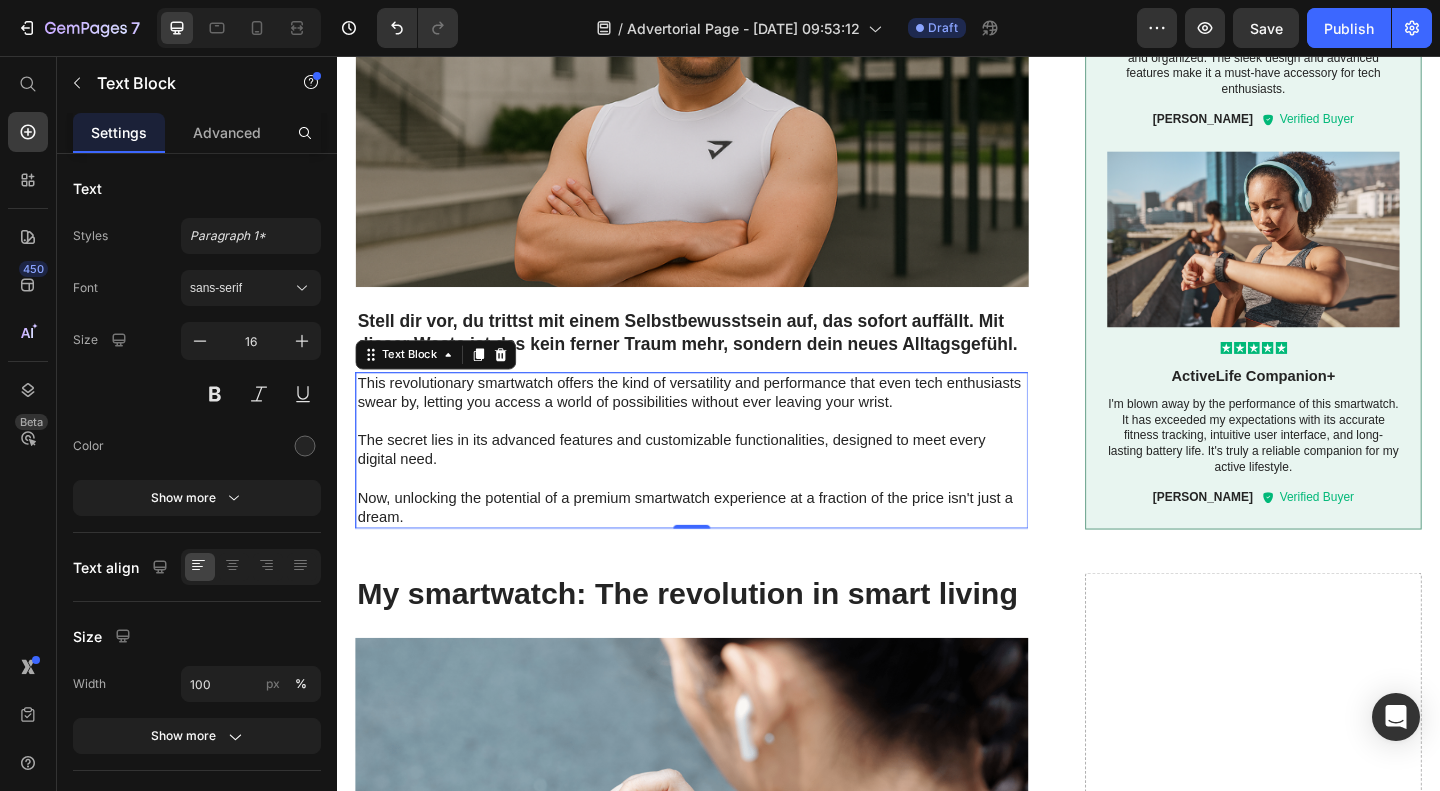 click on "This revolutionary smartwatch offers the kind of versatility and performance that even tech enthusiasts swear by, letting you access a world of possibilities without ever leaving your wrist." at bounding box center (723, 423) 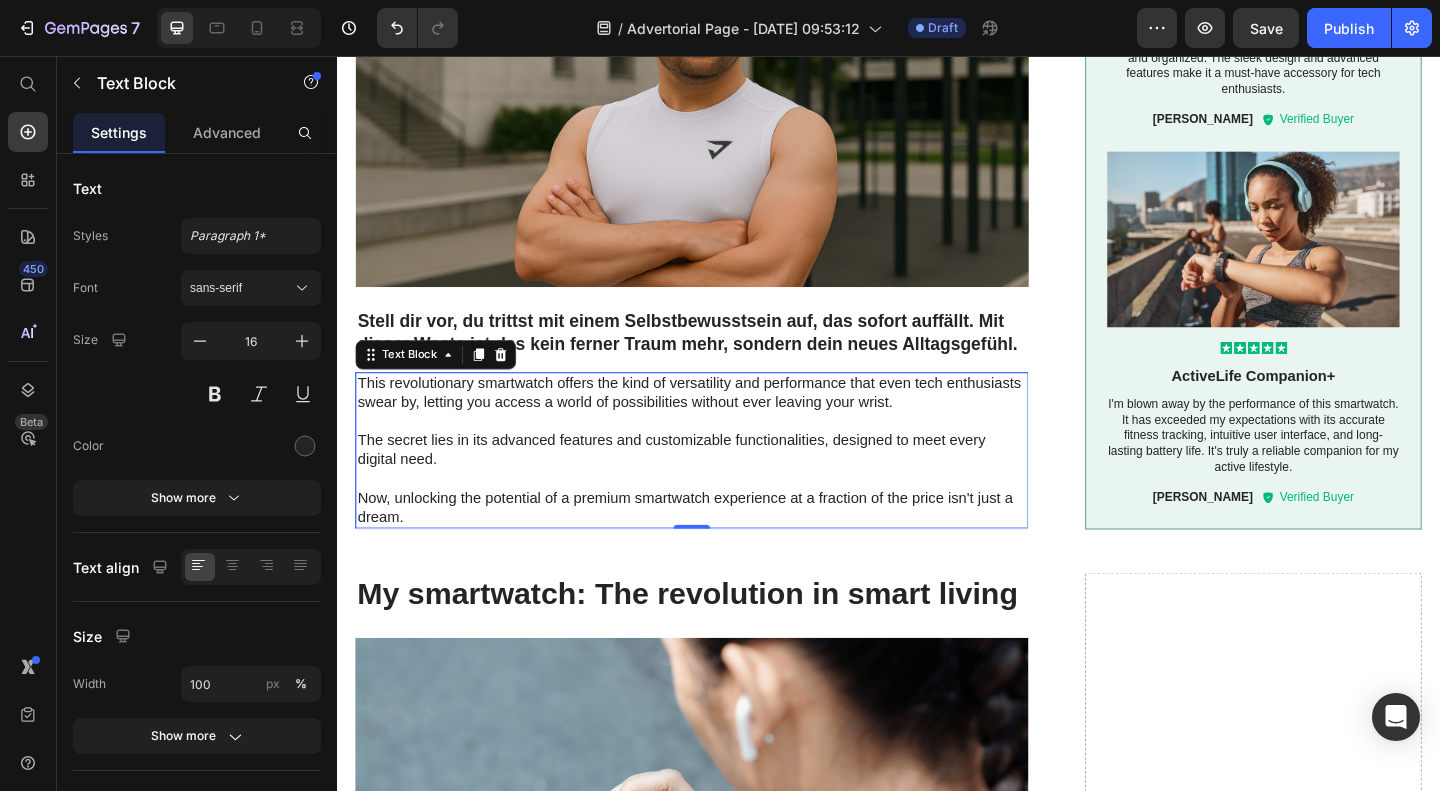 click on "This revolutionary smartwatch offers the kind of versatility and performance that even tech enthusiasts swear by, letting you access a world of possibilities without ever leaving your wrist." at bounding box center [723, 423] 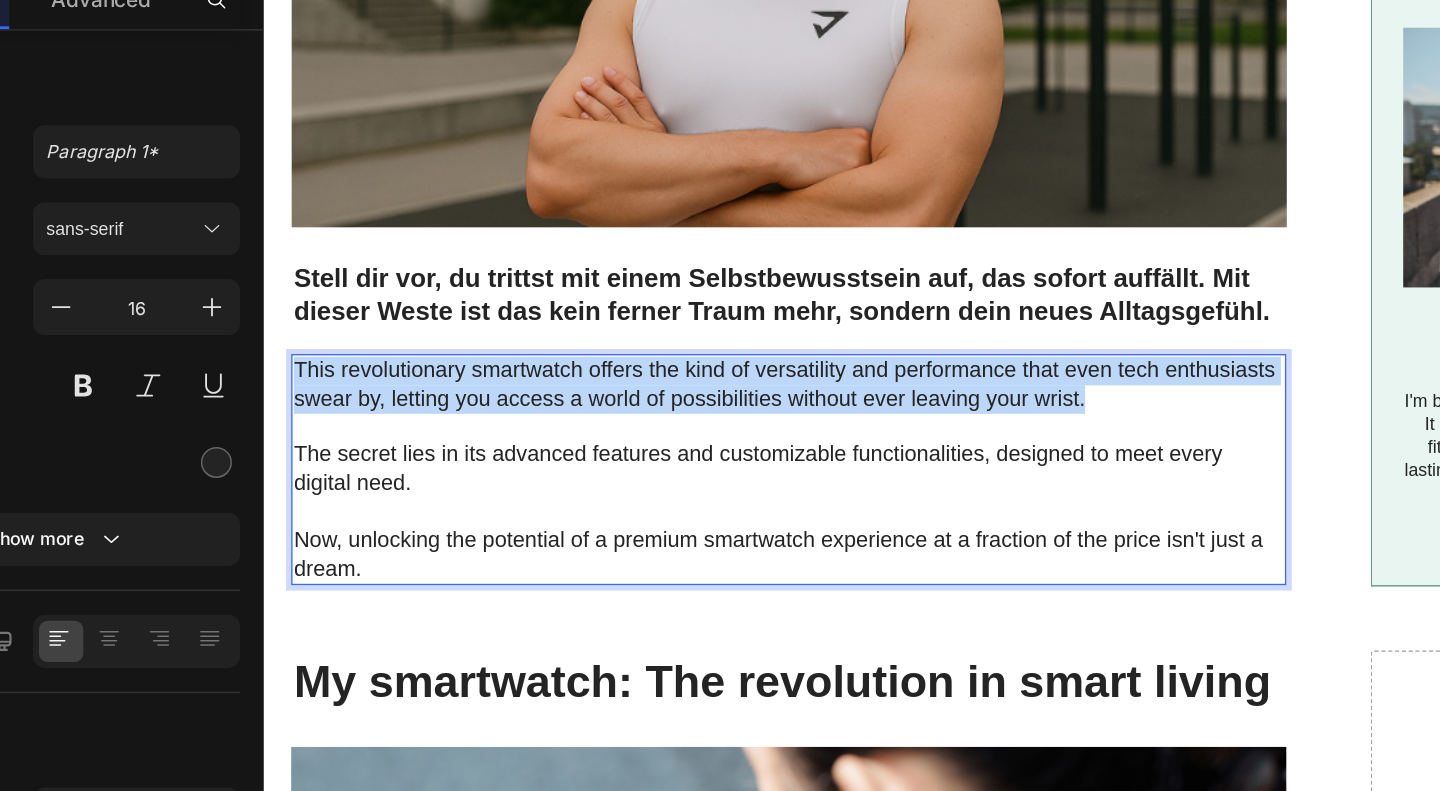 drag, startPoint x: 729, startPoint y: 260, endPoint x: 404, endPoint y: 277, distance: 325.4443 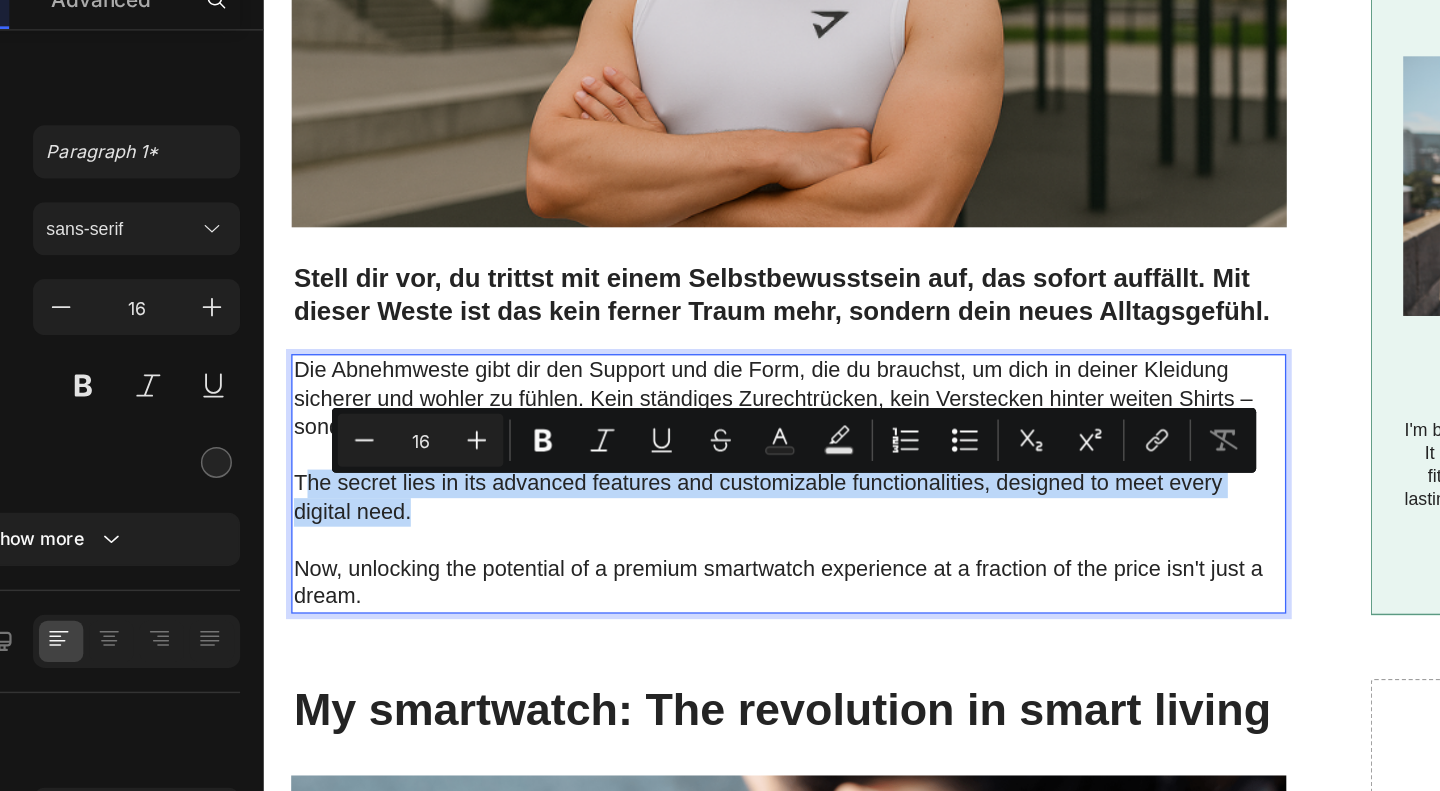 drag, startPoint x: 382, startPoint y: 355, endPoint x: 287, endPoint y: 337, distance: 96.69022 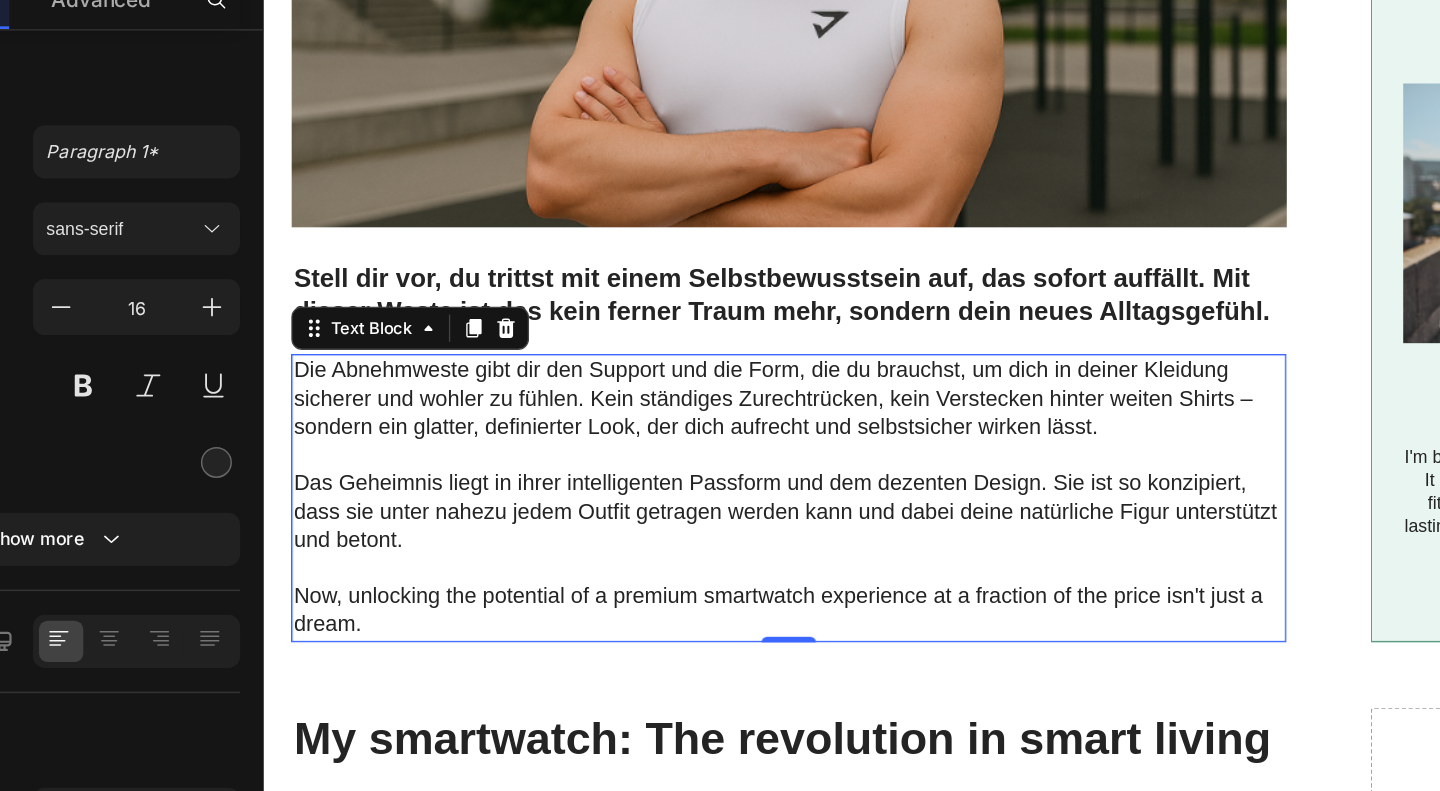 scroll, scrollTop: 1946, scrollLeft: 0, axis: vertical 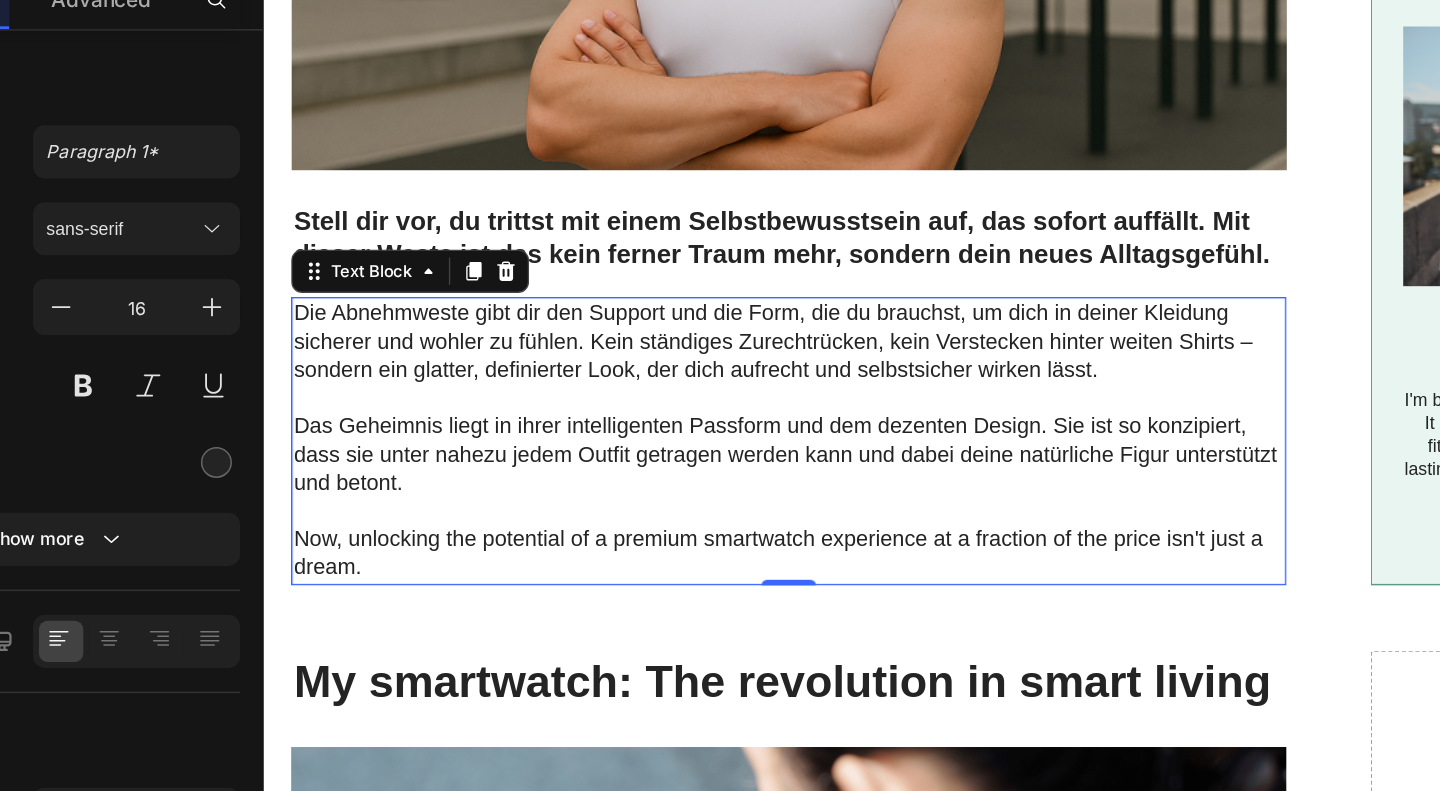 drag, startPoint x: 360, startPoint y: 395, endPoint x: 289, endPoint y: 376, distance: 73.4983 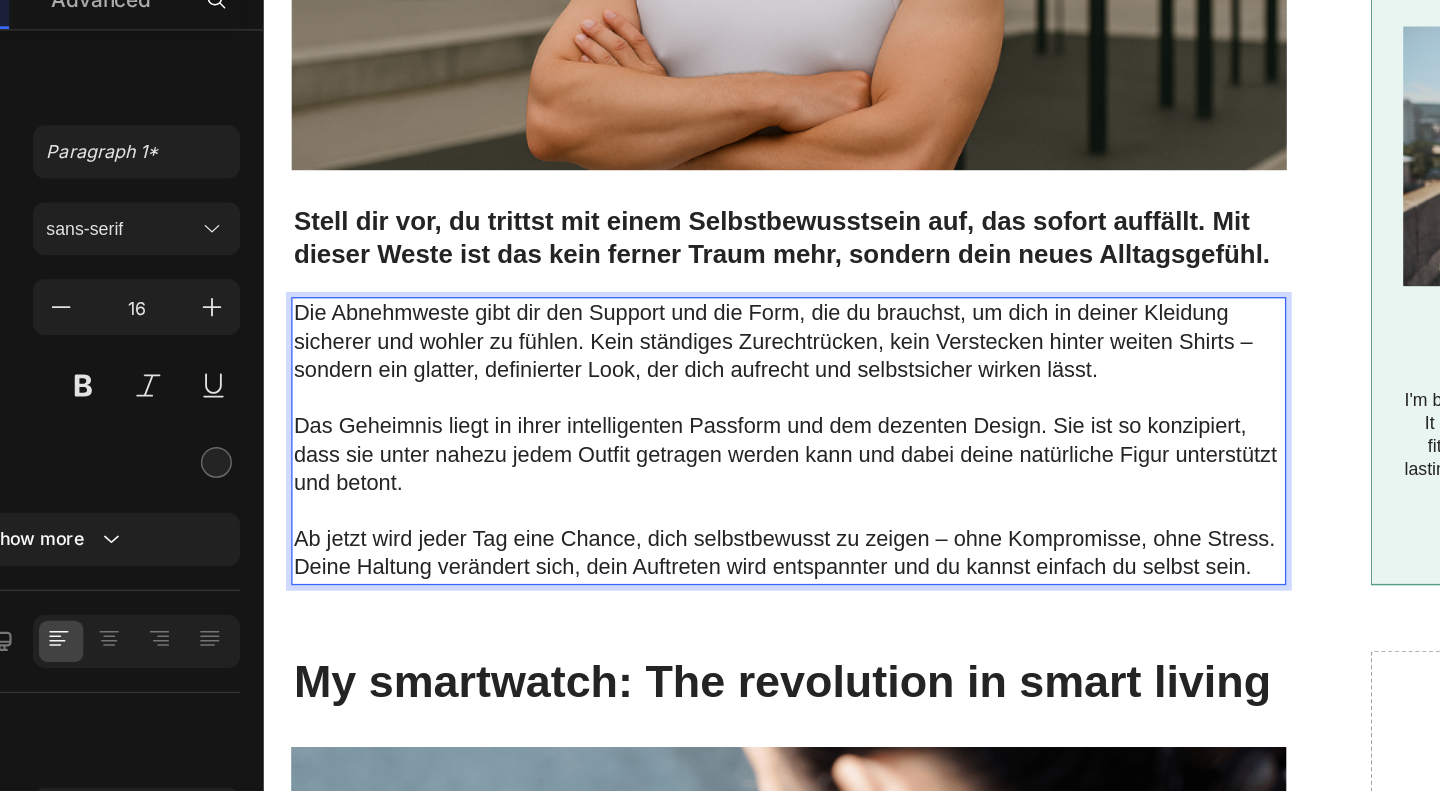 click on "Die Abnehmweste gibt dir den Support und die Form, die du brauchst, um dich in deiner Kleidung sicherer und wohler zu fühlen. Kein ständiges Zurechtrücken, kein Verstecken hinter weiten Shirts – sondern ein glatter, definierter Look, der dich aufrecht und selbstsicher wirken lässt." at bounding box center [649, 221] 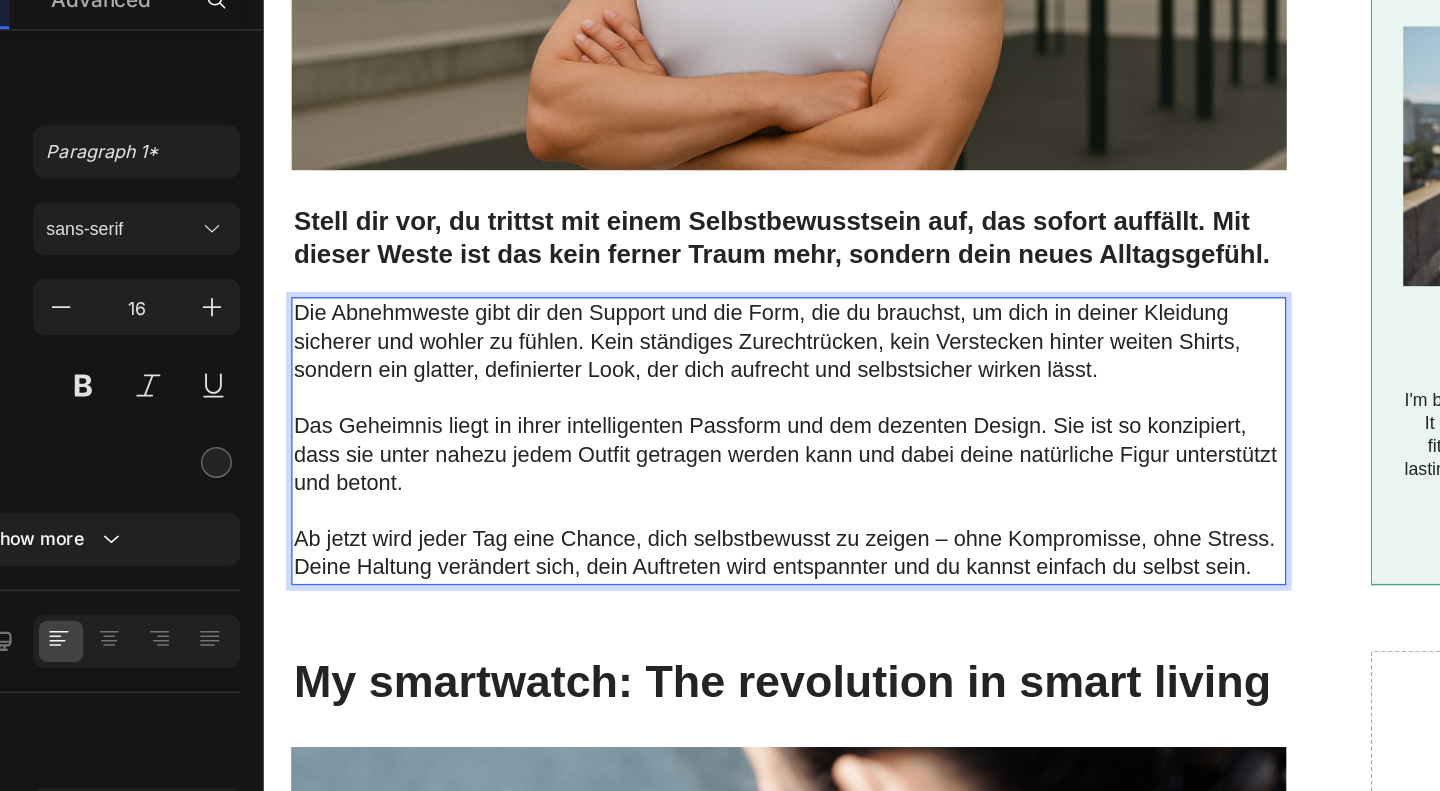 click on "Das Geheimnis liegt in ihrer intelligenten Passform und dem dezenten Design. Sie ist so konzipiert, dass sie unter nahezu jedem Outfit getragen werden kann und dabei deine natürliche Figur unterstützt und betont." at bounding box center (649, 304) 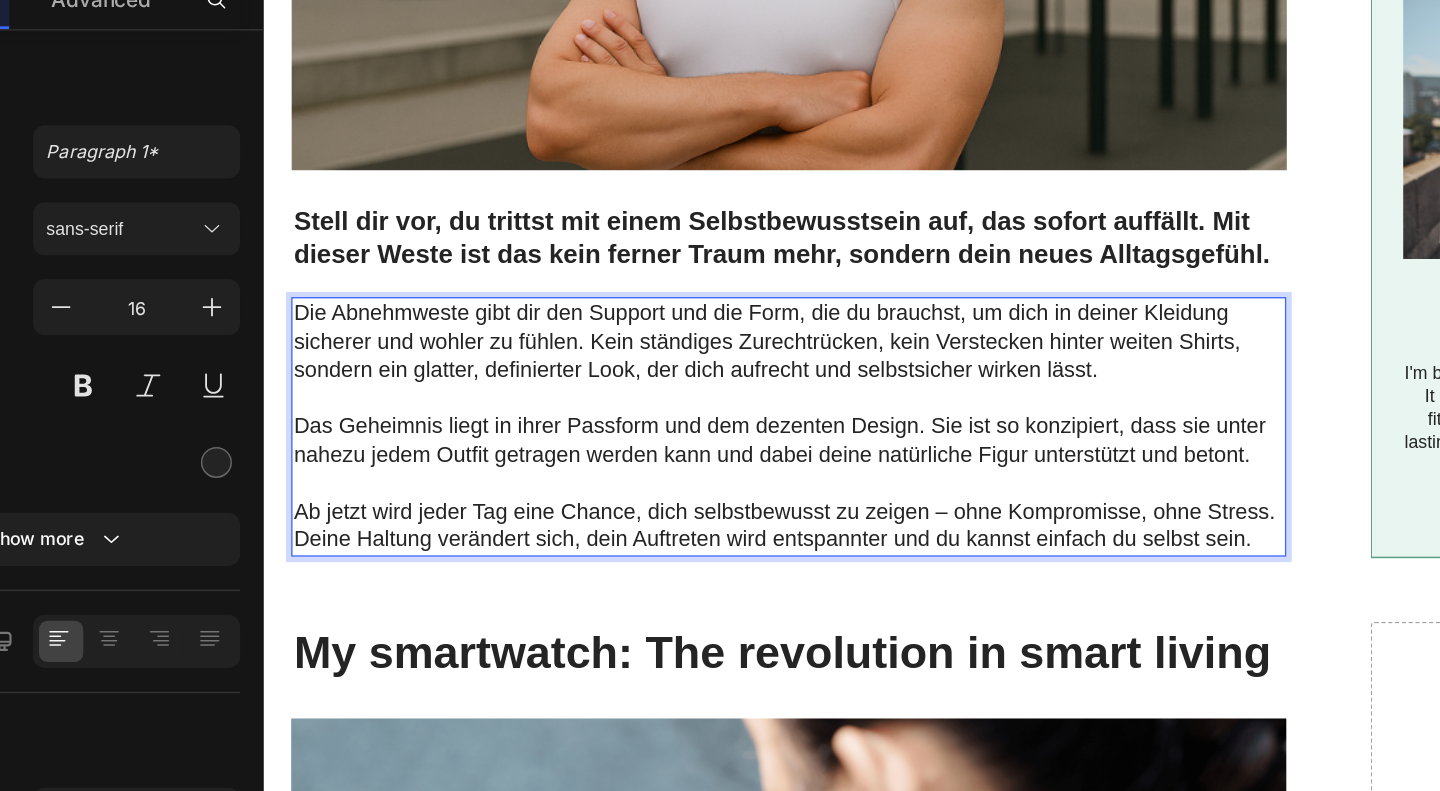 click on "Das Geheimnis liegt in ihrer Passform und dem dezenten Design. Sie ist so konzipiert, dass sie unter nahezu jedem Outfit getragen werden kann und dabei deine natürliche Figur unterstützt und betont." at bounding box center (649, 294) 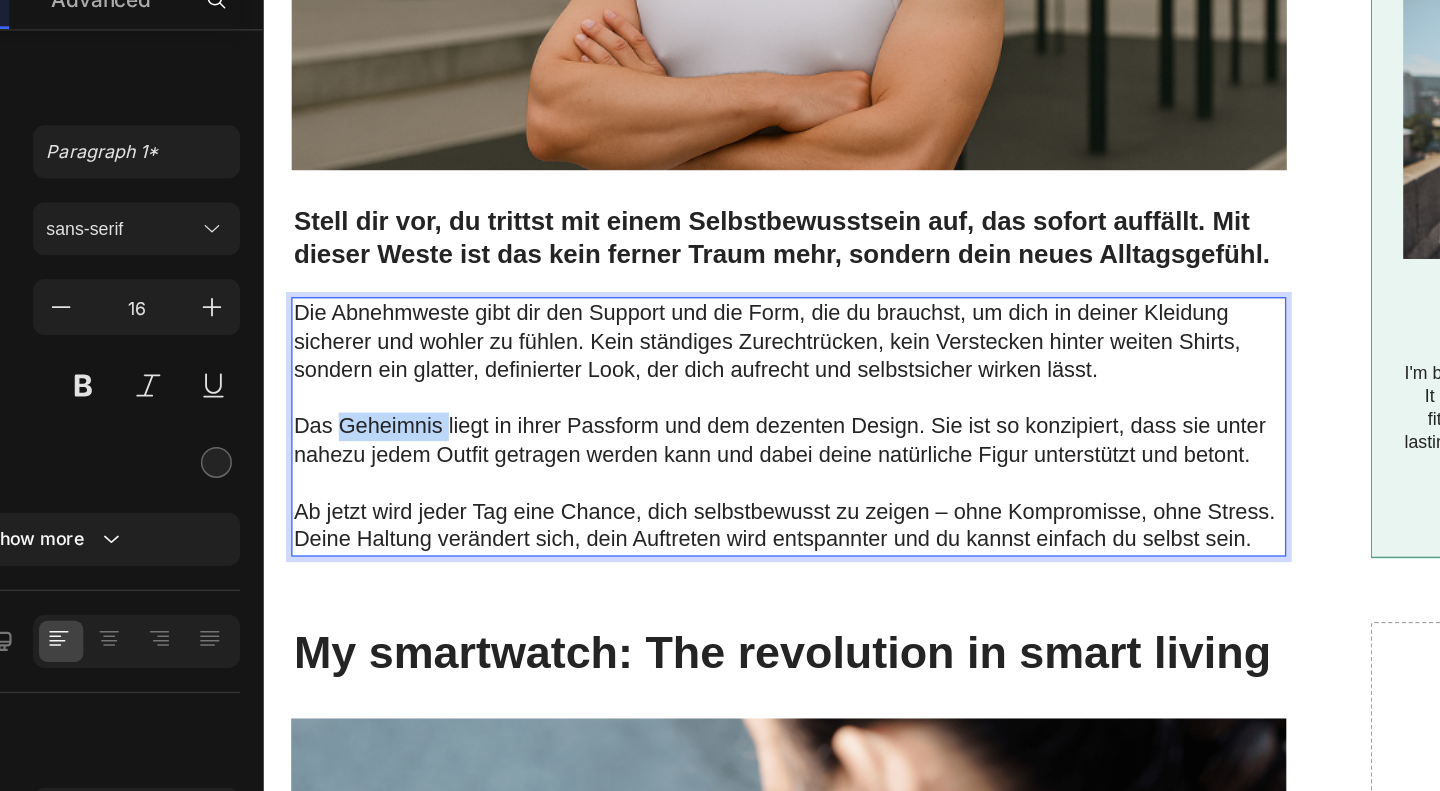 click on "Das Geheimnis liegt in ihrer Passform und dem dezenten Design. Sie ist so konzipiert, dass sie unter nahezu jedem Outfit getragen werden kann und dabei deine natürliche Figur unterstützt und betont." at bounding box center (649, 294) 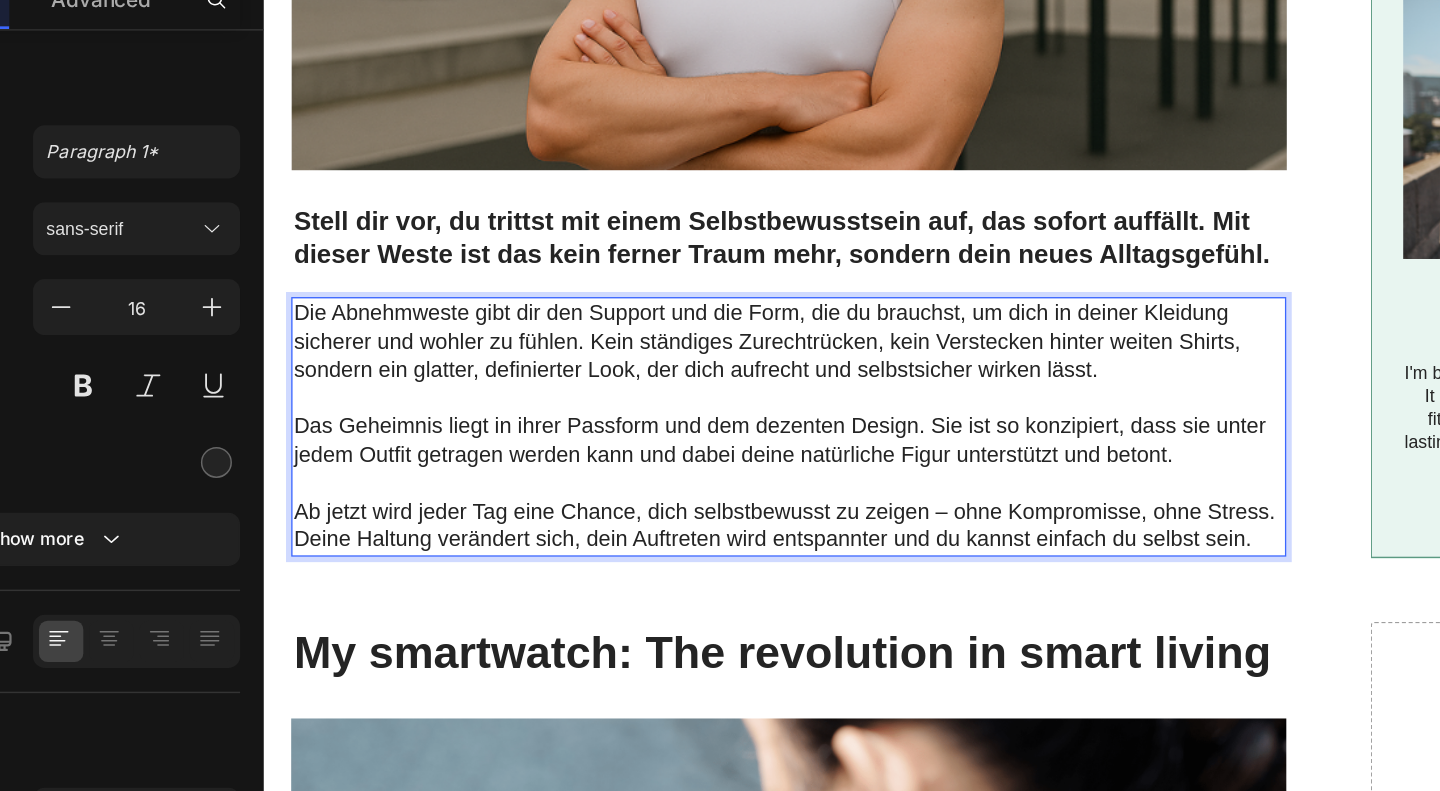 click on "Ab jetzt wird jeder Tag eine Chance, dich selbstbewusst zu zeigen – ohne Kompromisse, ohne Stress. Deine Haltung verändert sich, dein Auftreten wird entspannter und du kannst einfach du selbst sein." at bounding box center [649, 357] 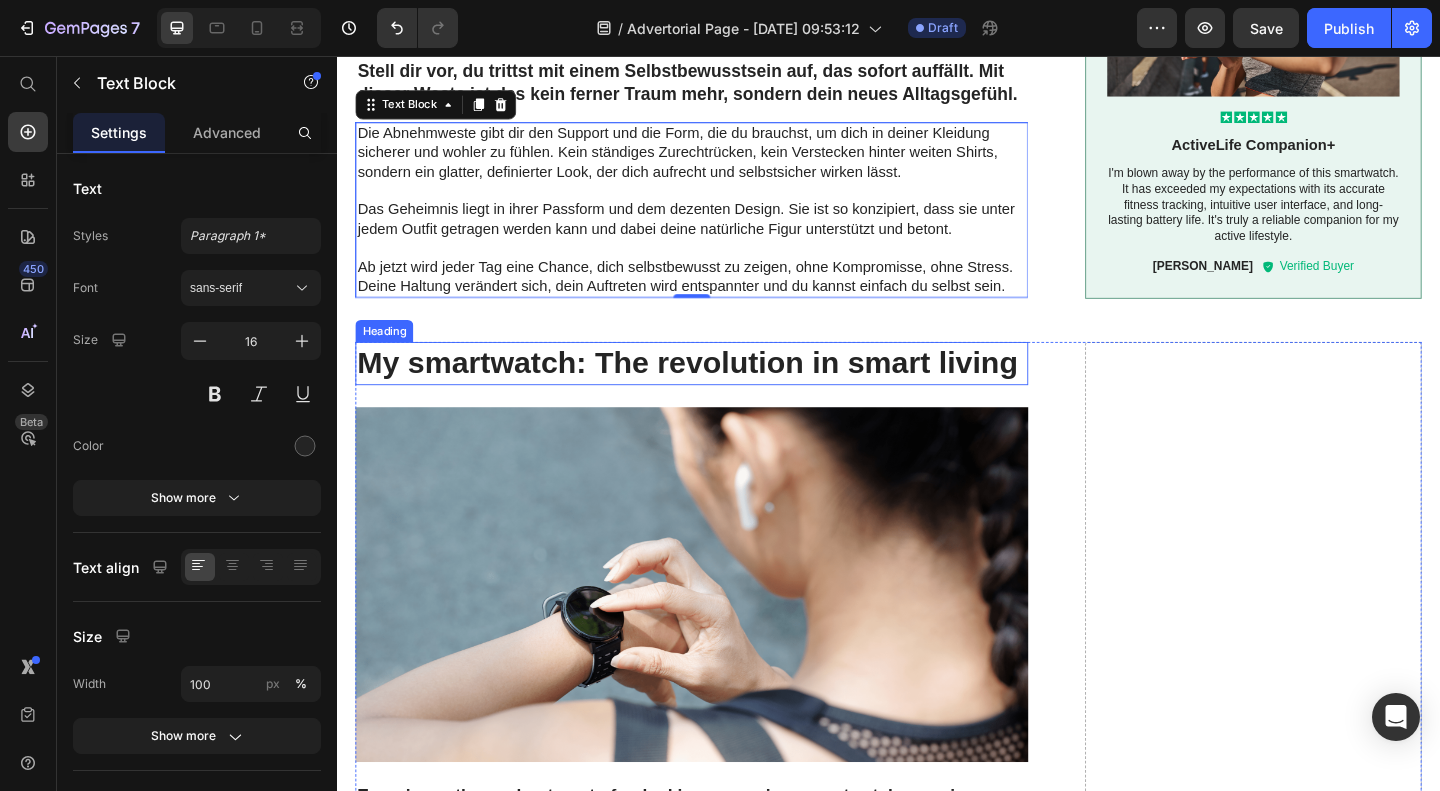 scroll, scrollTop: 2276, scrollLeft: 0, axis: vertical 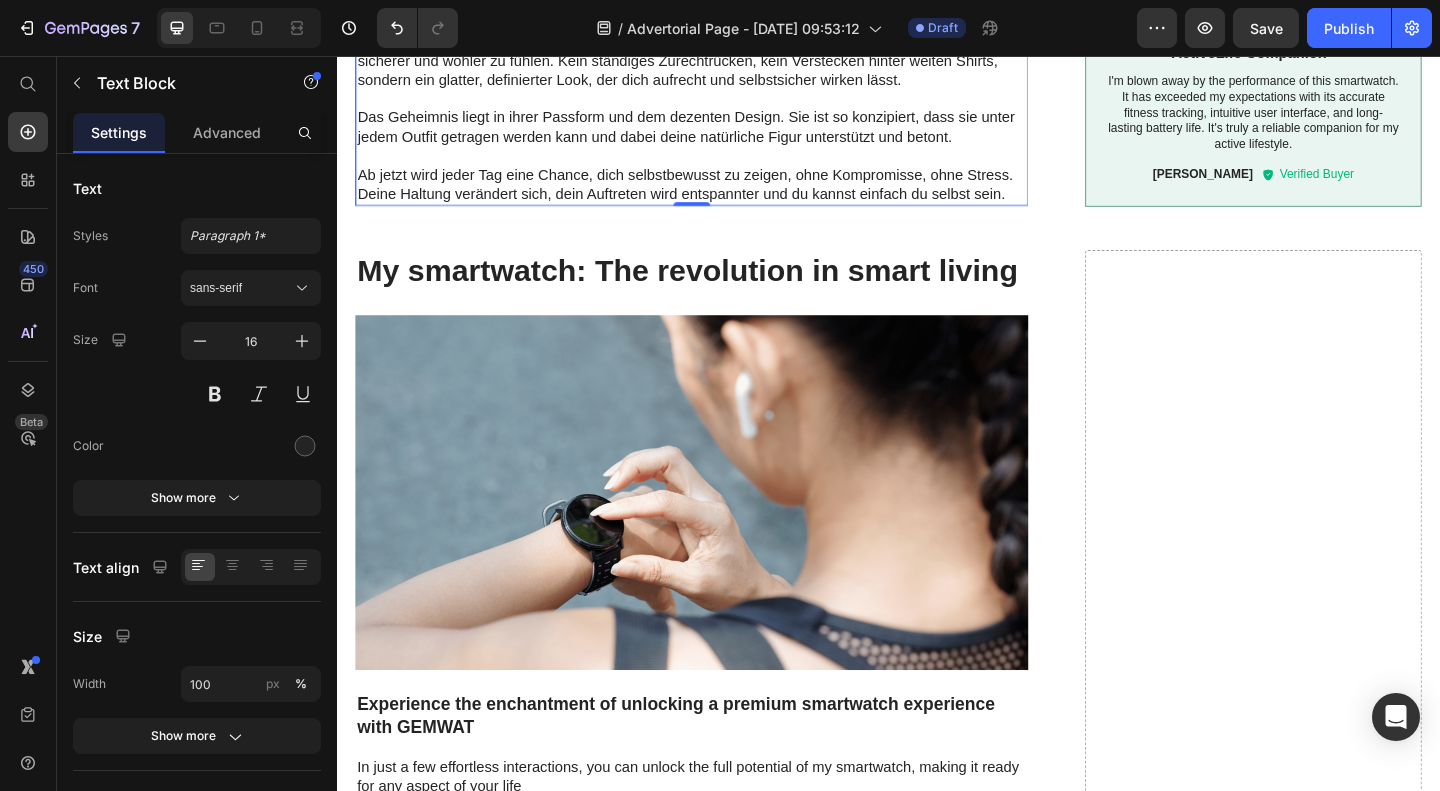 click on "My smartwatch: The revolution in smart living" at bounding box center (723, 290) 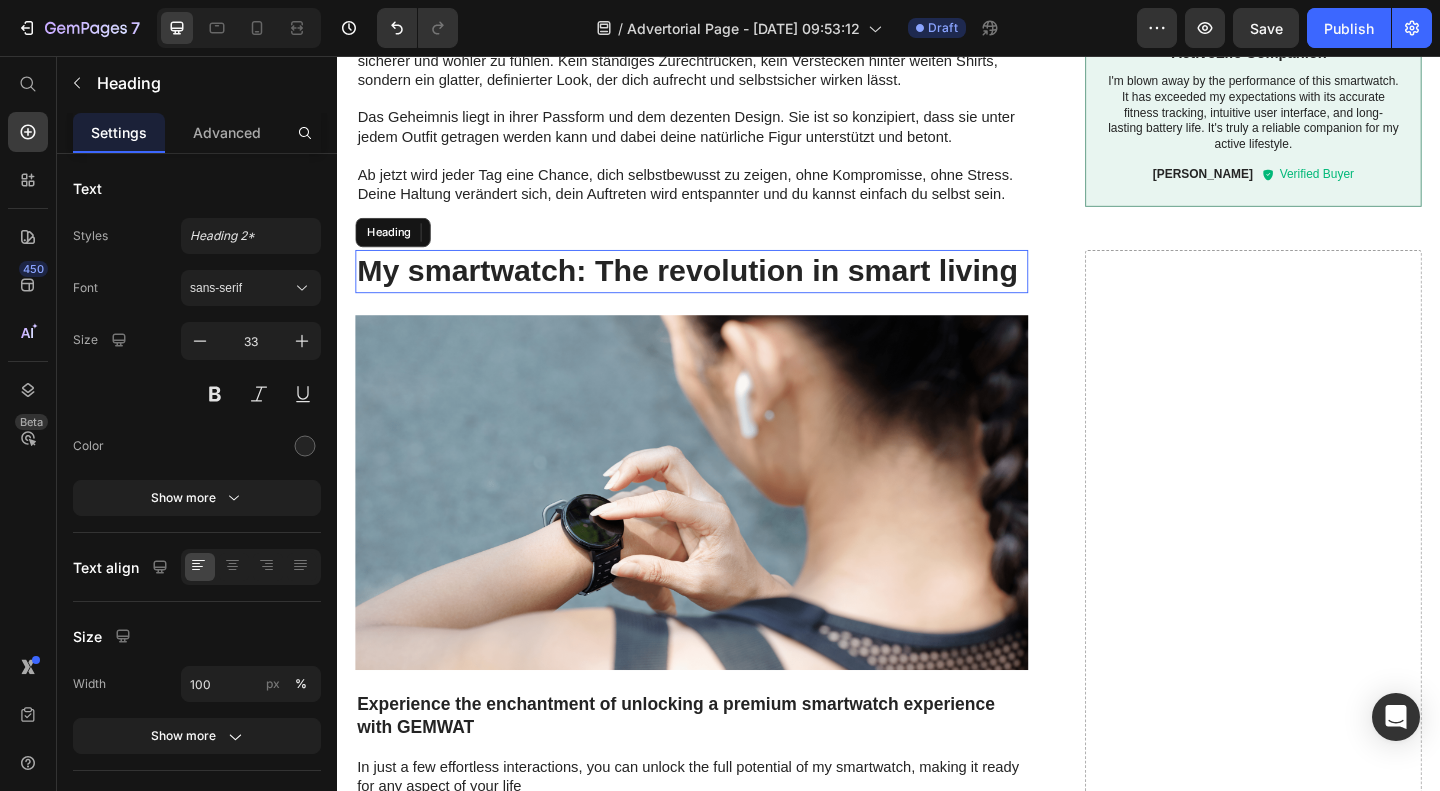 click on "My smartwatch: The revolution in smart living" at bounding box center [723, 290] 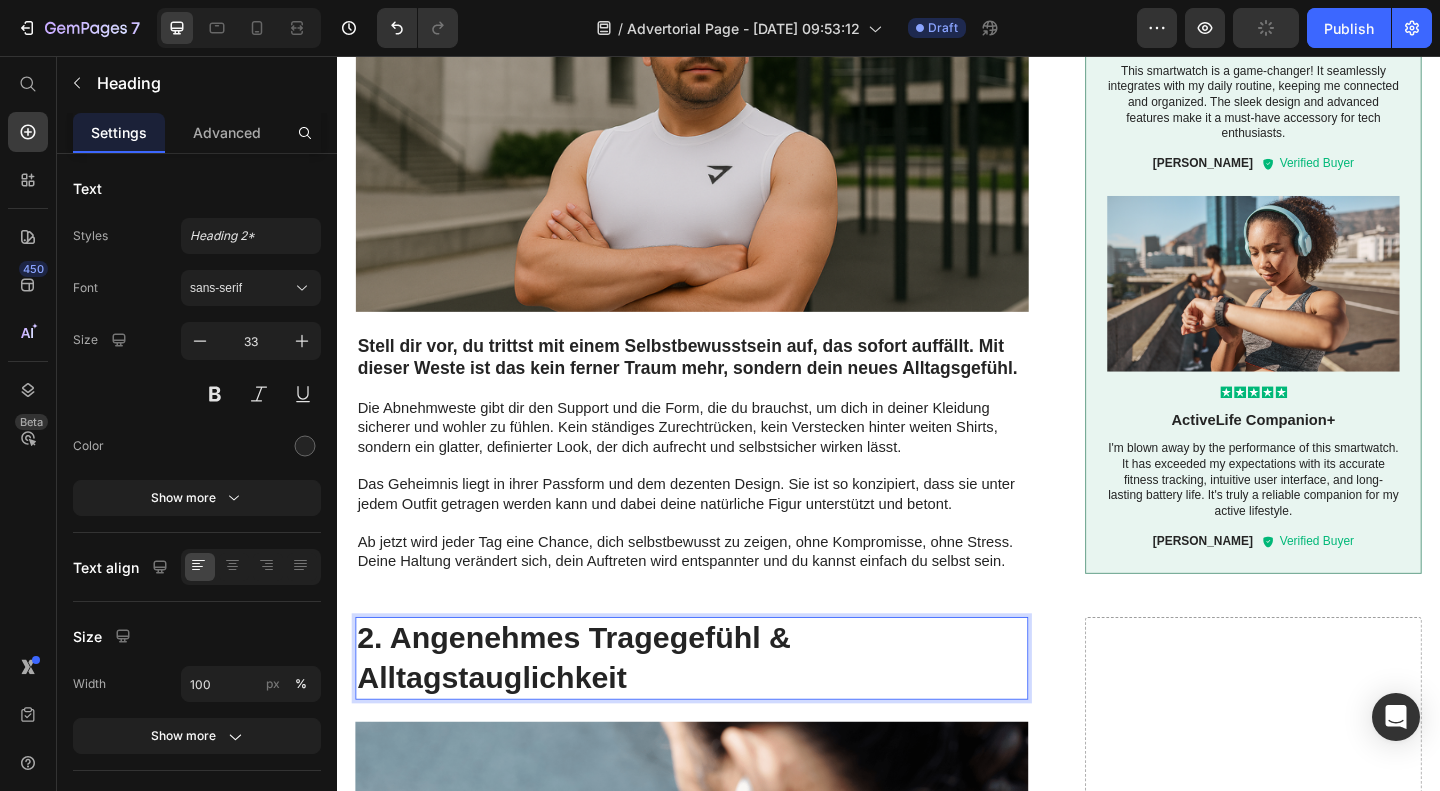 scroll, scrollTop: 2105, scrollLeft: 0, axis: vertical 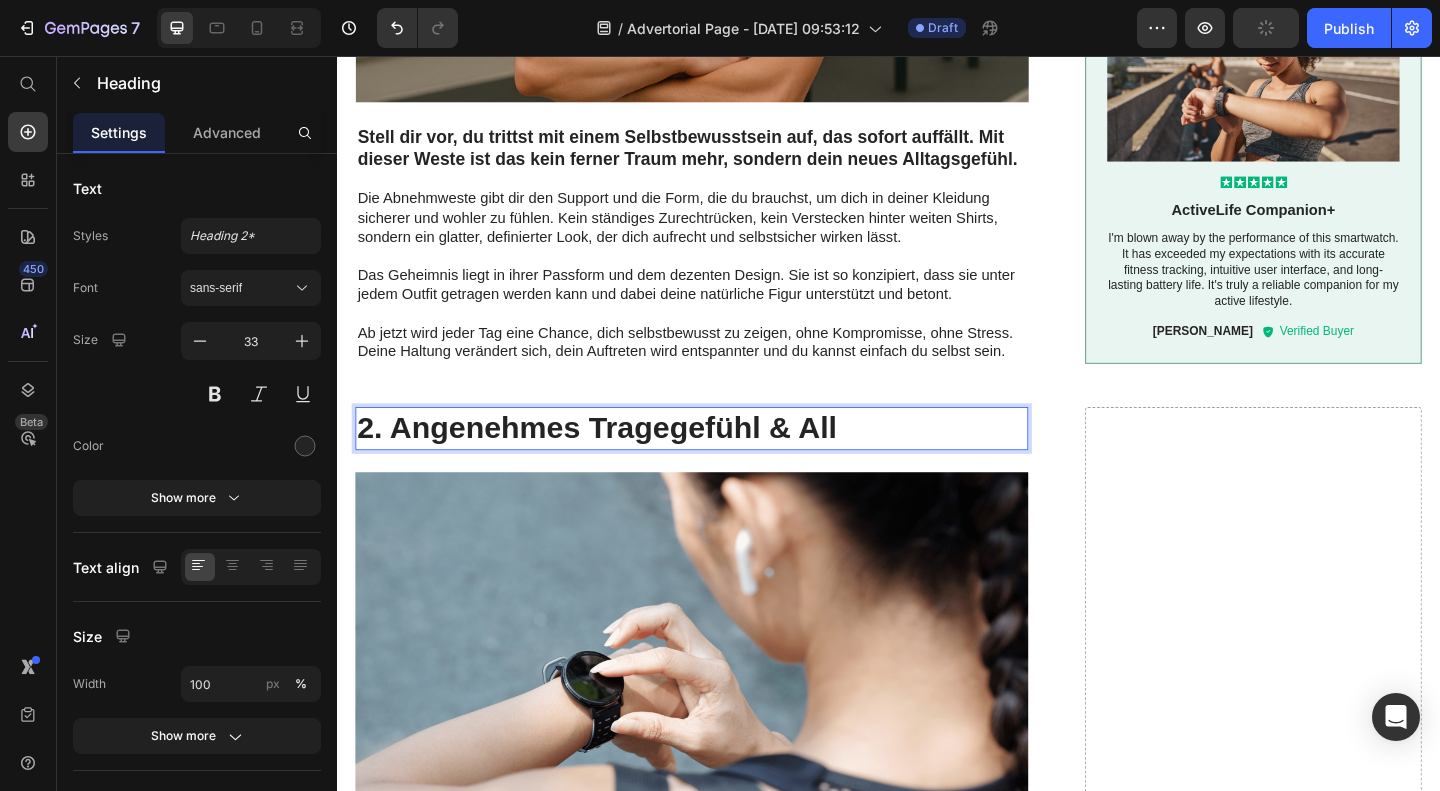 click on "2. Angenehmes Tragegefühl & All" at bounding box center (723, 461) 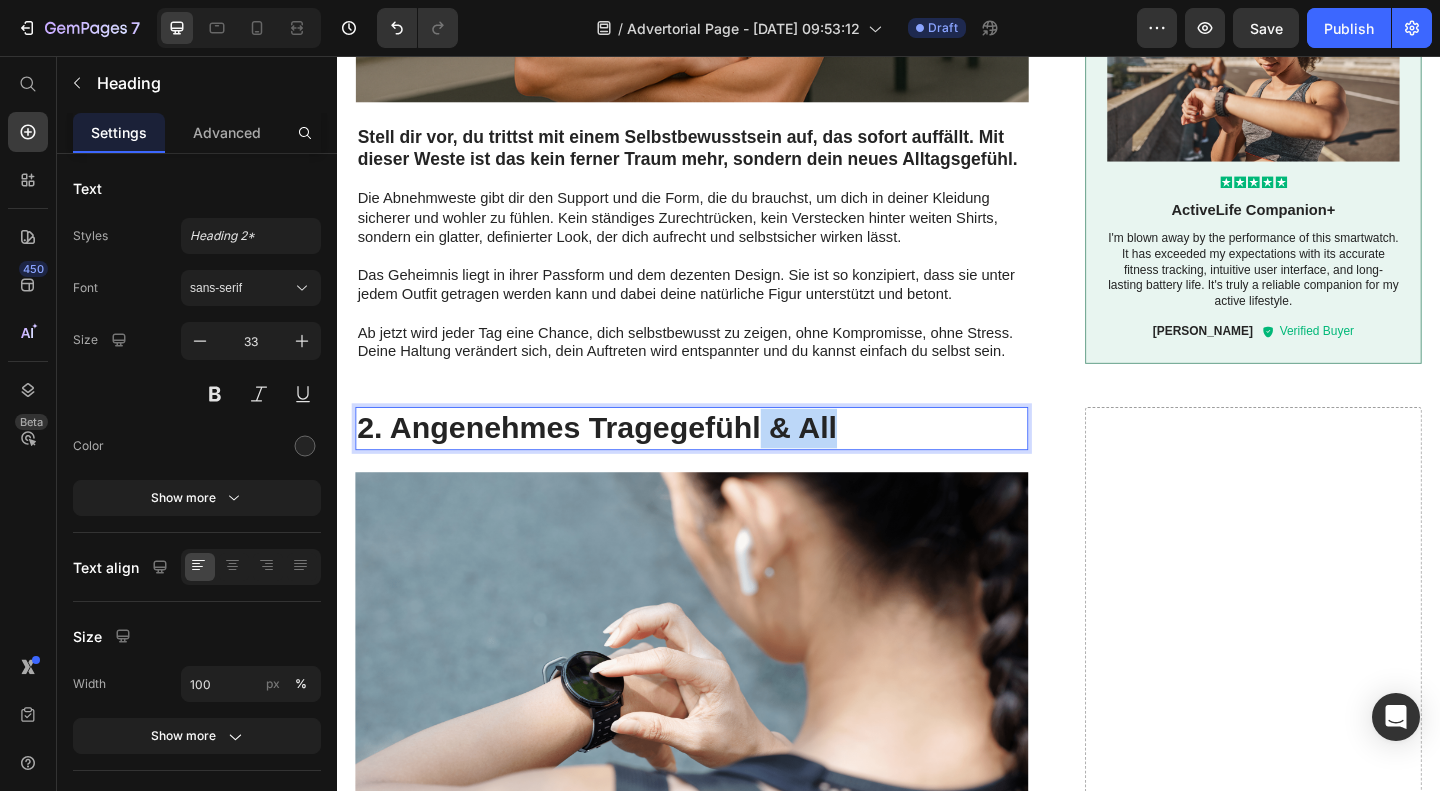 drag, startPoint x: 797, startPoint y: 473, endPoint x: 890, endPoint y: 455, distance: 94.72592 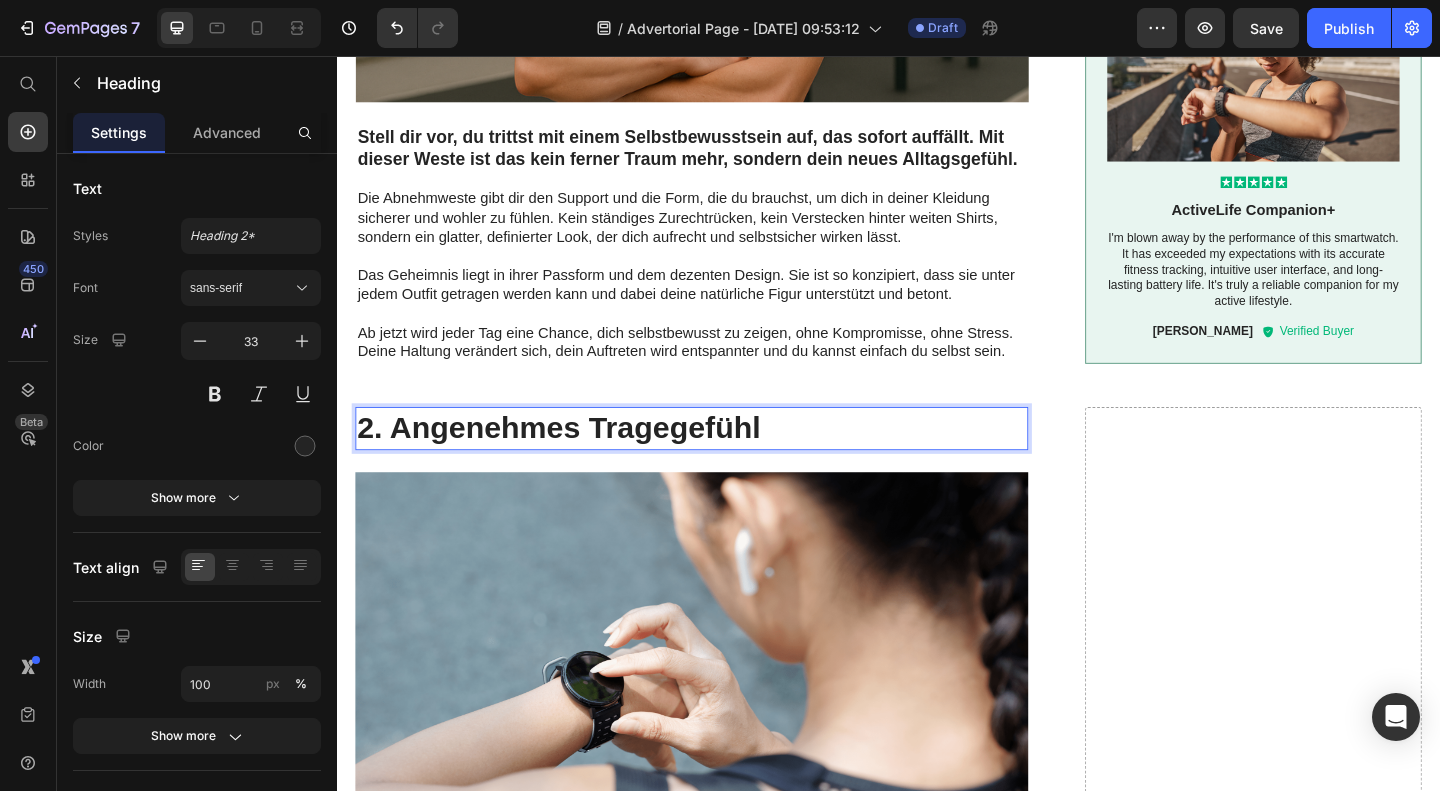 click on "Drop element here" at bounding box center [1334, 2477] 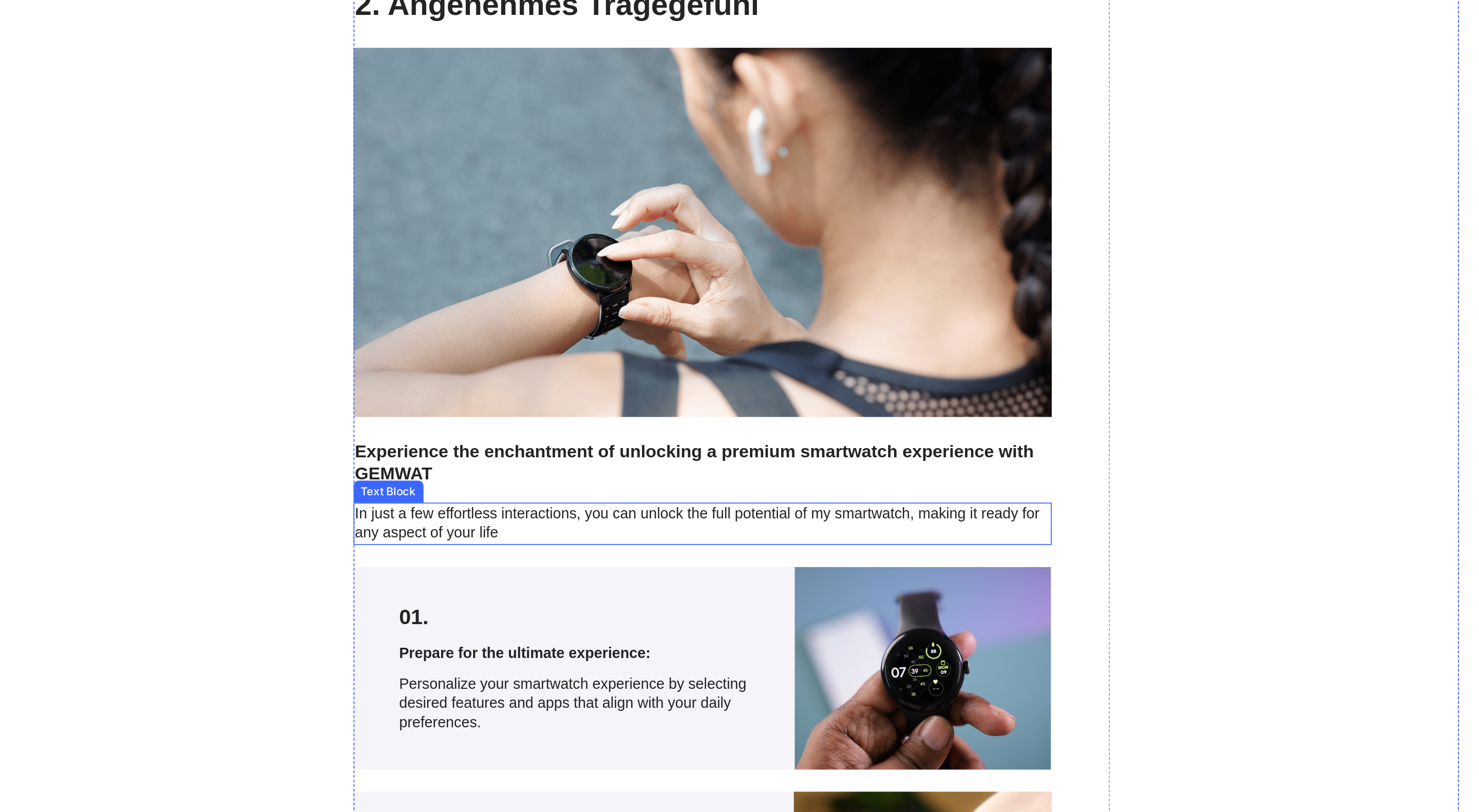 scroll, scrollTop: 1167, scrollLeft: 0, axis: vertical 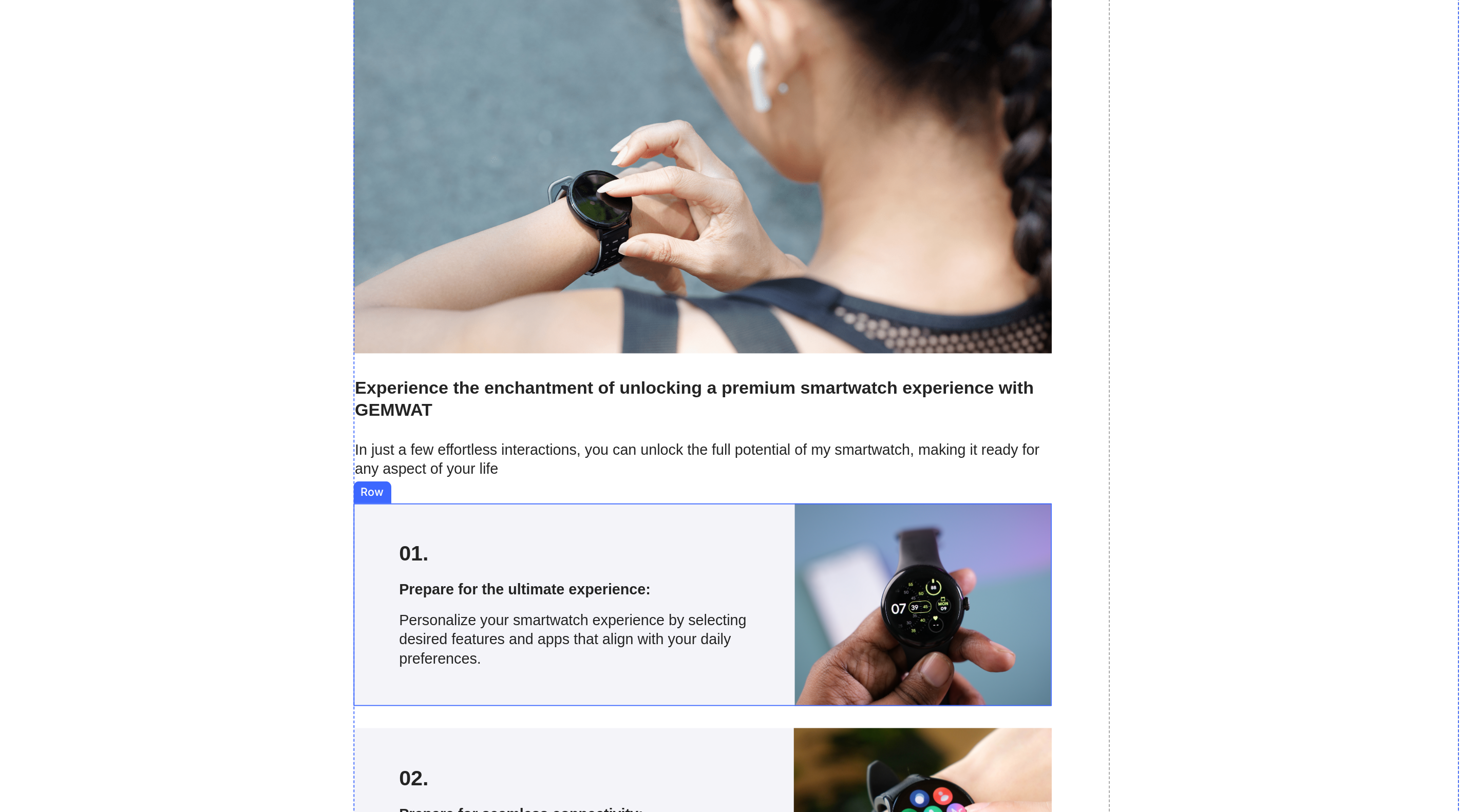 click on "Experience the enchantment of unlocking a premium smartwatch experience with GEMWAT" at bounding box center [274, 85] 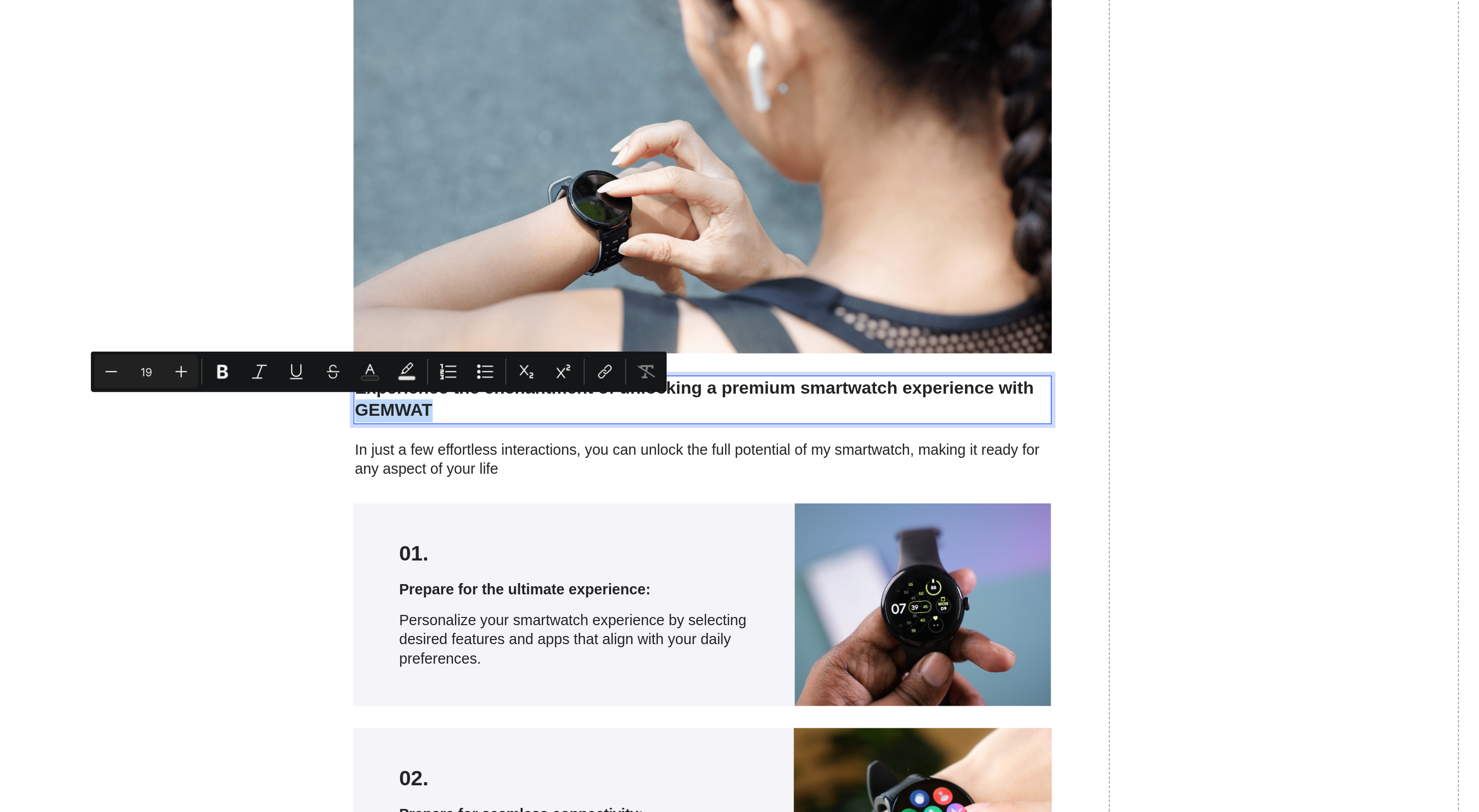 click on "Experience the enchantment of unlocking a premium smartwatch experience with GEMWAT" at bounding box center [274, 85] 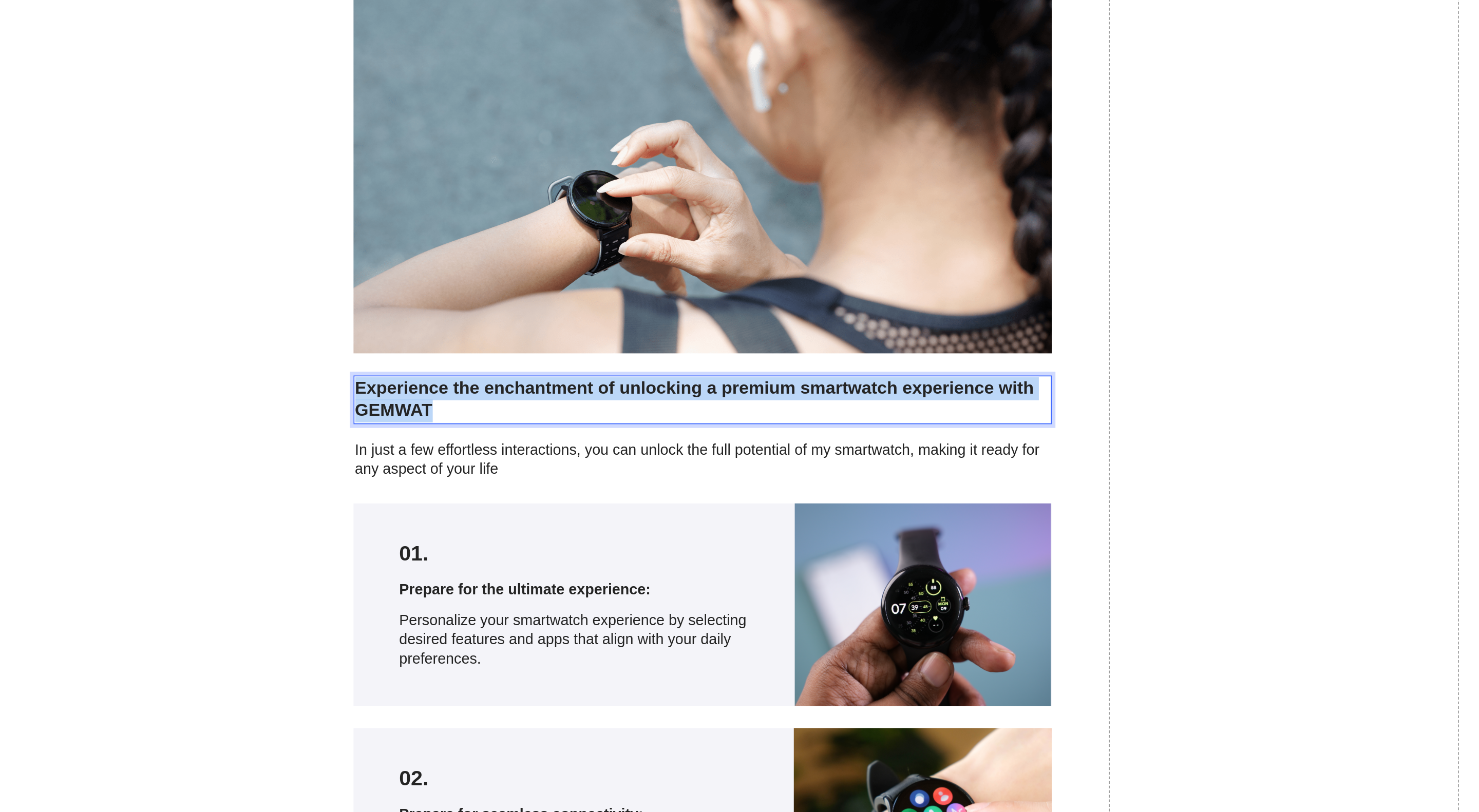 drag, startPoint x: 109, startPoint y: 86, endPoint x: 170, endPoint y: 91, distance: 61.20457 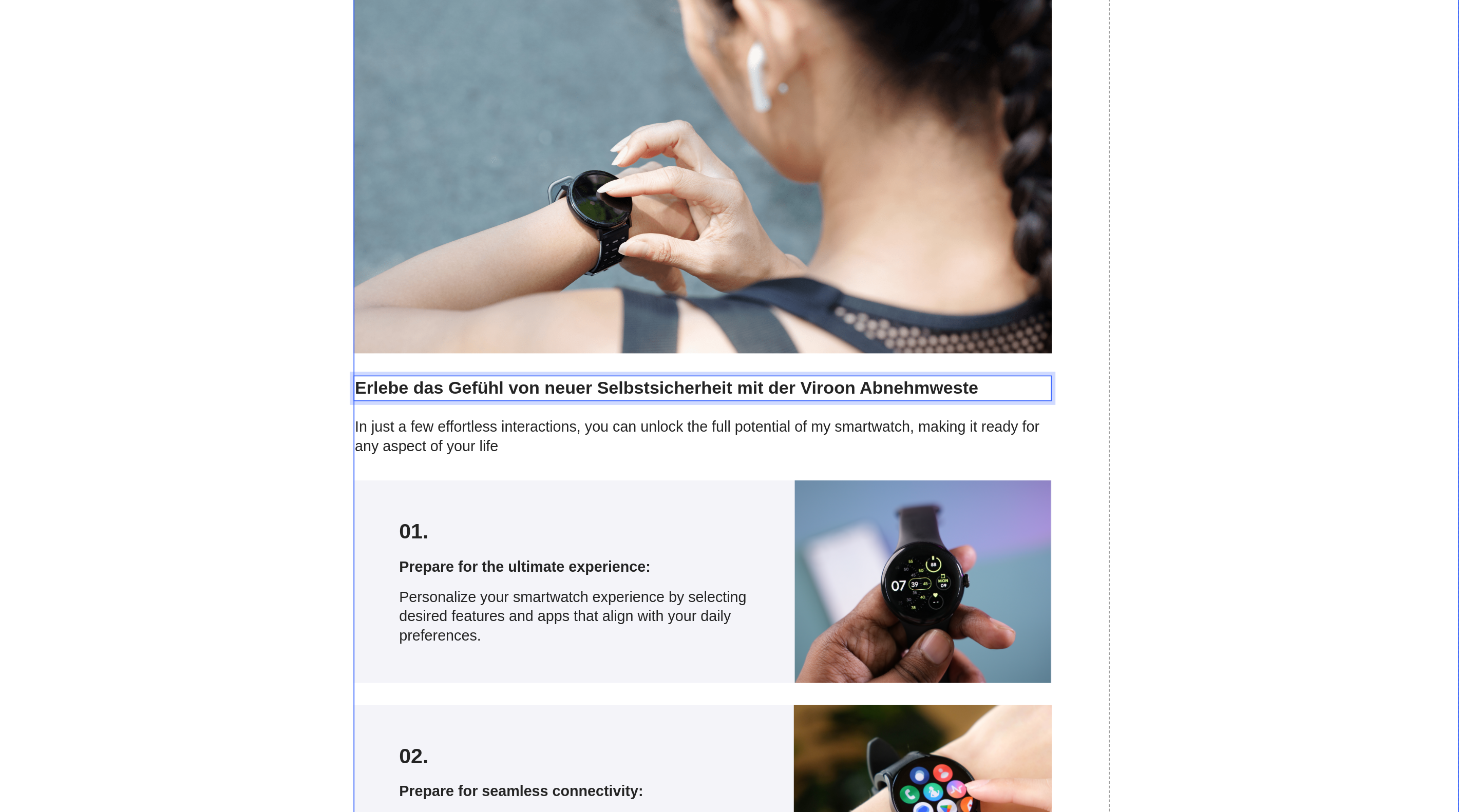 click on "Erlebe das Gefühl von neuer Selbstsicherheit mit der Viroon Abnehmweste" at bounding box center [274, 79] 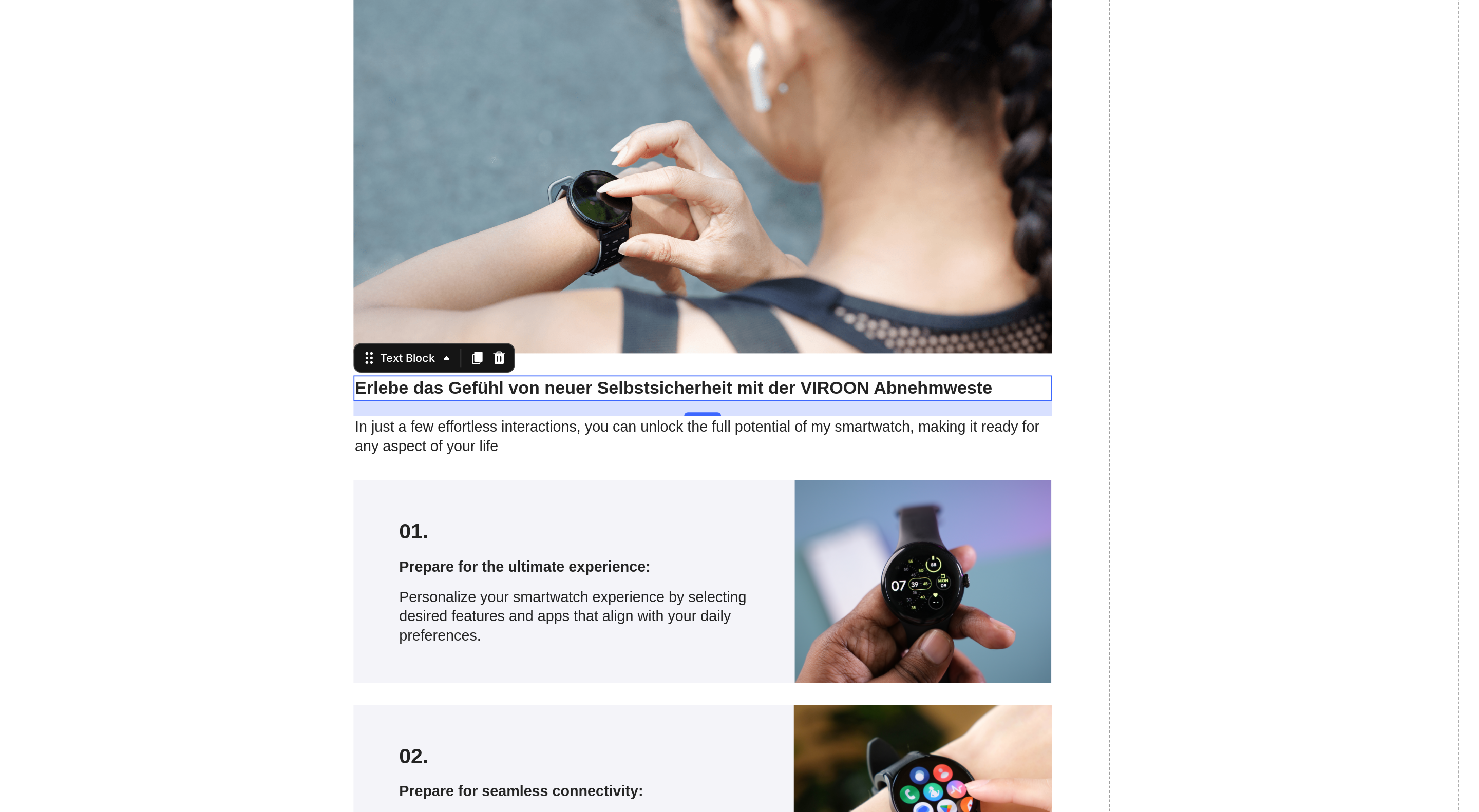 click on "In just a few effortless interactions, you can unlock the full potential of my smartwatch, making it ready for any aspect of your life" at bounding box center [274, 106] 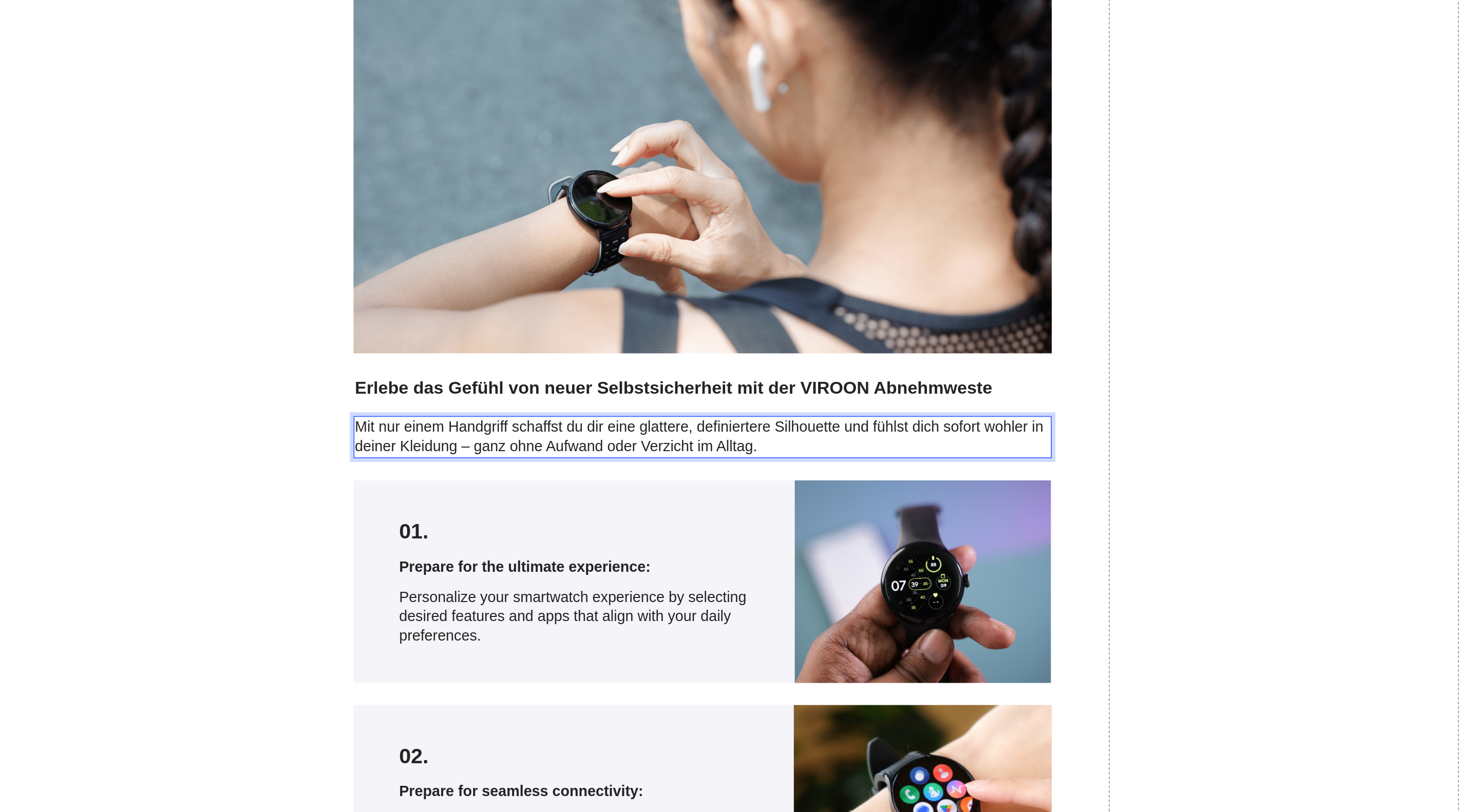 click on "Mit nur einem Handgriff schaffst du dir eine glattere, definiertere Silhouette und fühlst dich sofort wohler in deiner Kleidung – ganz ohne Aufwand oder Verzicht im Alltag." at bounding box center [274, 106] 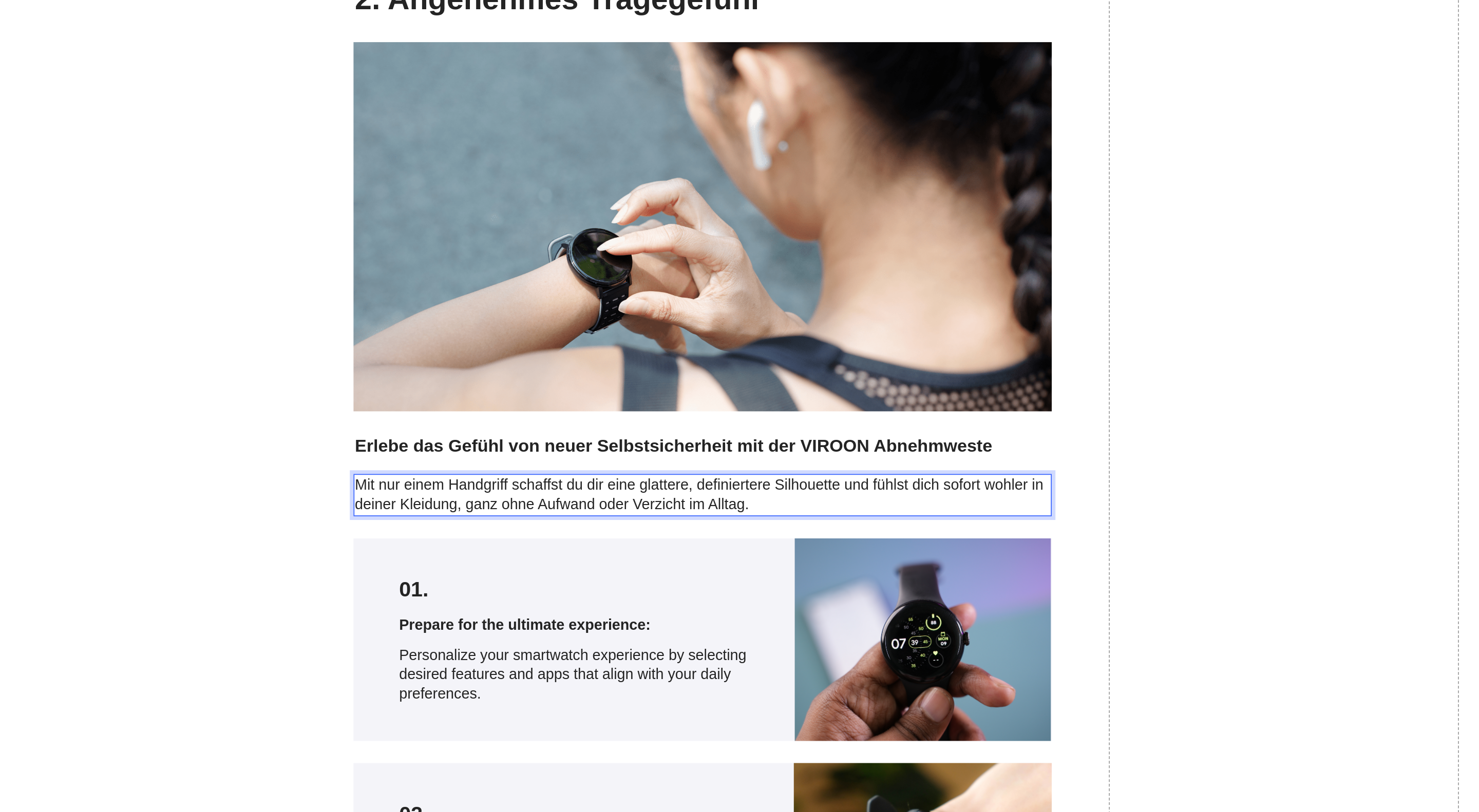 scroll, scrollTop: 1279, scrollLeft: 0, axis: vertical 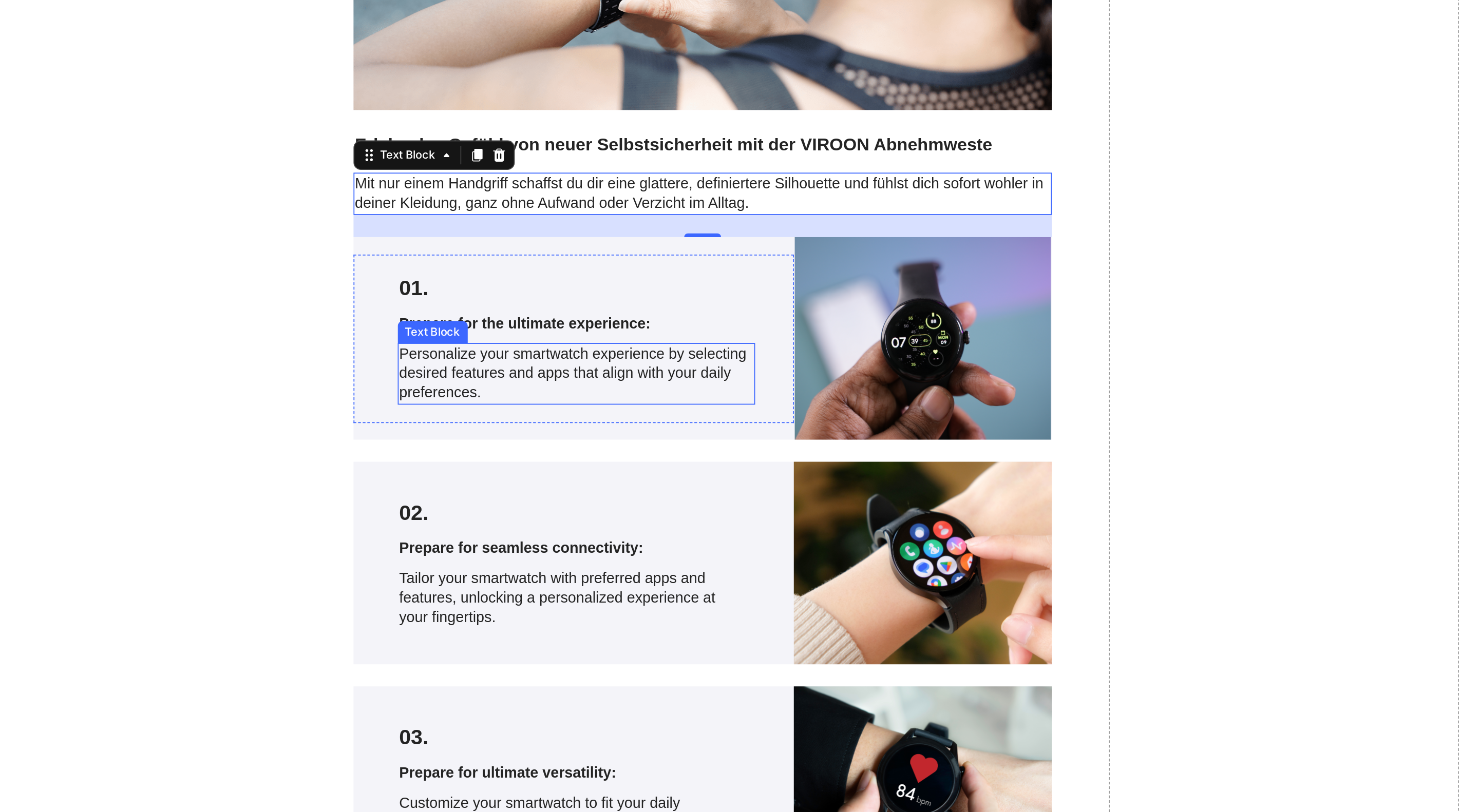 click on "Prepare for the ultimate experience:" at bounding box center (204, 43) 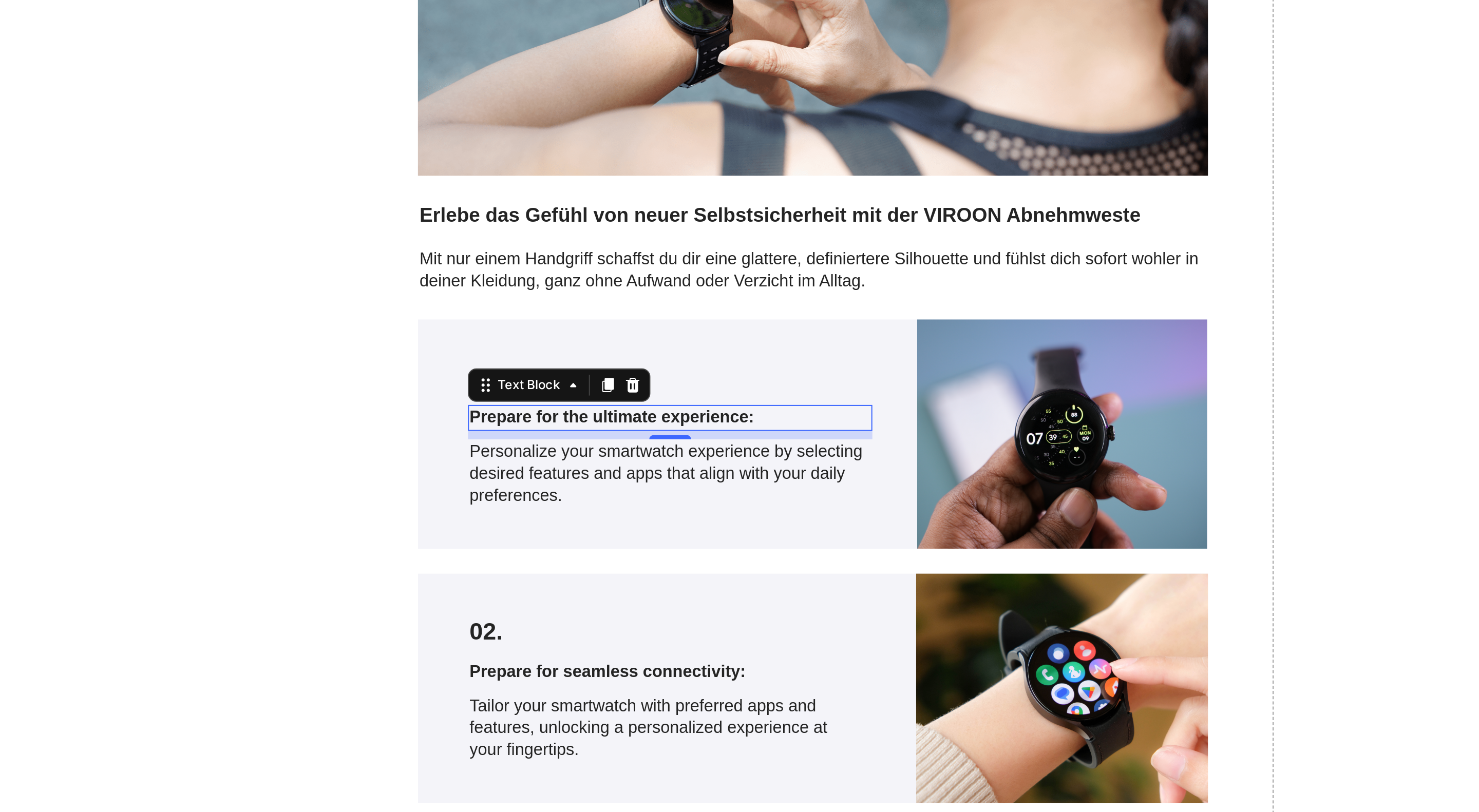 scroll, scrollTop: 1252, scrollLeft: 0, axis: vertical 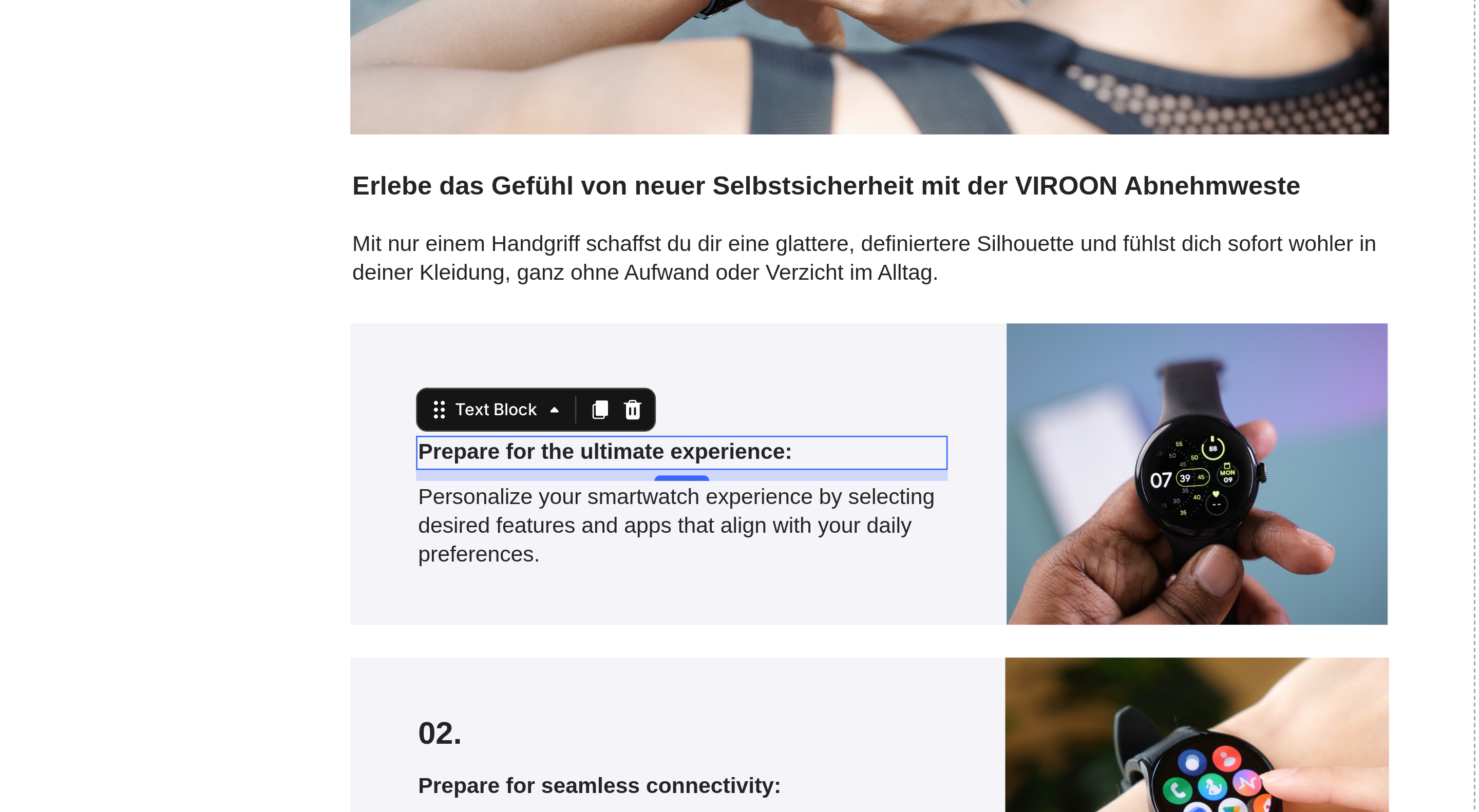 click on "Prepare for the ultimate experience:" at bounding box center (-101, -221) 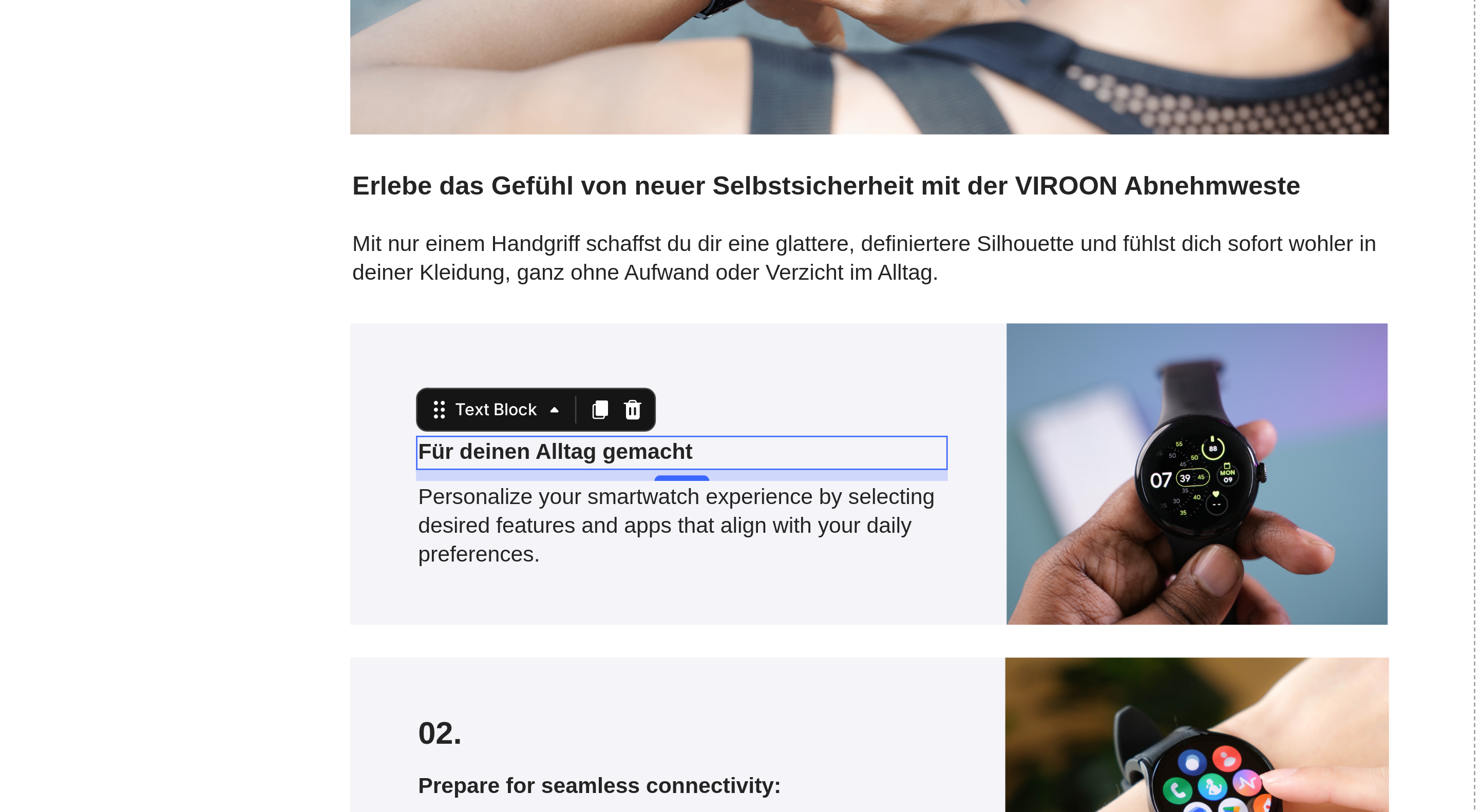 click on "Personalize your smartwatch experience by selecting desired features and apps that align with your daily preferences." at bounding box center (-101, -193) 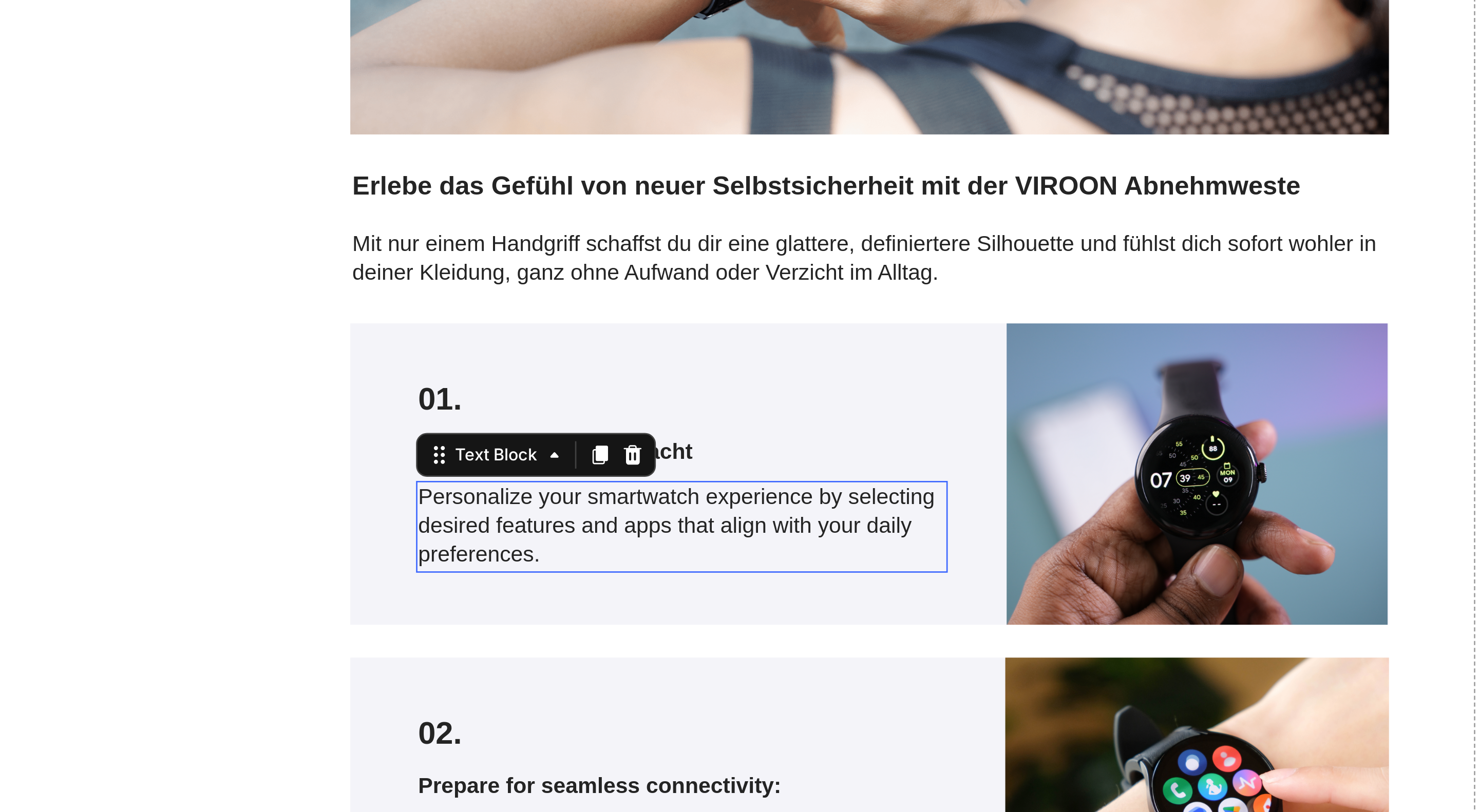 click on "Personalize your smartwatch experience by selecting desired features and apps that align with your daily preferences." at bounding box center (-101, -193) 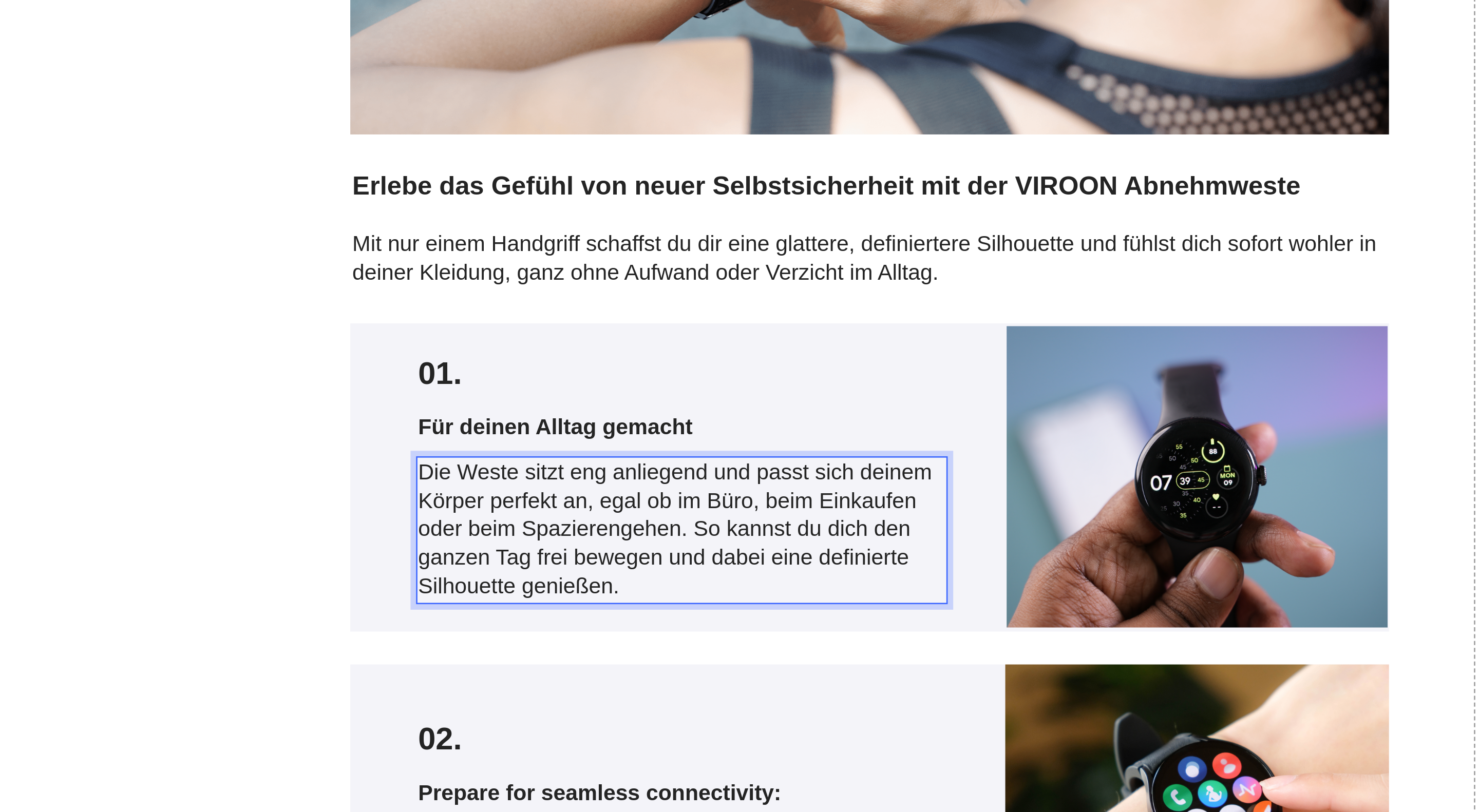 scroll, scrollTop: 1243, scrollLeft: 0, axis: vertical 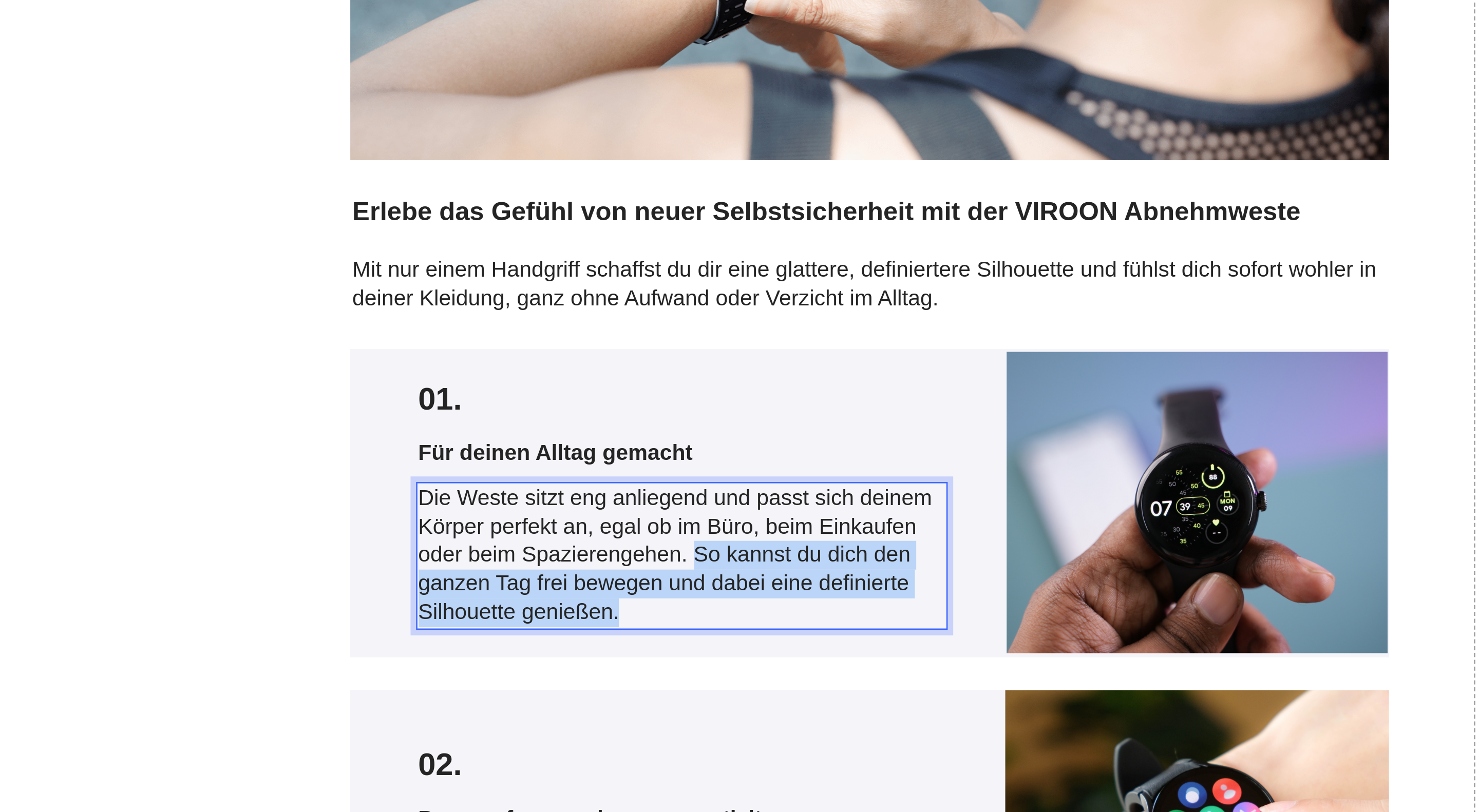 click on "Die Weste sitzt eng anliegend und passt sich deinem Körper perfekt an, egal ob im Büro, beim Einkaufen oder beim Spazierengehen. So kannst du dich den ganzen Tag frei bewegen und dabei eine definierte Silhouette genießen." at bounding box center (-101, -182) 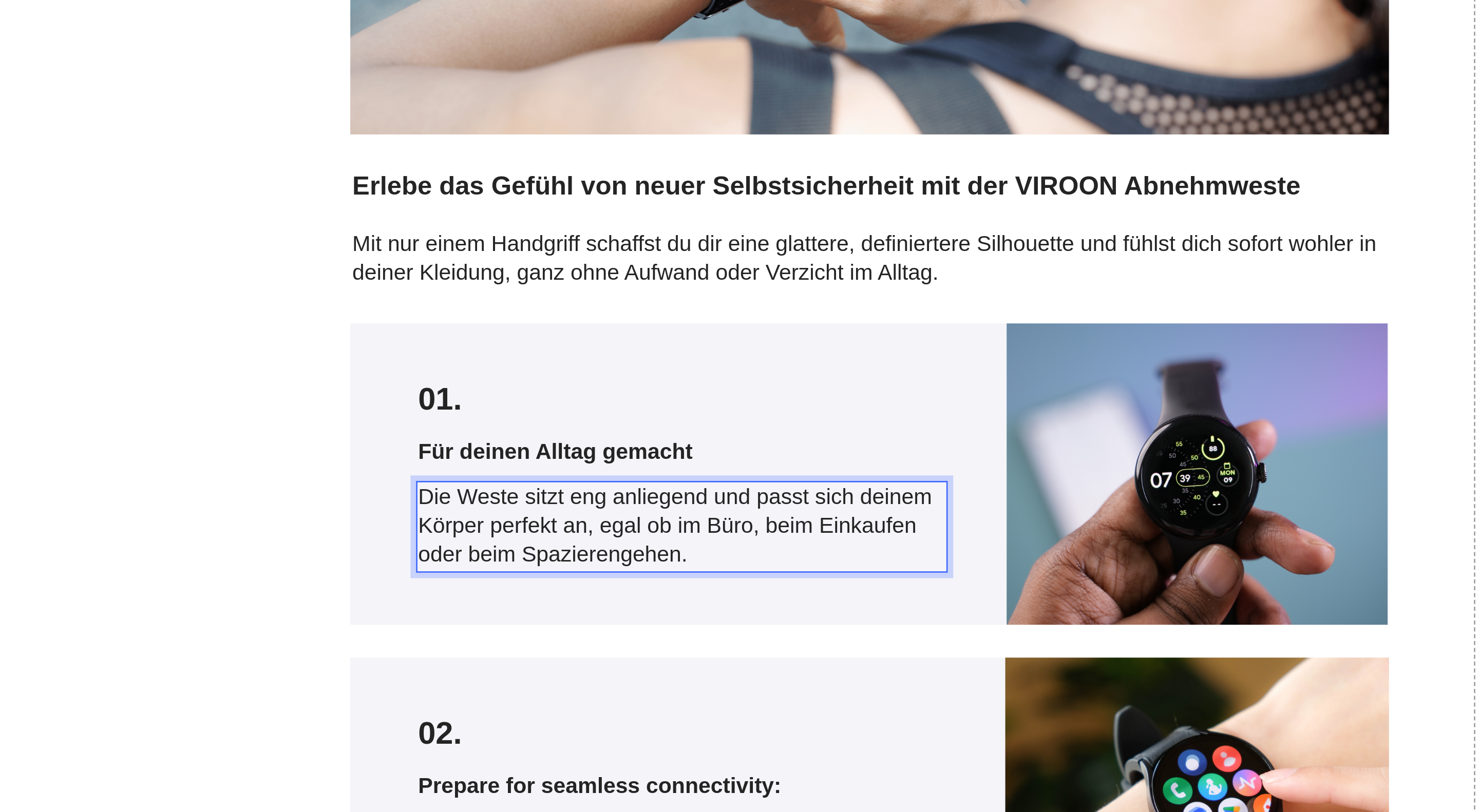 scroll, scrollTop: 1360, scrollLeft: 0, axis: vertical 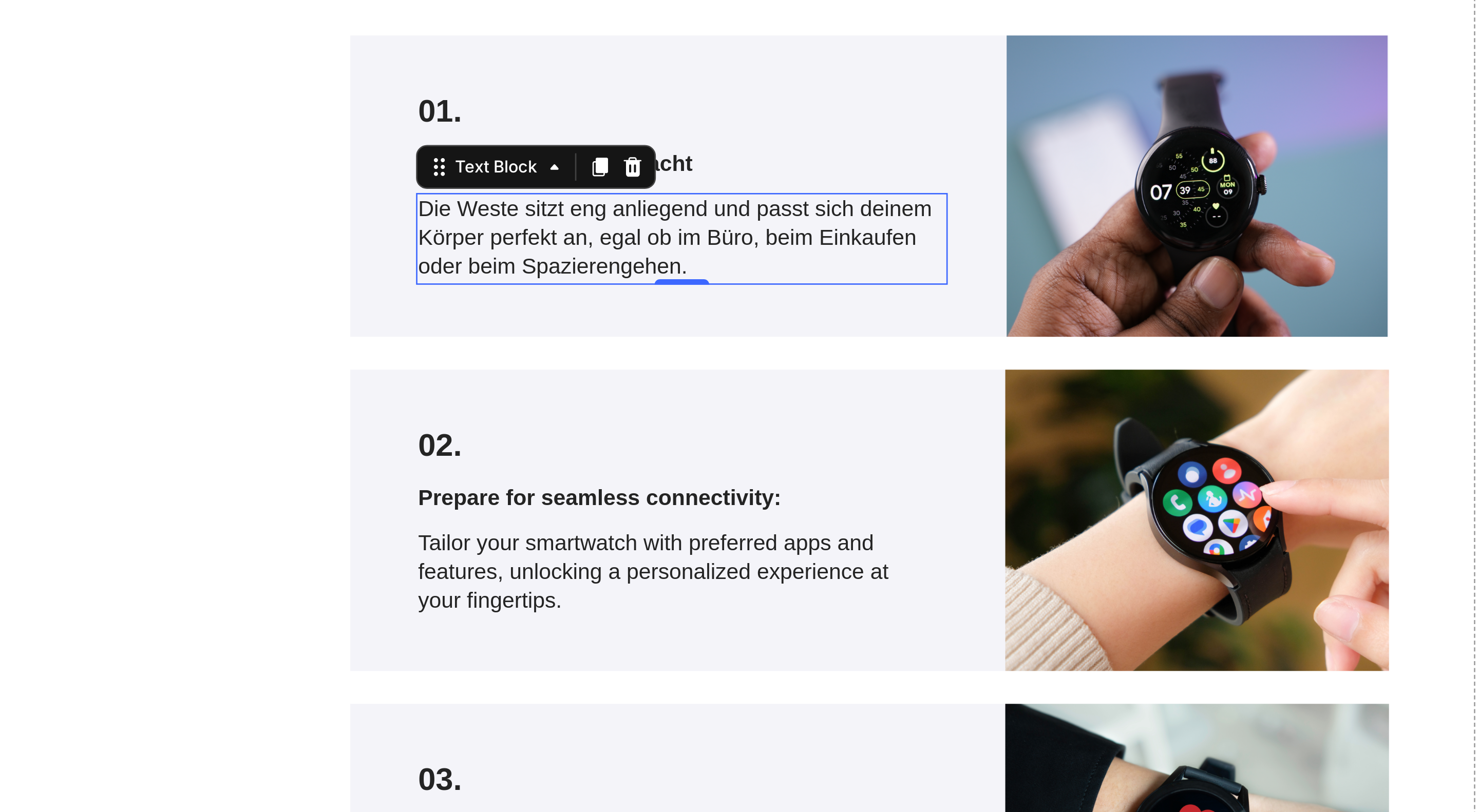 click on "Prepare for seamless connectivity:" at bounding box center [-102, -203] 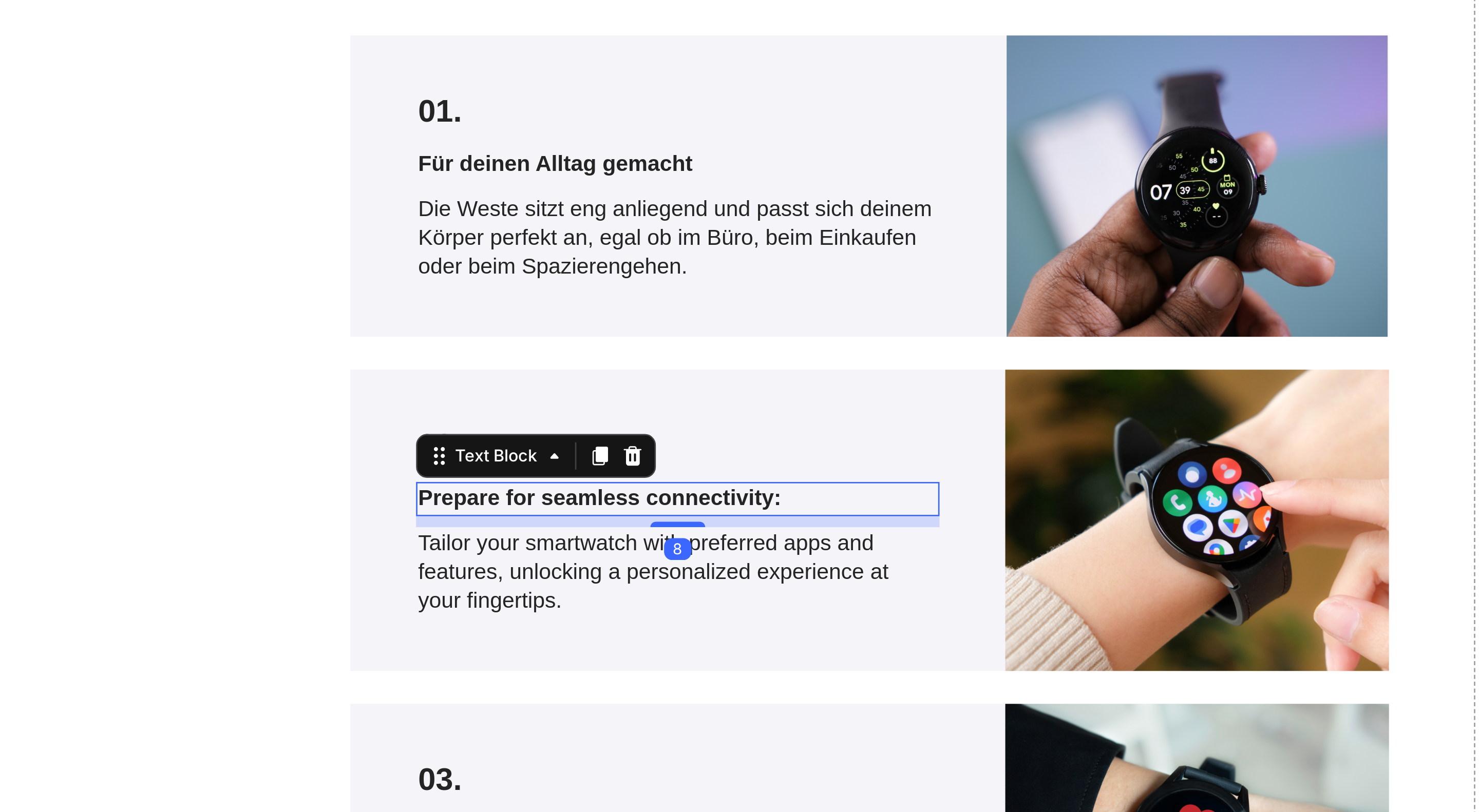 click on "Prepare for seamless connectivity:" at bounding box center (-102, -203) 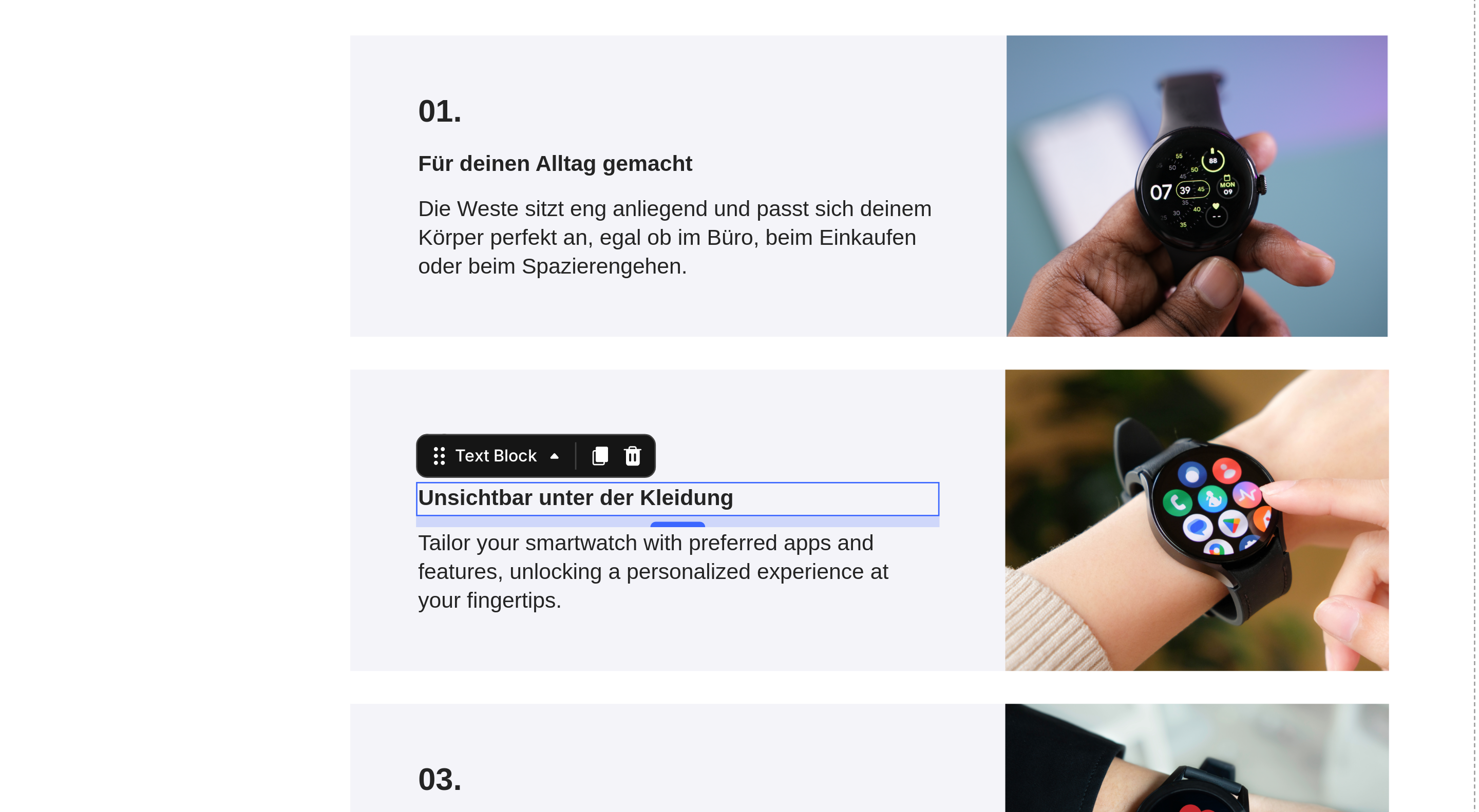 click on "8" at bounding box center [-102, -184] 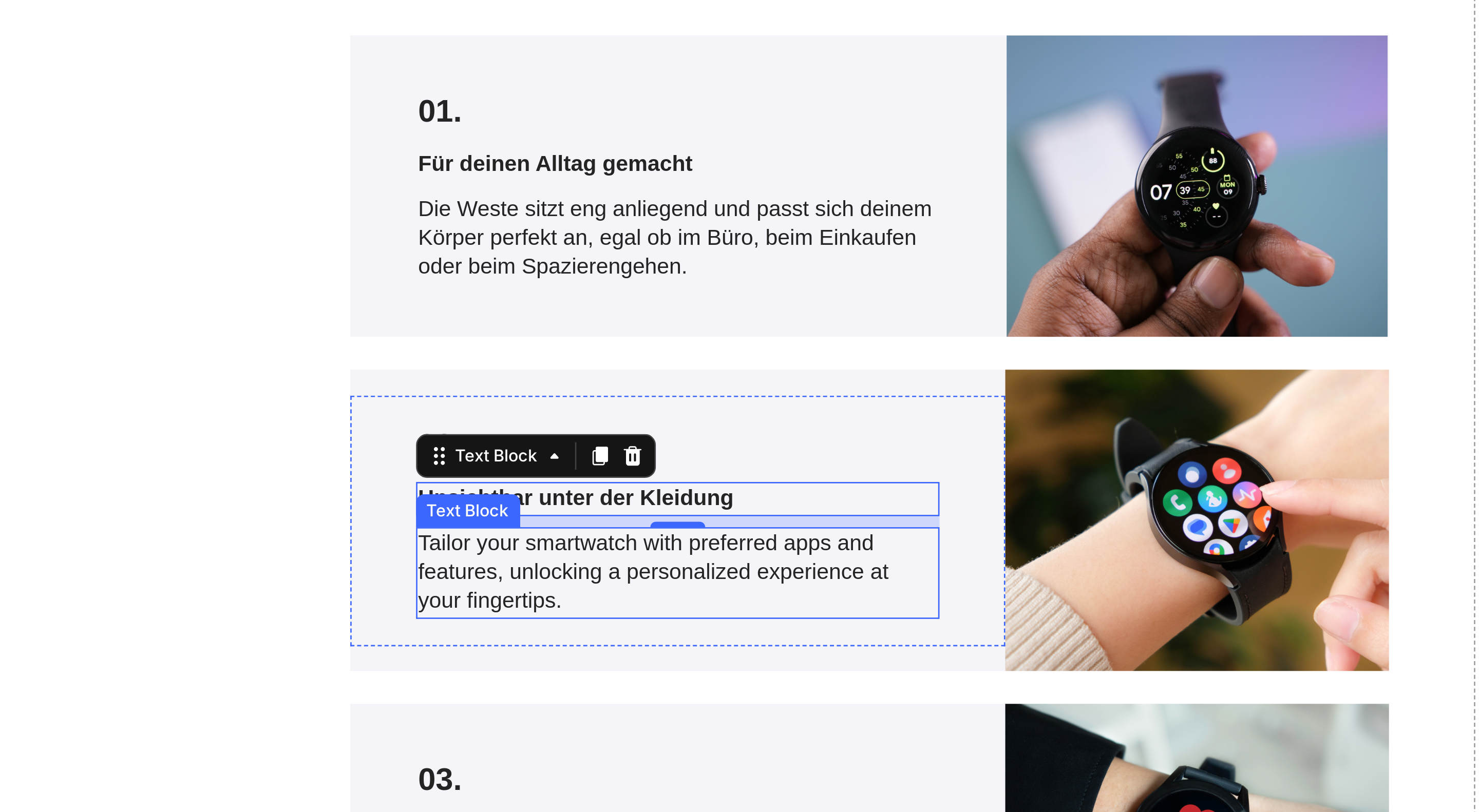 click on "Tailor your smartwatch with preferred apps and features, unlocking a personalized experience at your fingertips." at bounding box center [-102, -176] 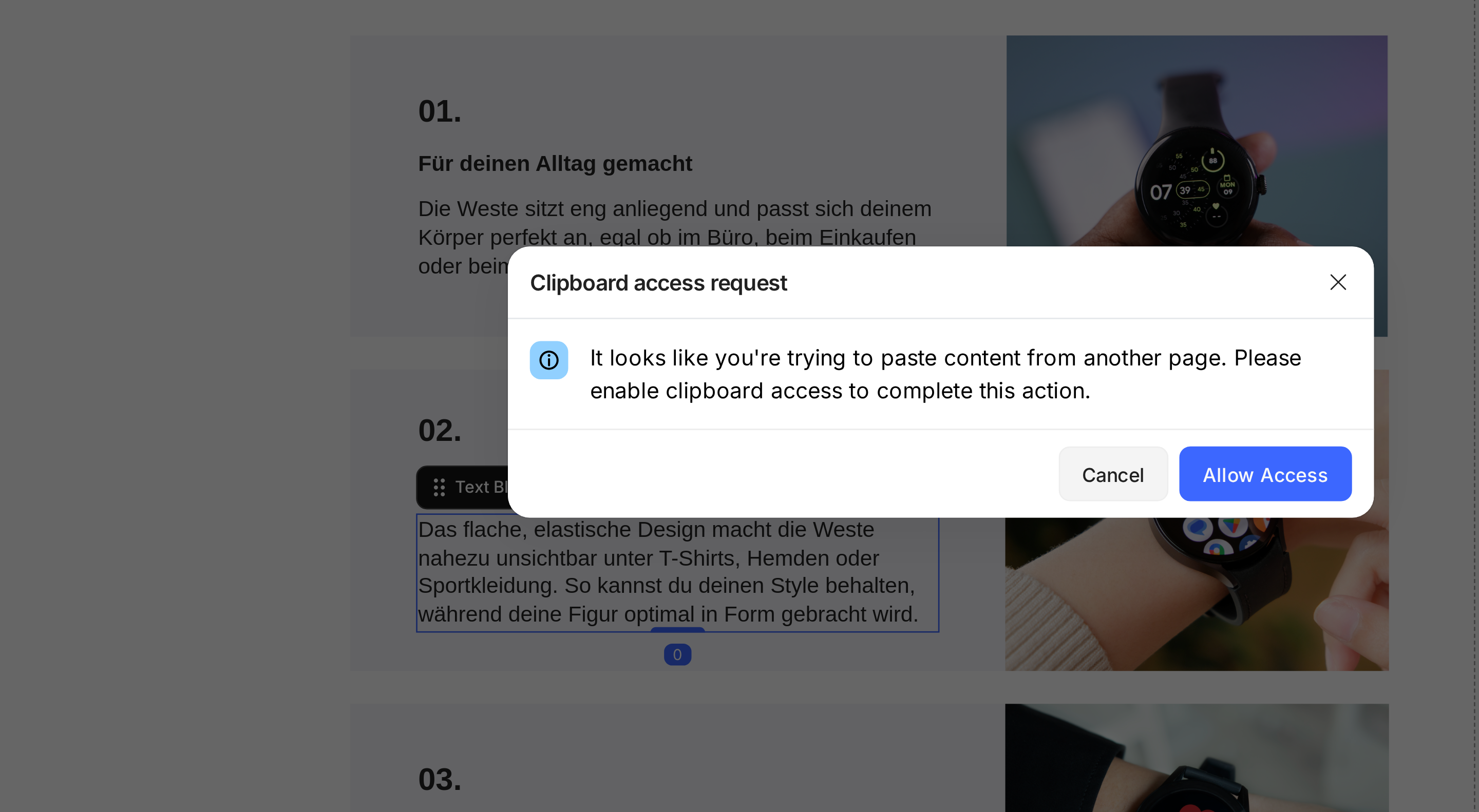 scroll, scrollTop: 1355, scrollLeft: 0, axis: vertical 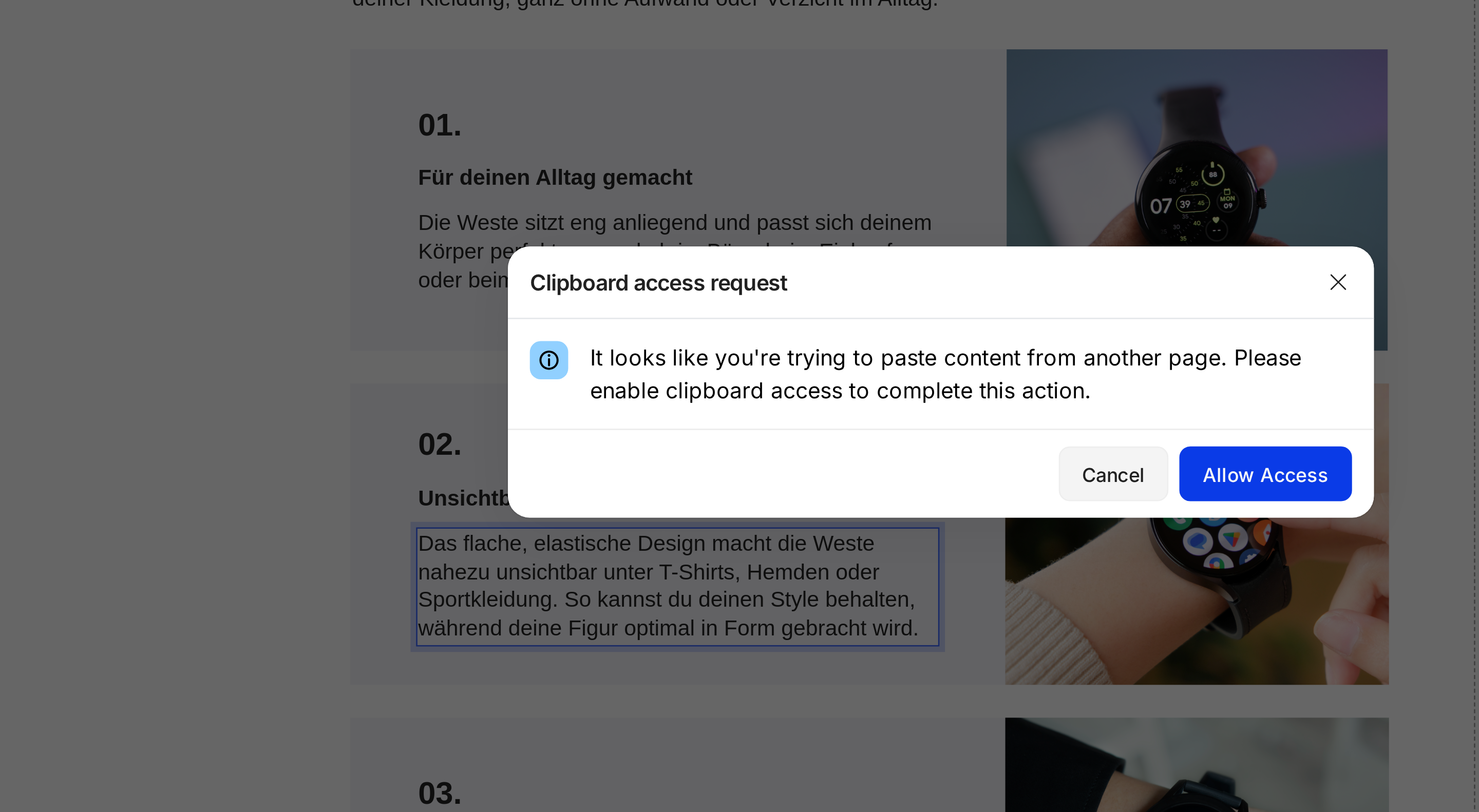 click on "Allow Access" at bounding box center [861, 440] 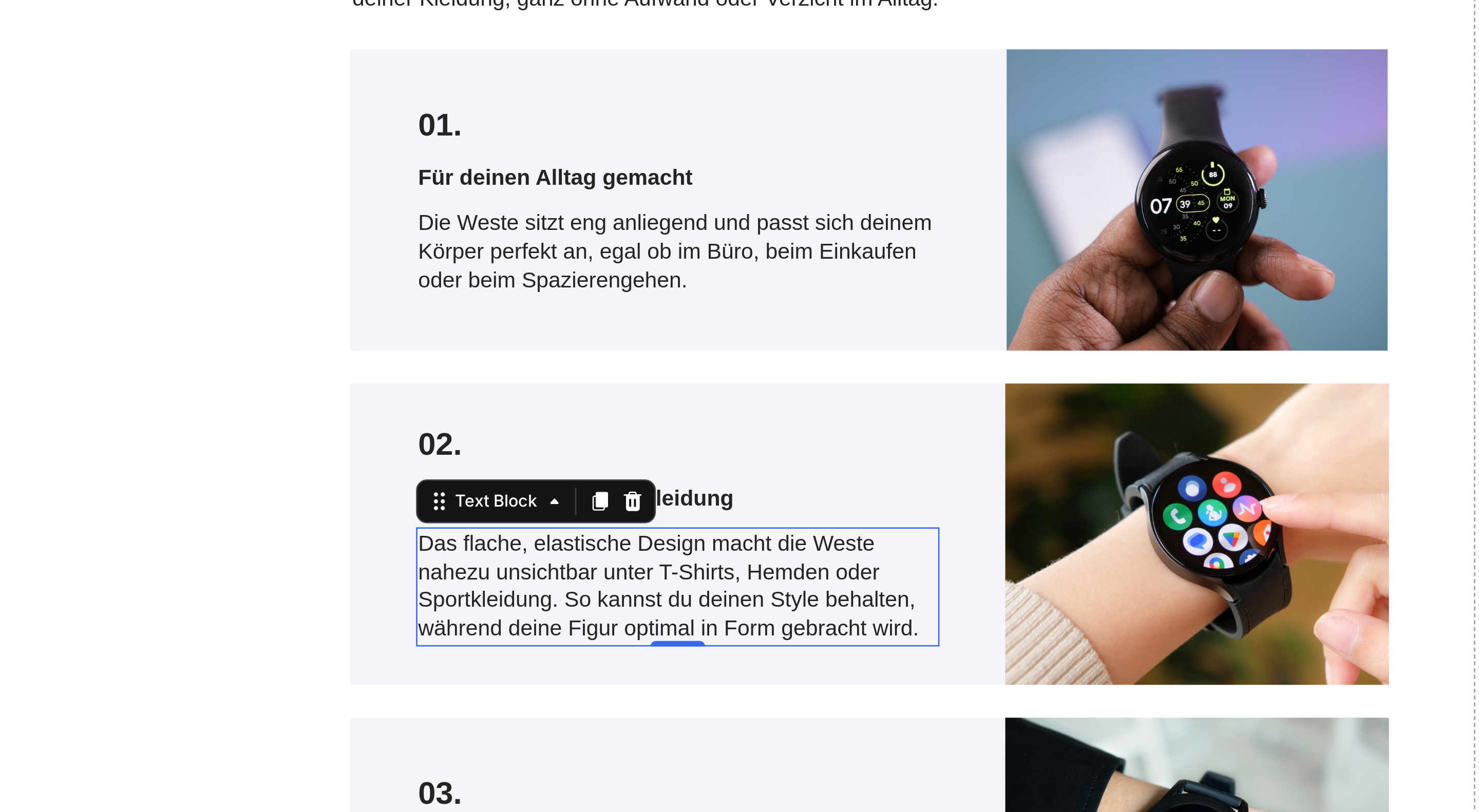 click on "Das flache, elastische Design macht die Weste nahezu unsichtbar unter T-Shirts, Hemden oder Sportkleidung. So kannst du deinen Style behalten, während deine Figur optimal in Form gebracht wird." at bounding box center (-102, -170) 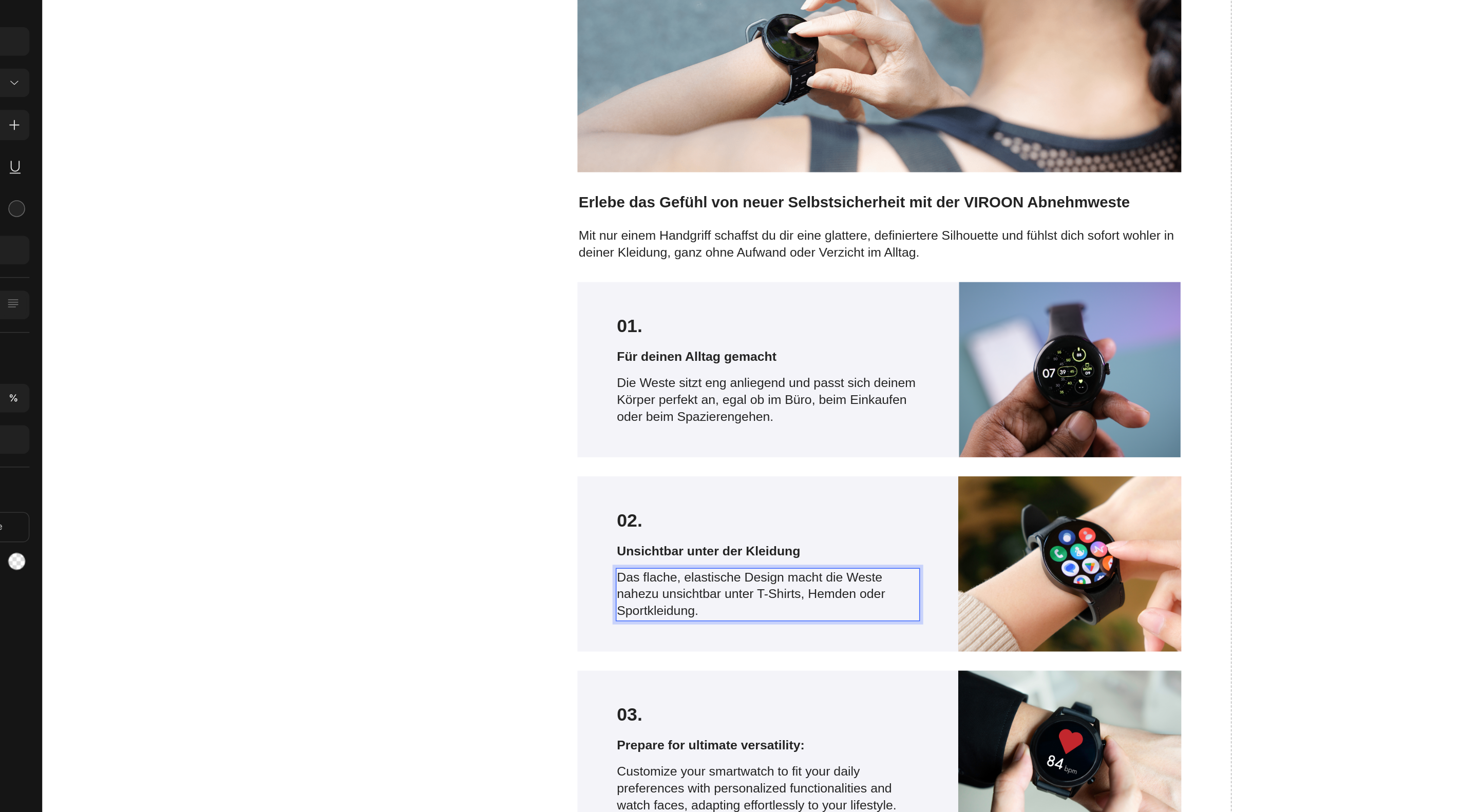 scroll, scrollTop: 1532, scrollLeft: 0, axis: vertical 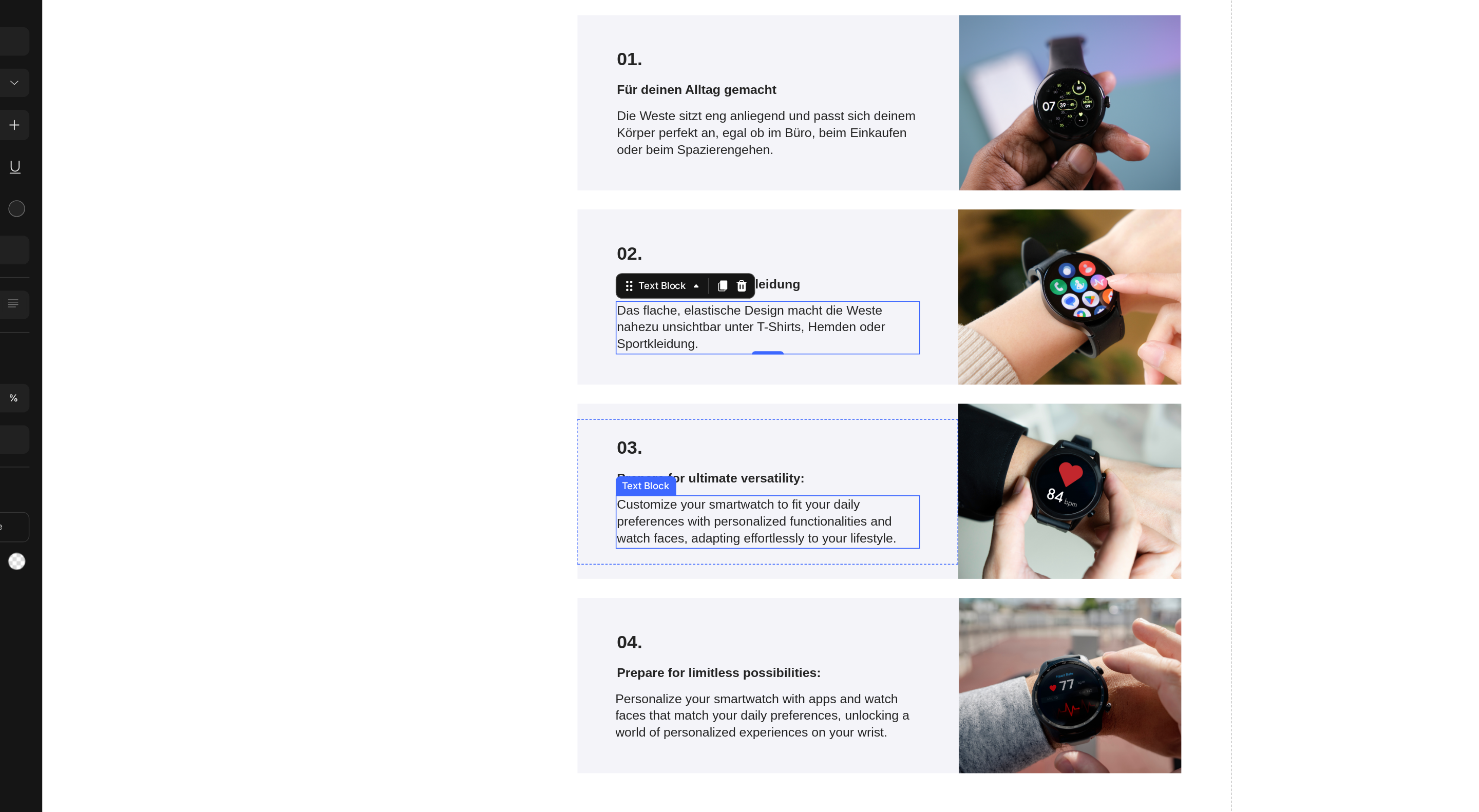 click on "Text Block" at bounding box center (431, 277) 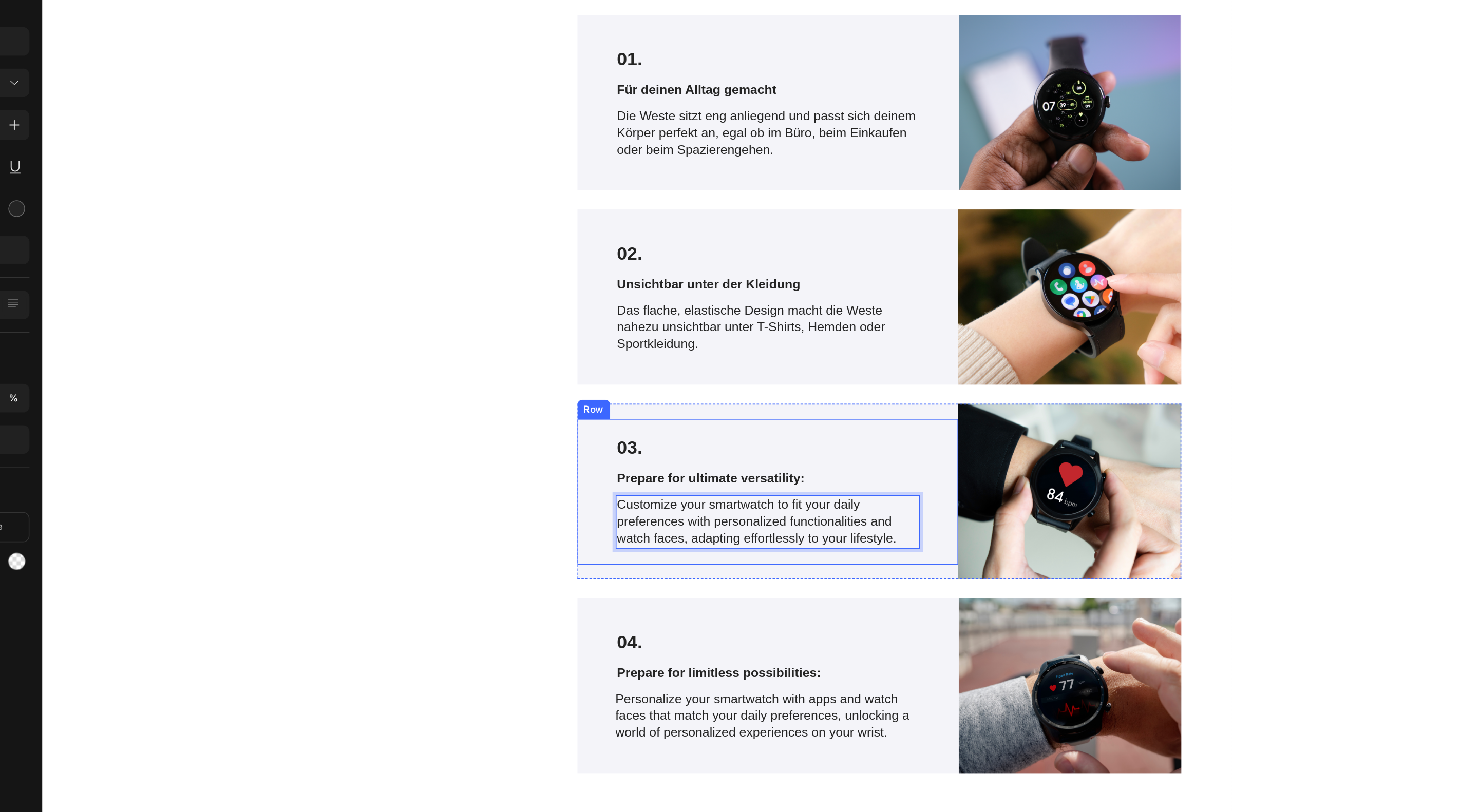 click on "Prepare for ultimate versatility:" at bounding box center [510, 273] 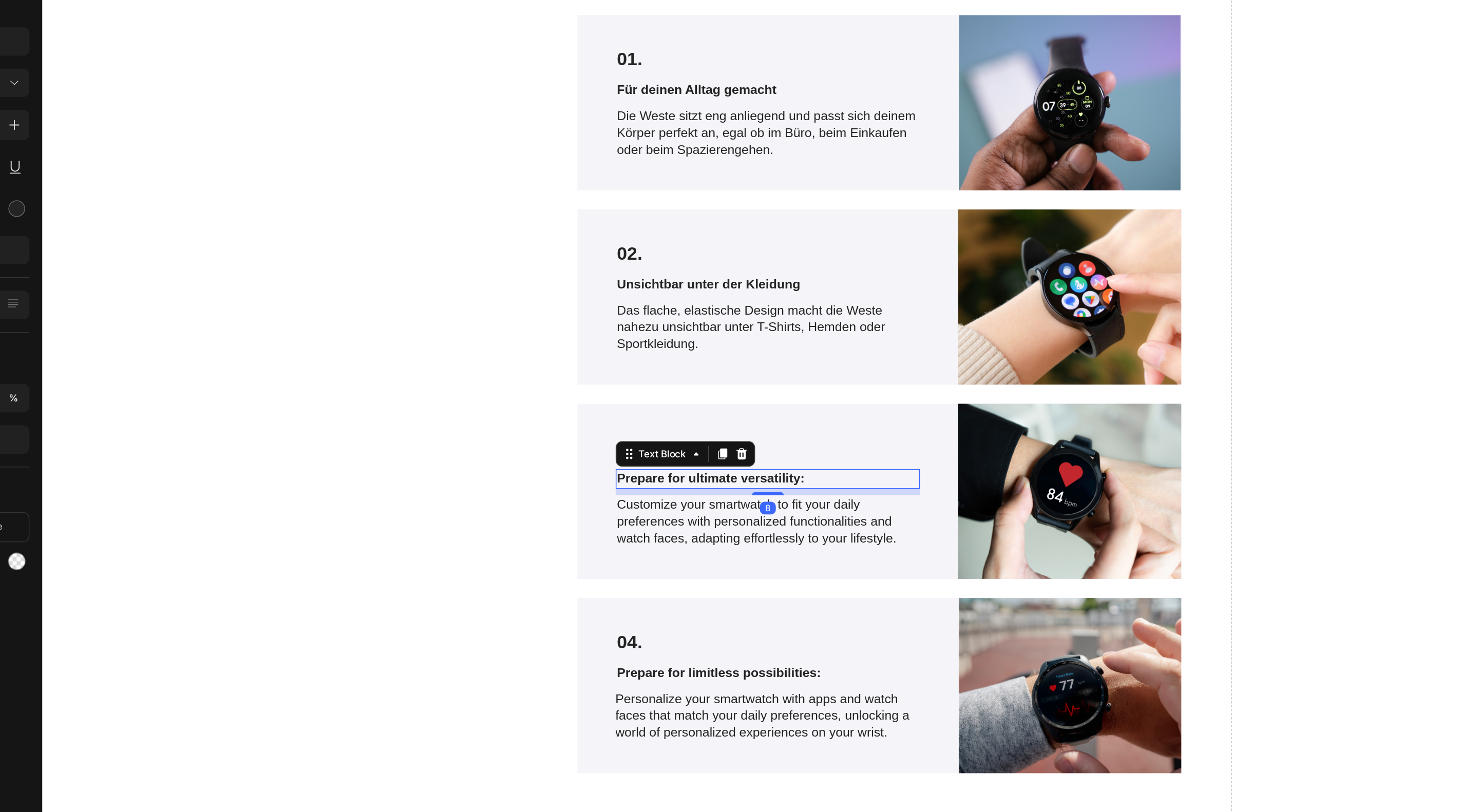 click on "Prepare for ultimate versatility:" at bounding box center (510, 273) 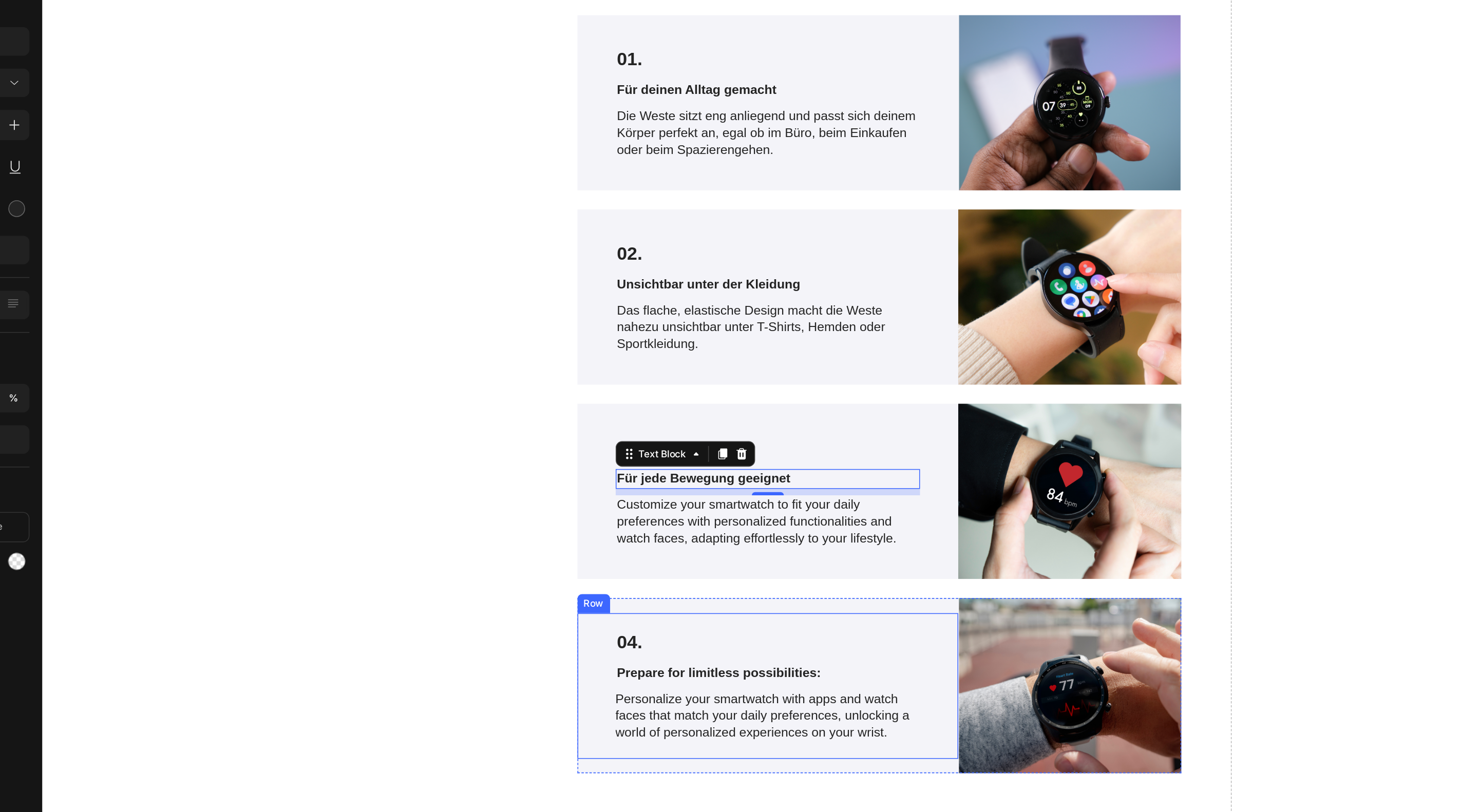 click on "Customize your smartwatch to fit your daily preferences with personalized functionalities and watch faces, adapting effortlessly to your lifestyle." at bounding box center (510, 300) 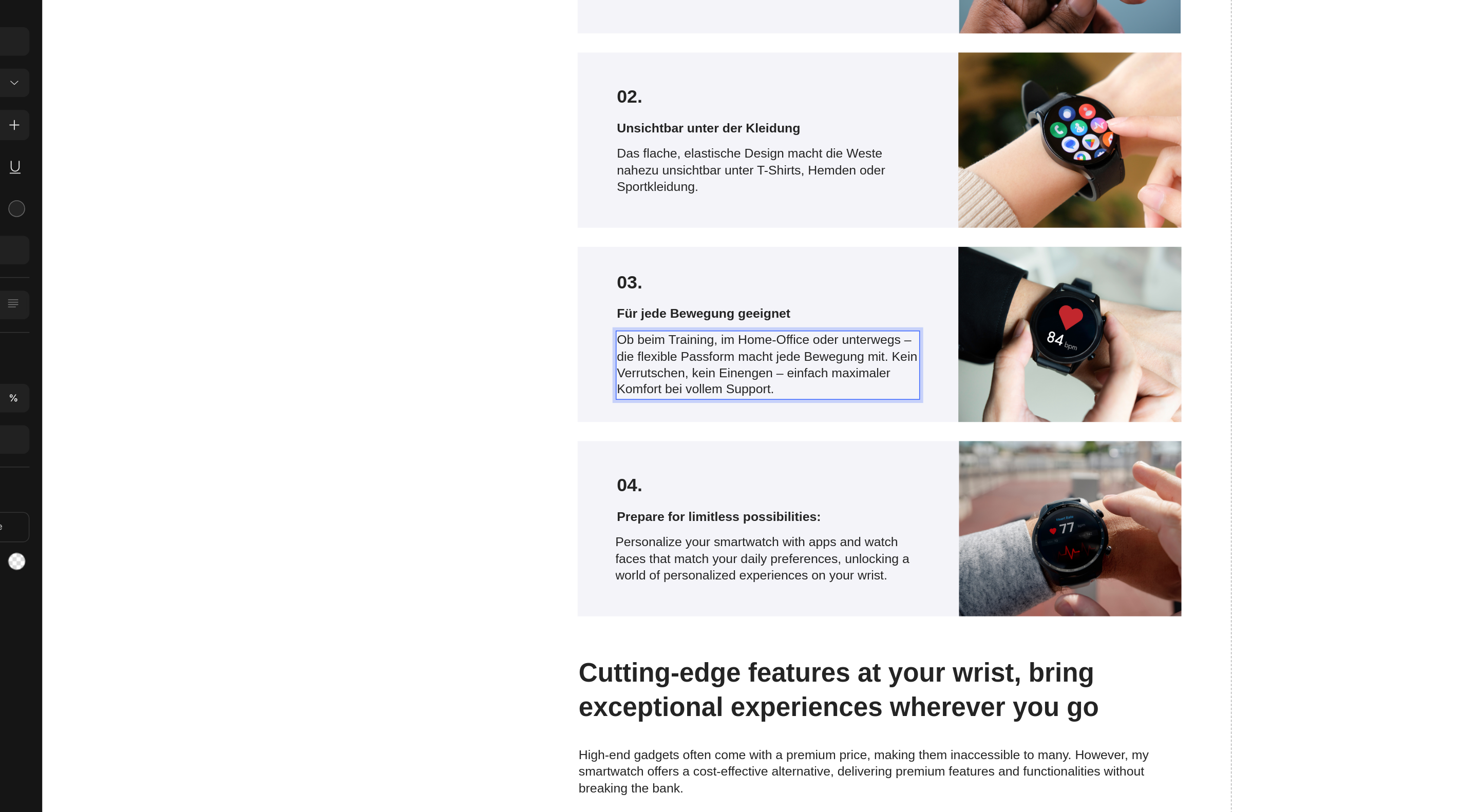 scroll, scrollTop: 1627, scrollLeft: 0, axis: vertical 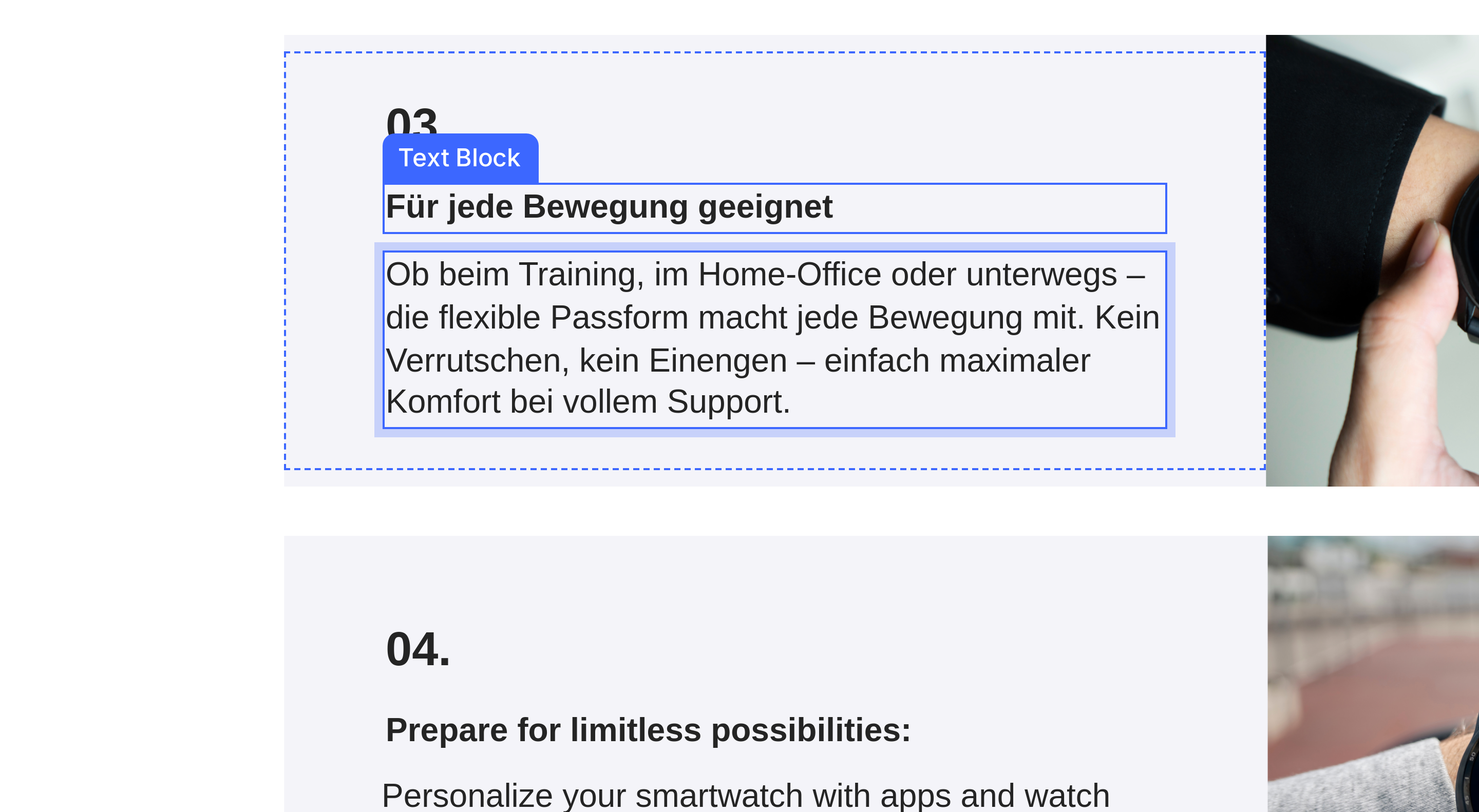 click on "Ob beim Training, im Home-Office oder unterwegs – die flexible Passform macht jede Bewegung mit. Kein Verrutschen, kein Einengen – einfach maximaler Komfort bei vollem Support." at bounding box center (-628, -581) 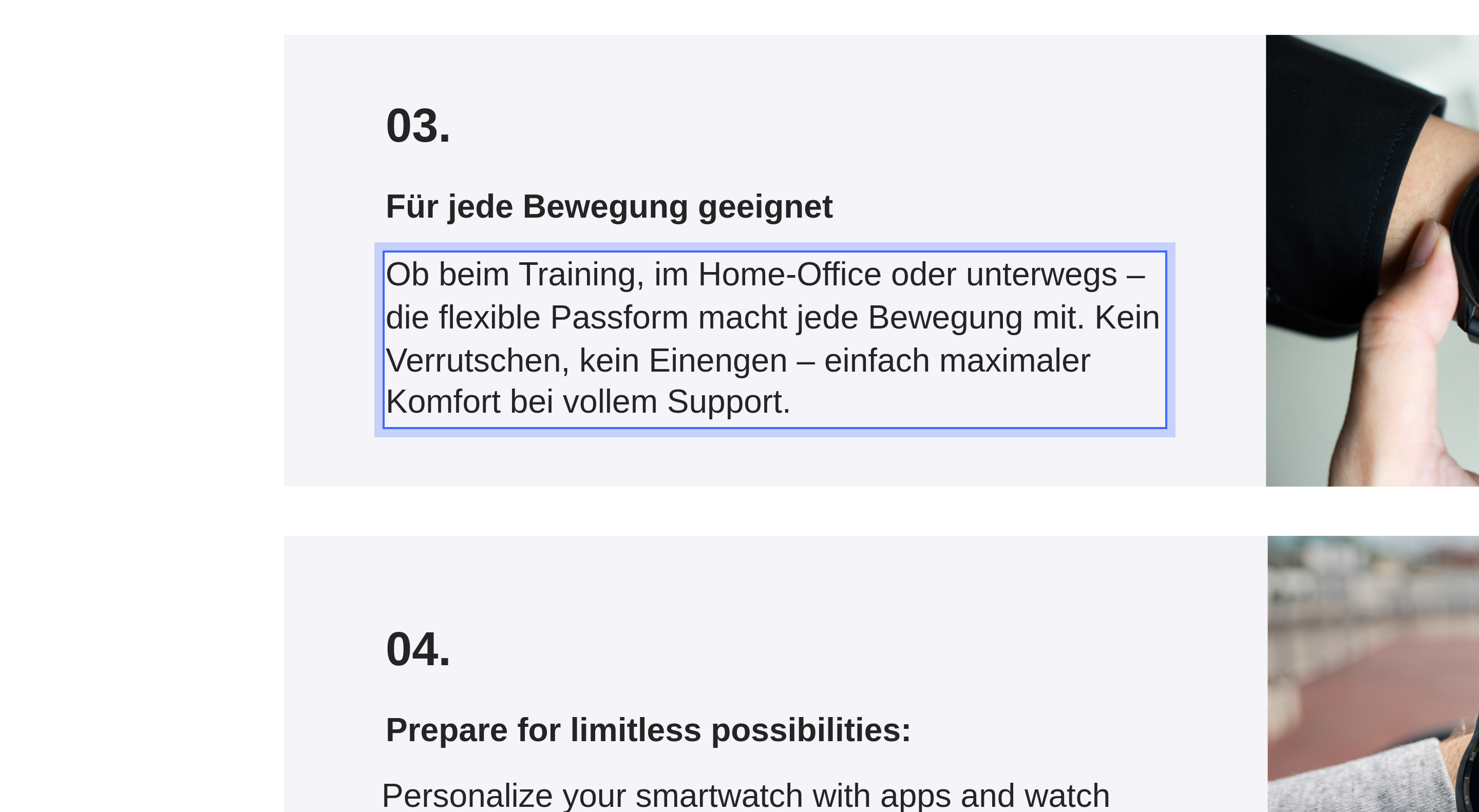 click on "Ob beim Training, im Home-Office oder unterwegs – die flexible Passform macht jede Bewegung mit. Kein Verrutschen, kein Einengen – einfach maximaler Komfort bei vollem Support." at bounding box center (-628, -581) 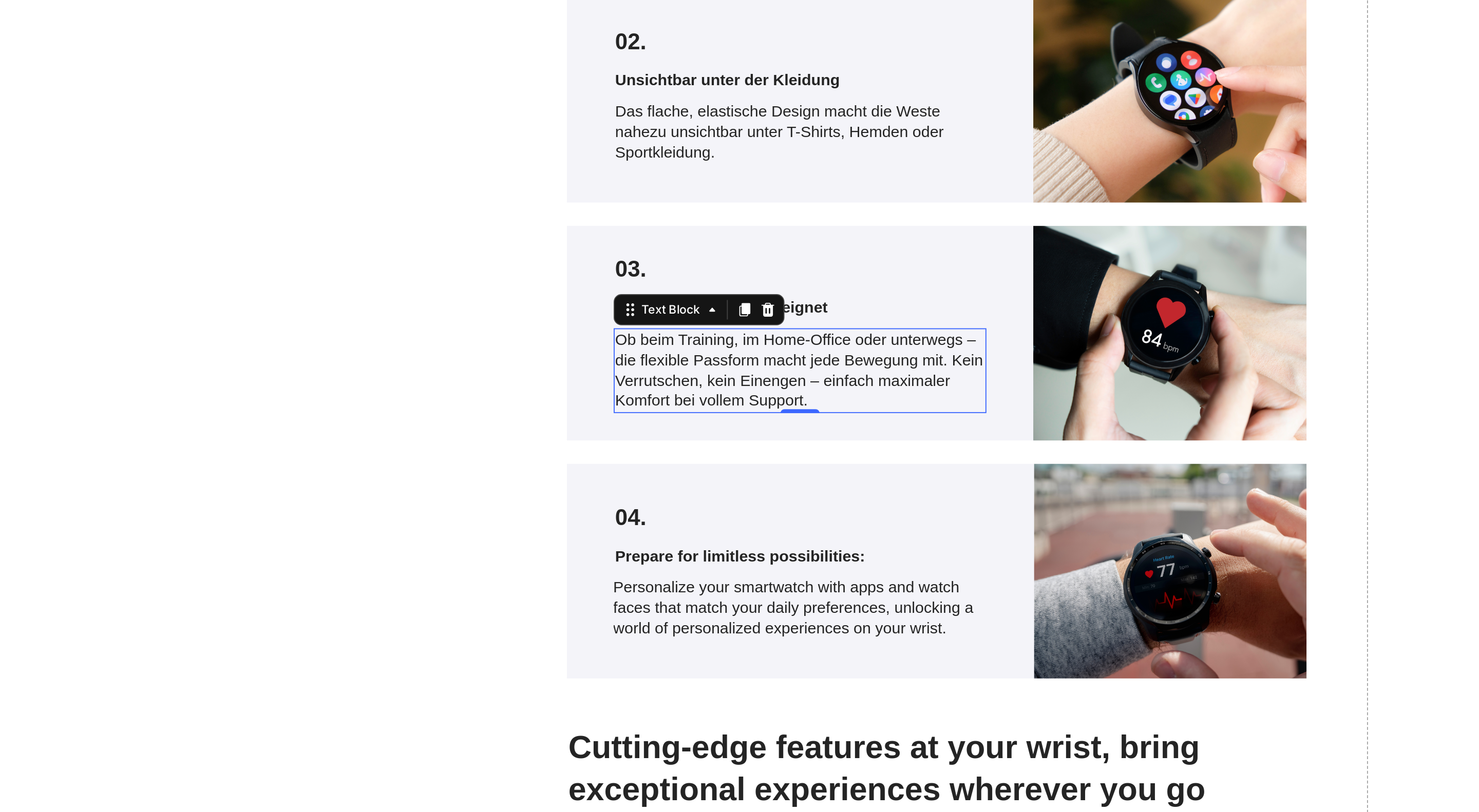 click on "Prepare for limitless possibilities:" at bounding box center (380, 193) 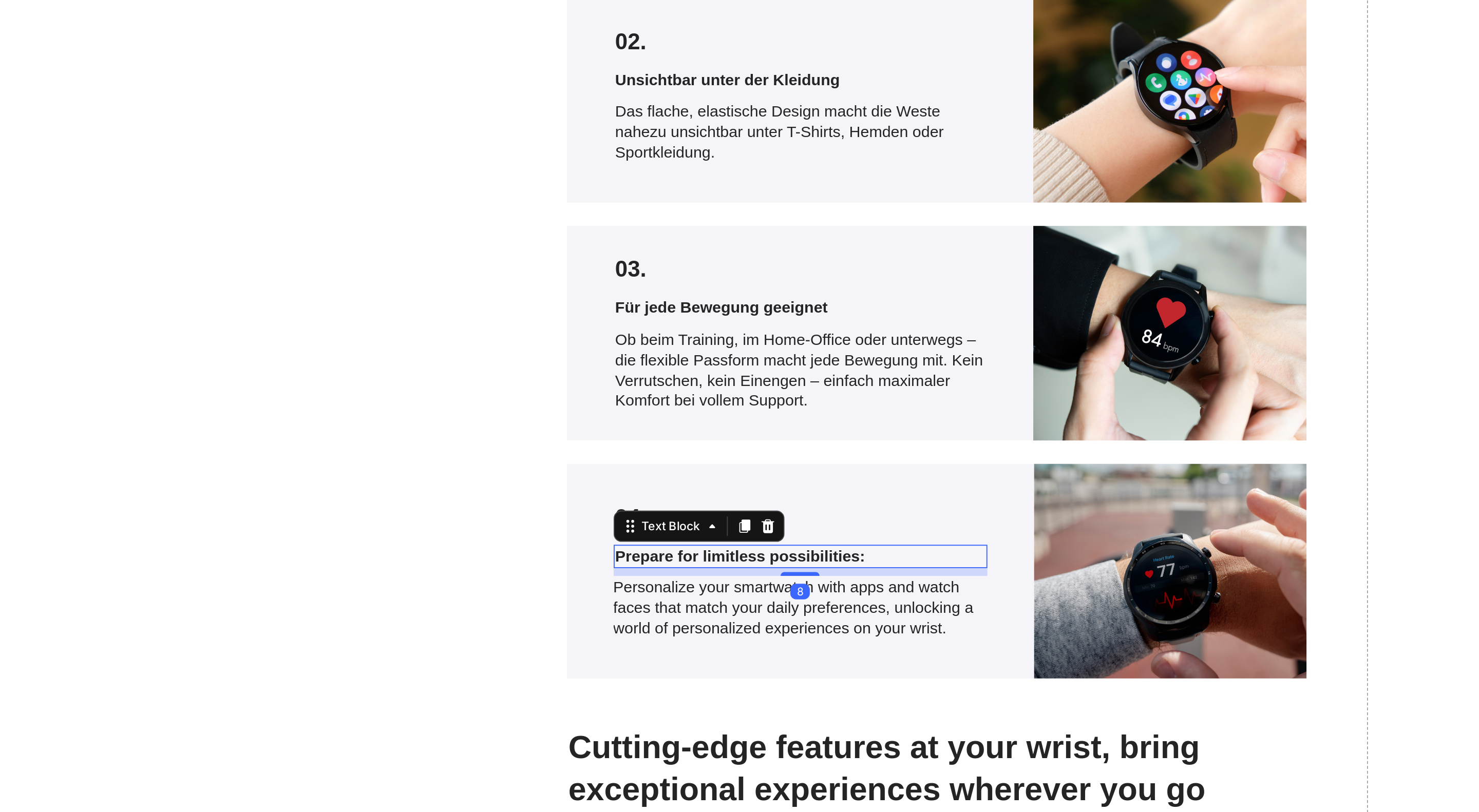 click on "Prepare for limitless possibilities:" at bounding box center (380, 193) 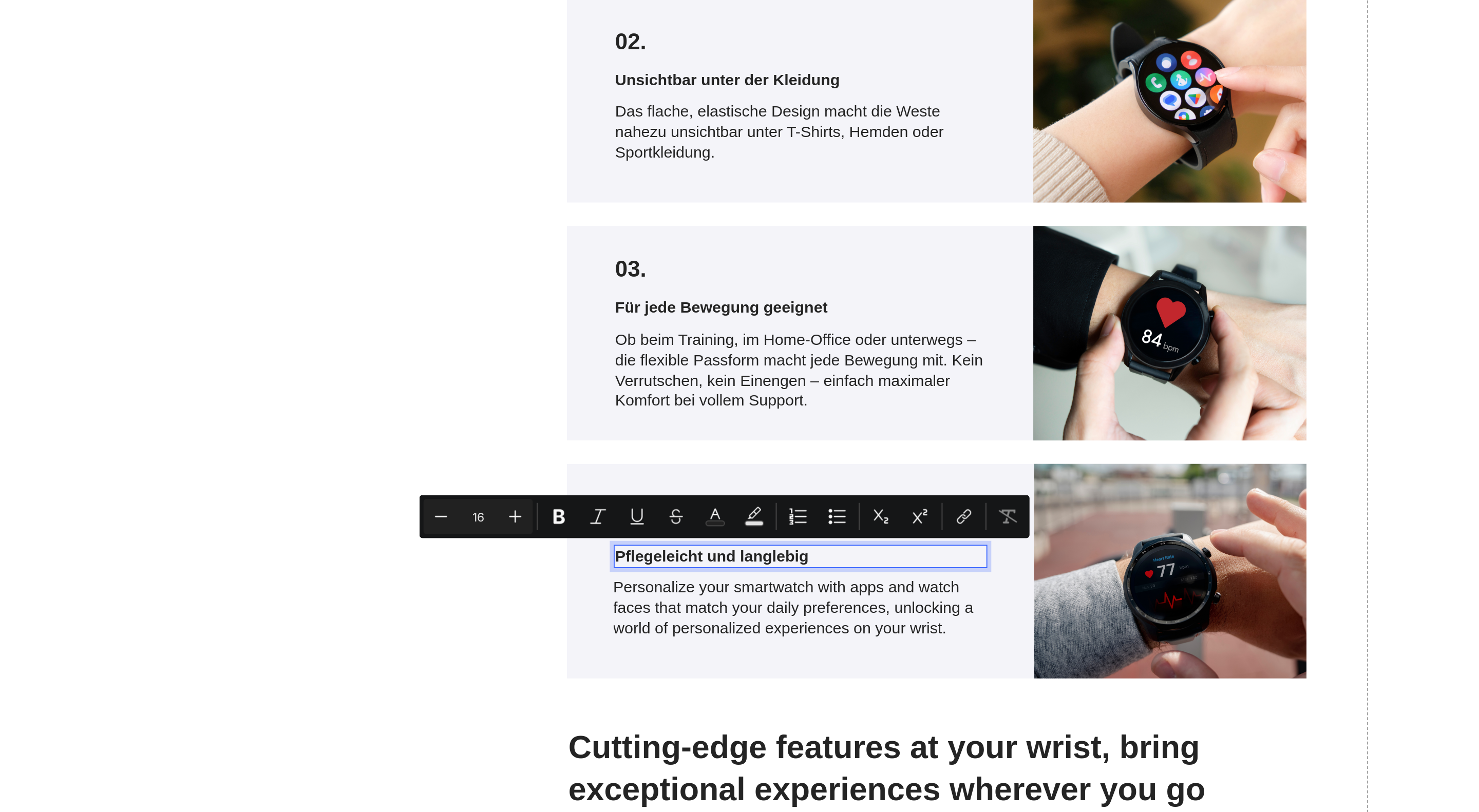click on "Personalize your smartwatch with apps and watch faces that match your daily preferences, unlocking a world of personalized experiences on your wrist." at bounding box center [380, 220] 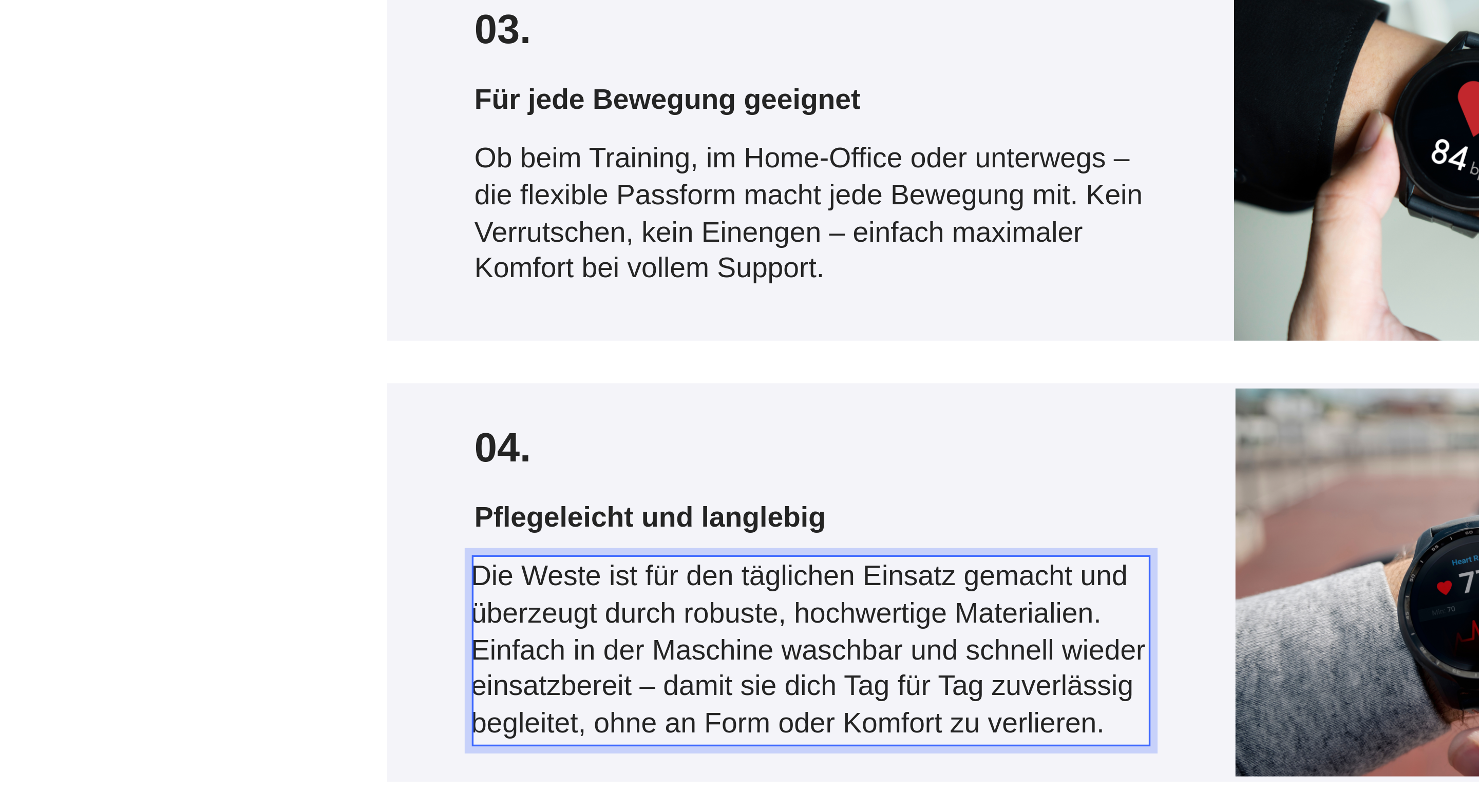 scroll, scrollTop: 1662, scrollLeft: 0, axis: vertical 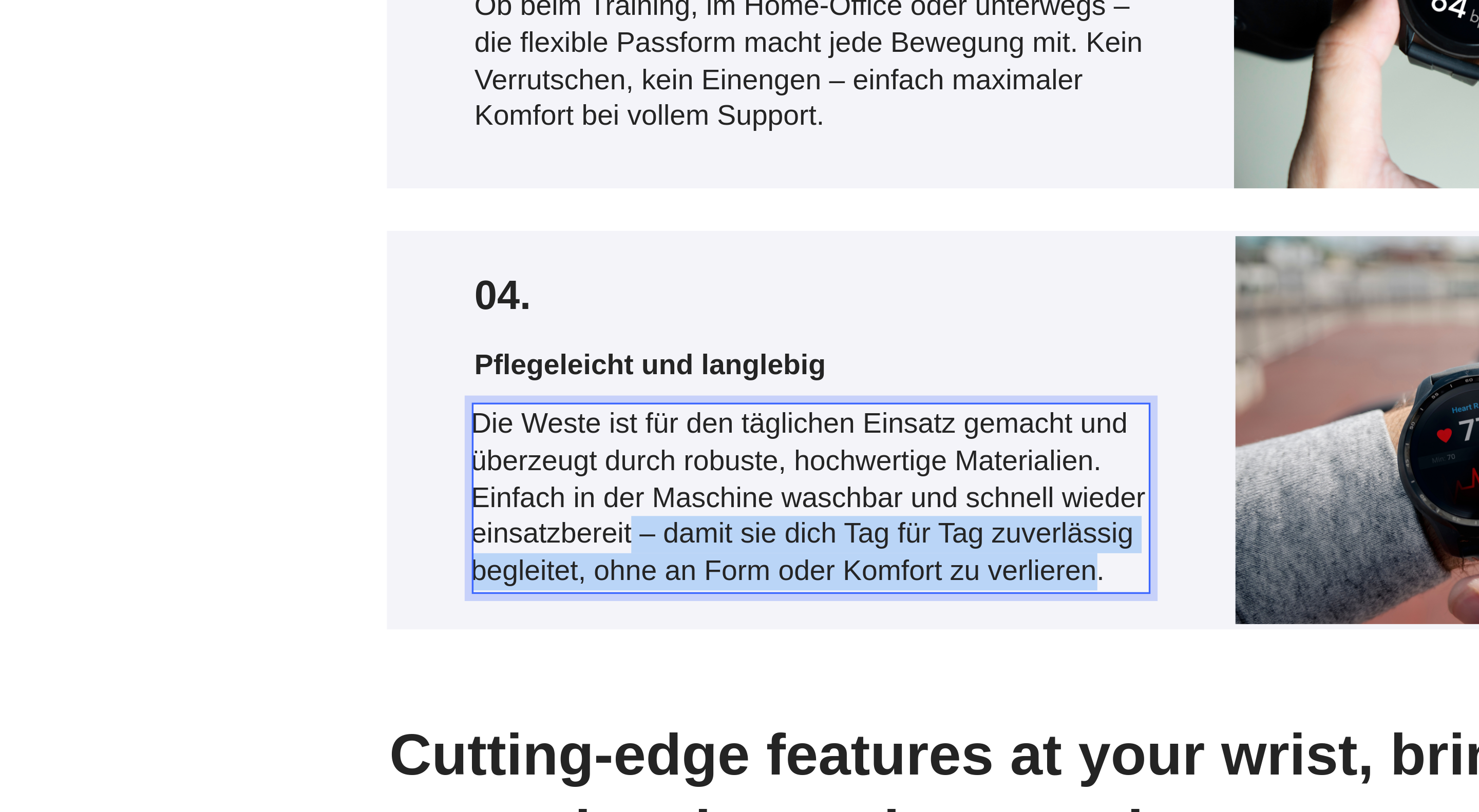 drag, startPoint x: -257, startPoint y: -462, endPoint x: -262, endPoint y: -456, distance: 7.8102 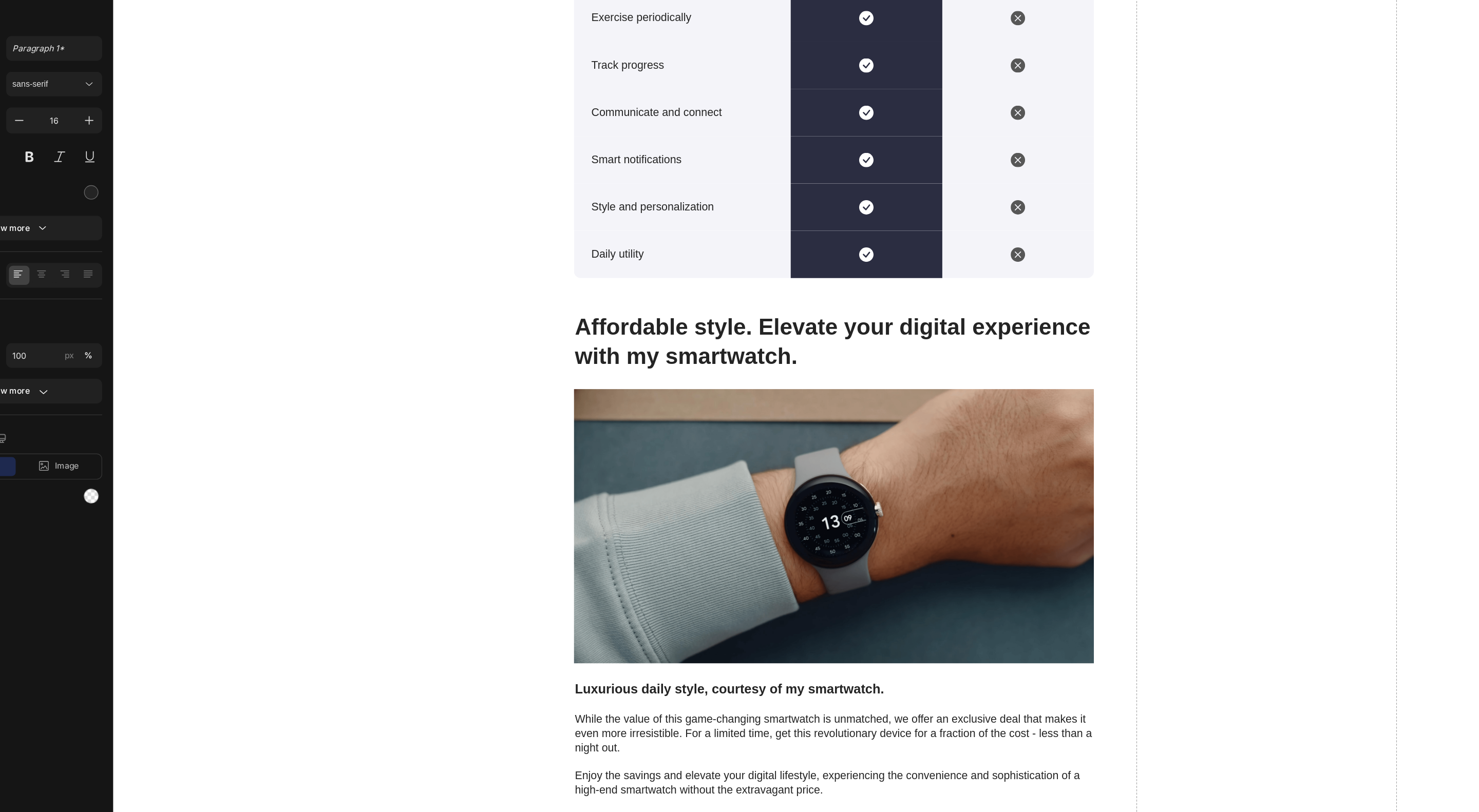 scroll, scrollTop: 1980, scrollLeft: 0, axis: vertical 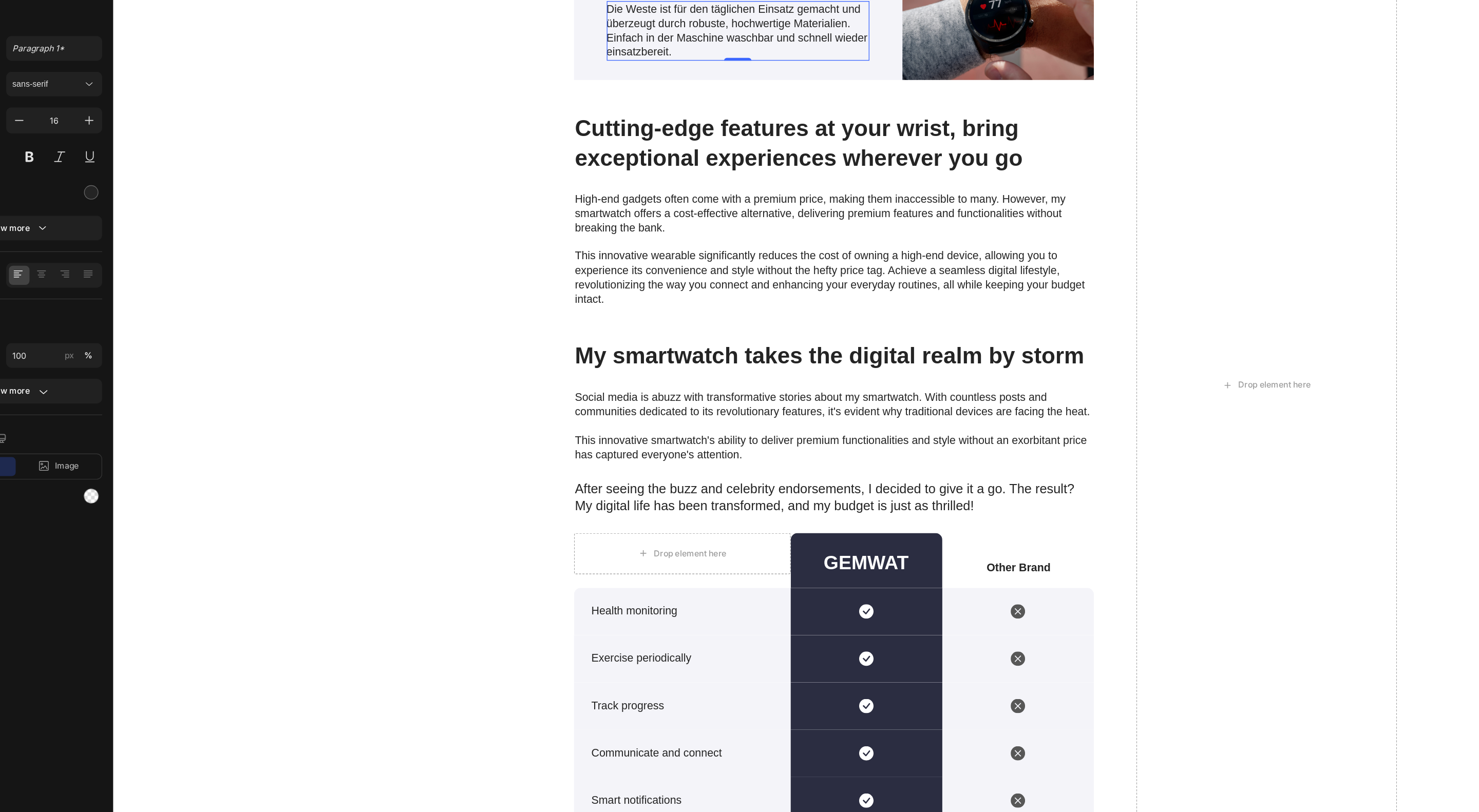 click on "Cutting-edge features at your wrist, bring exceptional experiences wherever you go" at bounding box center (653, 89) 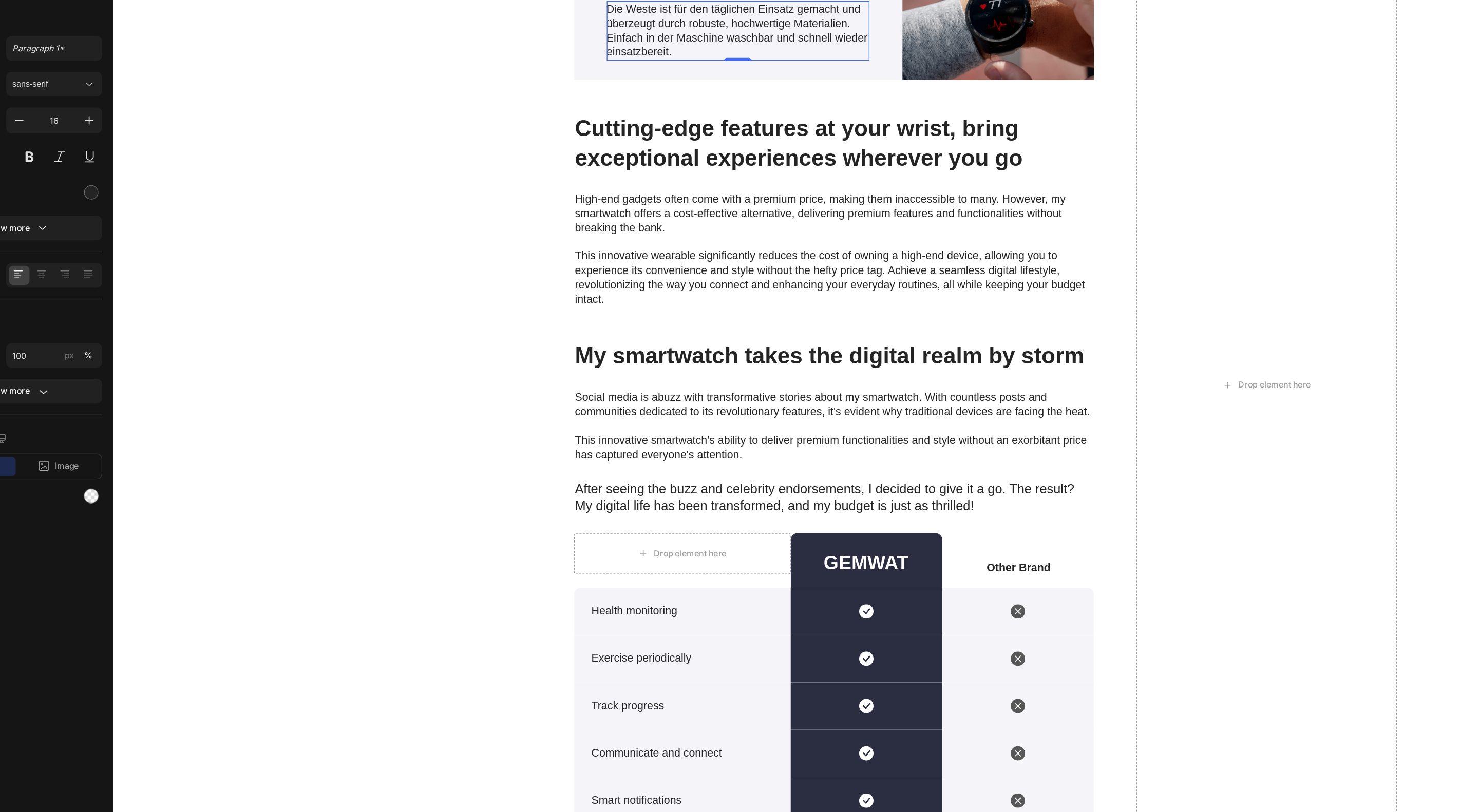 click on "Cutting-edge features at your wrist, bring exceptional experiences wherever you go" at bounding box center (653, 89) 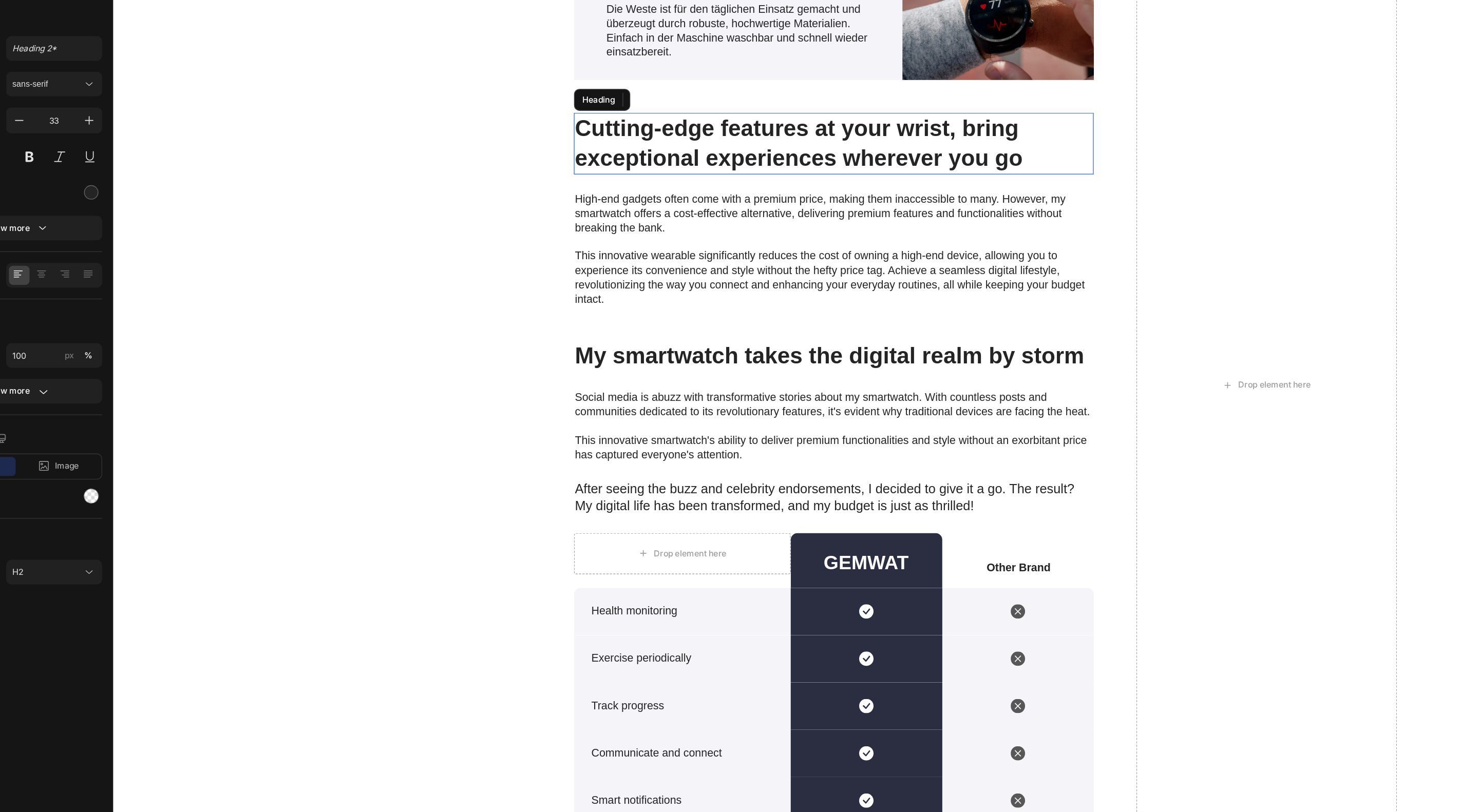 click on "Cutting-edge features at your wrist, bring exceptional experiences wherever you go" at bounding box center [653, 89] 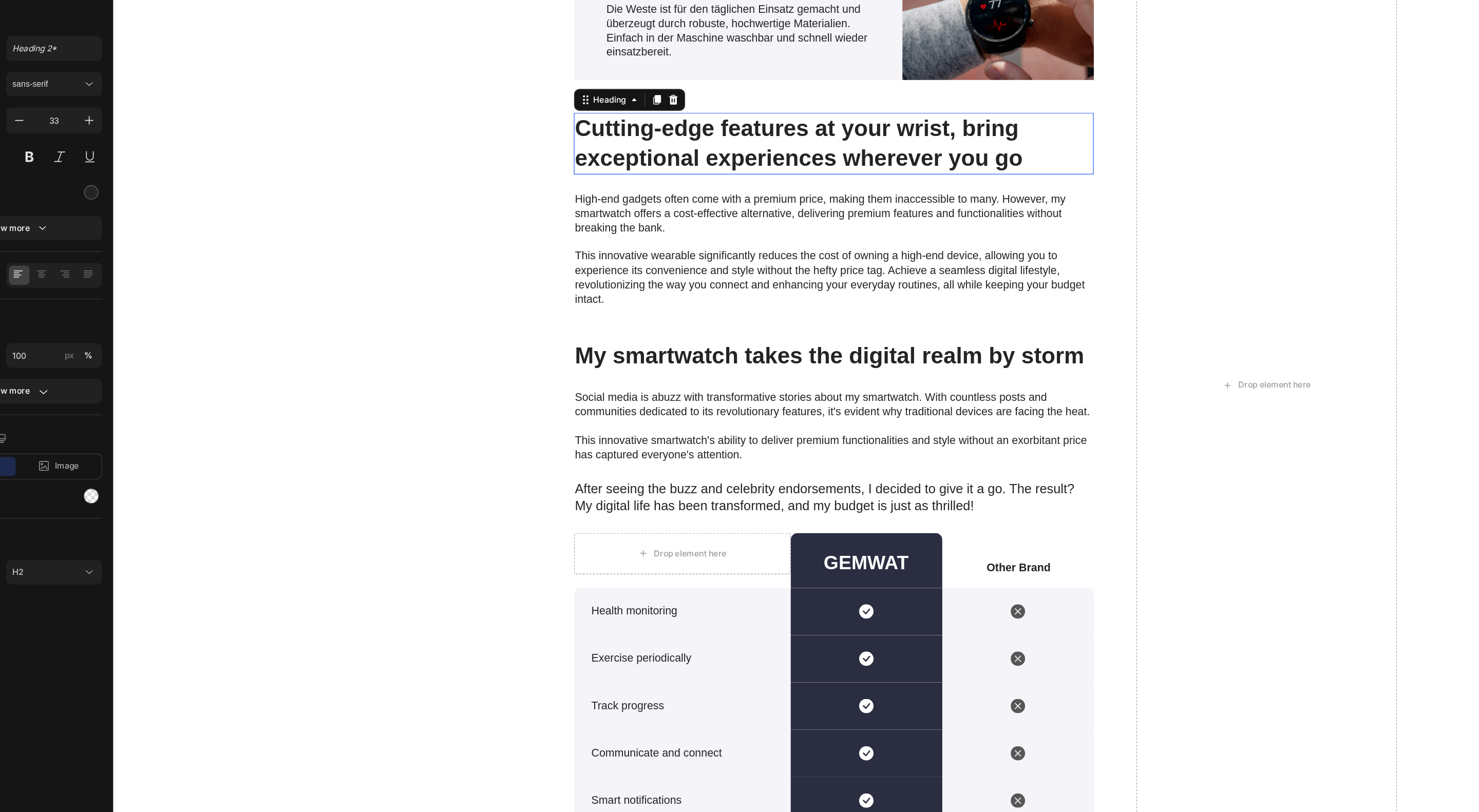 click on "Cutting-edge features at your wrist, bring exceptional experiences wherever you go" at bounding box center (653, 89) 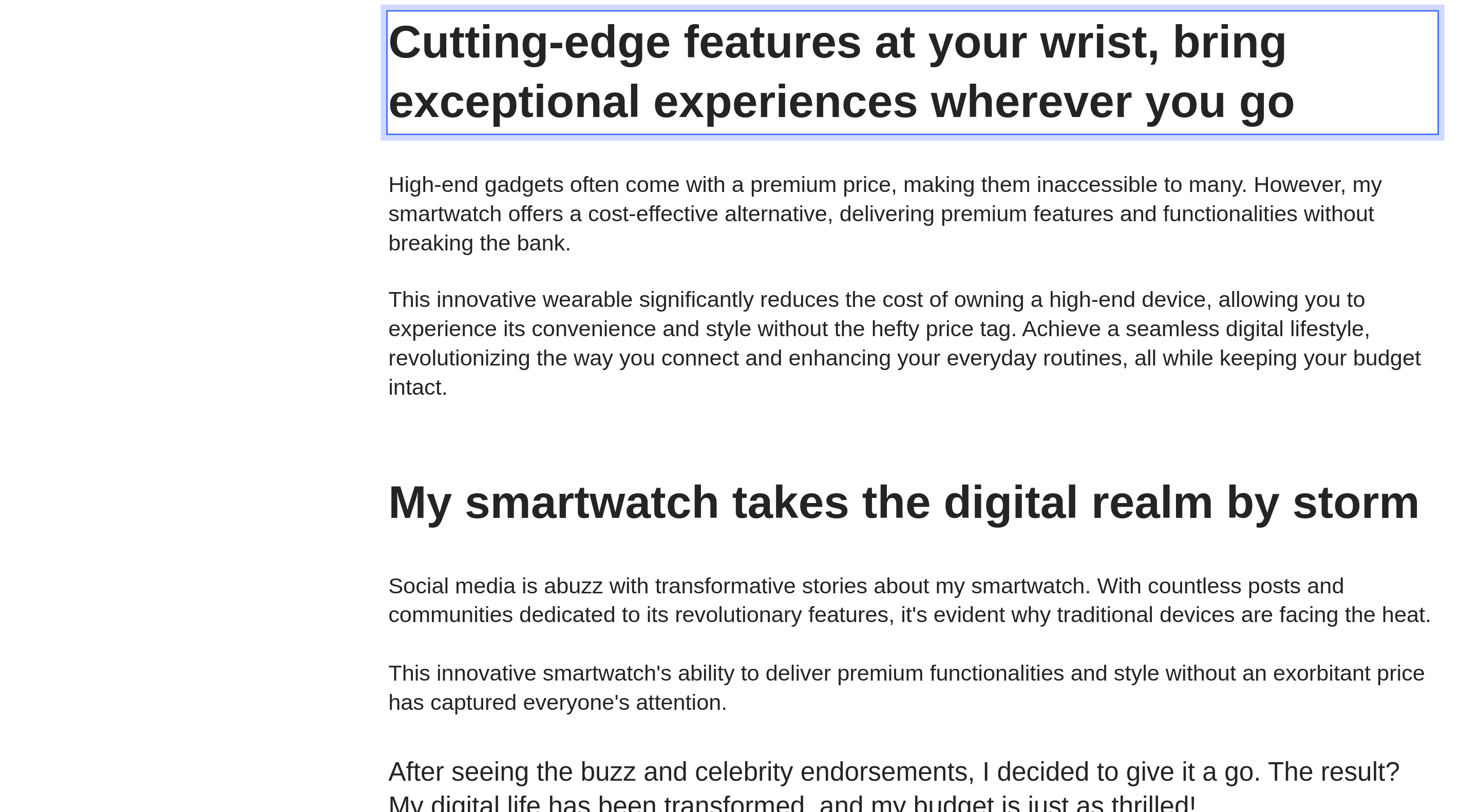 scroll, scrollTop: 1895, scrollLeft: 0, axis: vertical 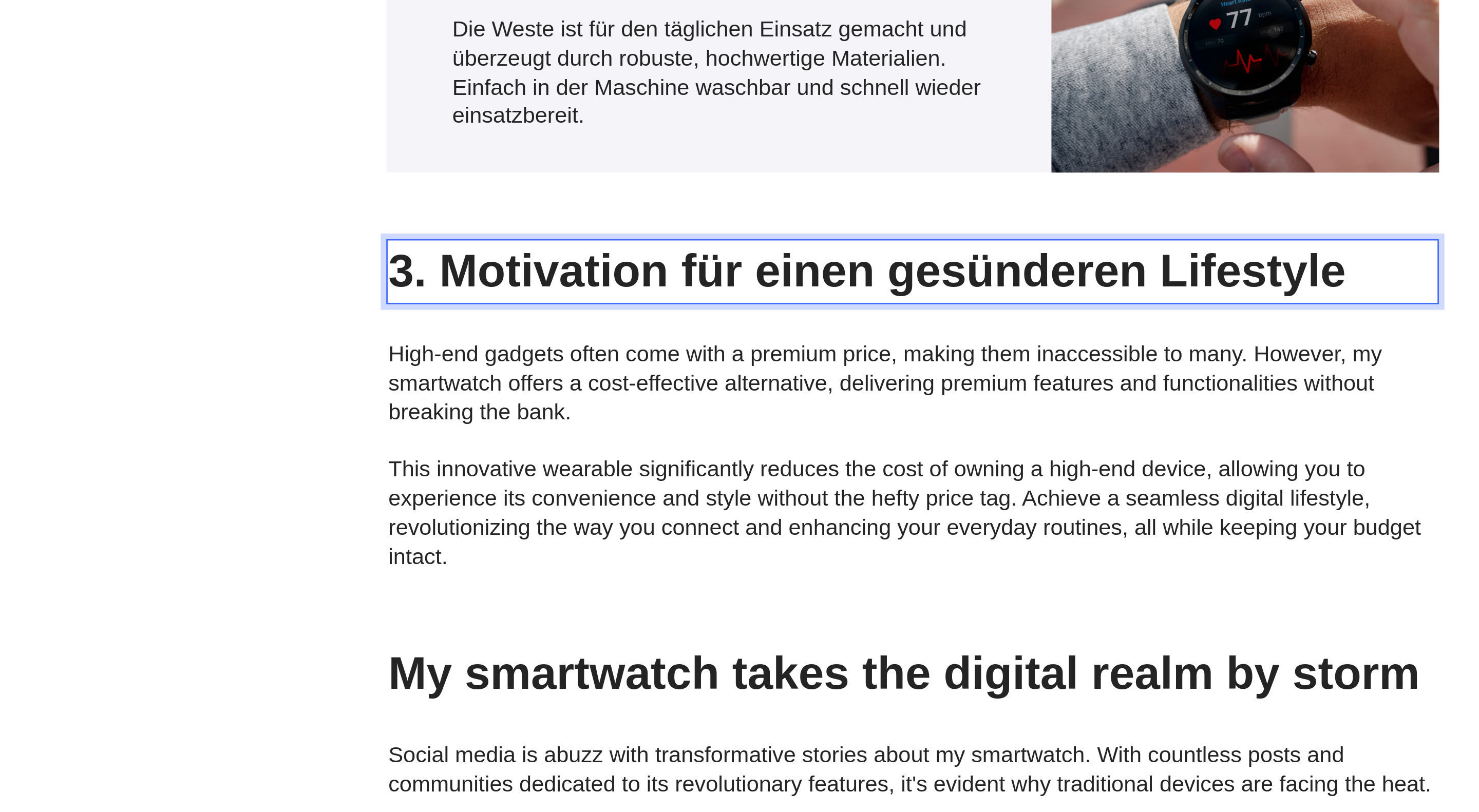 click on "High-end gadgets often come with a premium price, making them inaccessible to many. However, my smartwatch offers a cost-effective alternative, delivering premium features and functionalities without breaking the bank." at bounding box center [-7, -91] 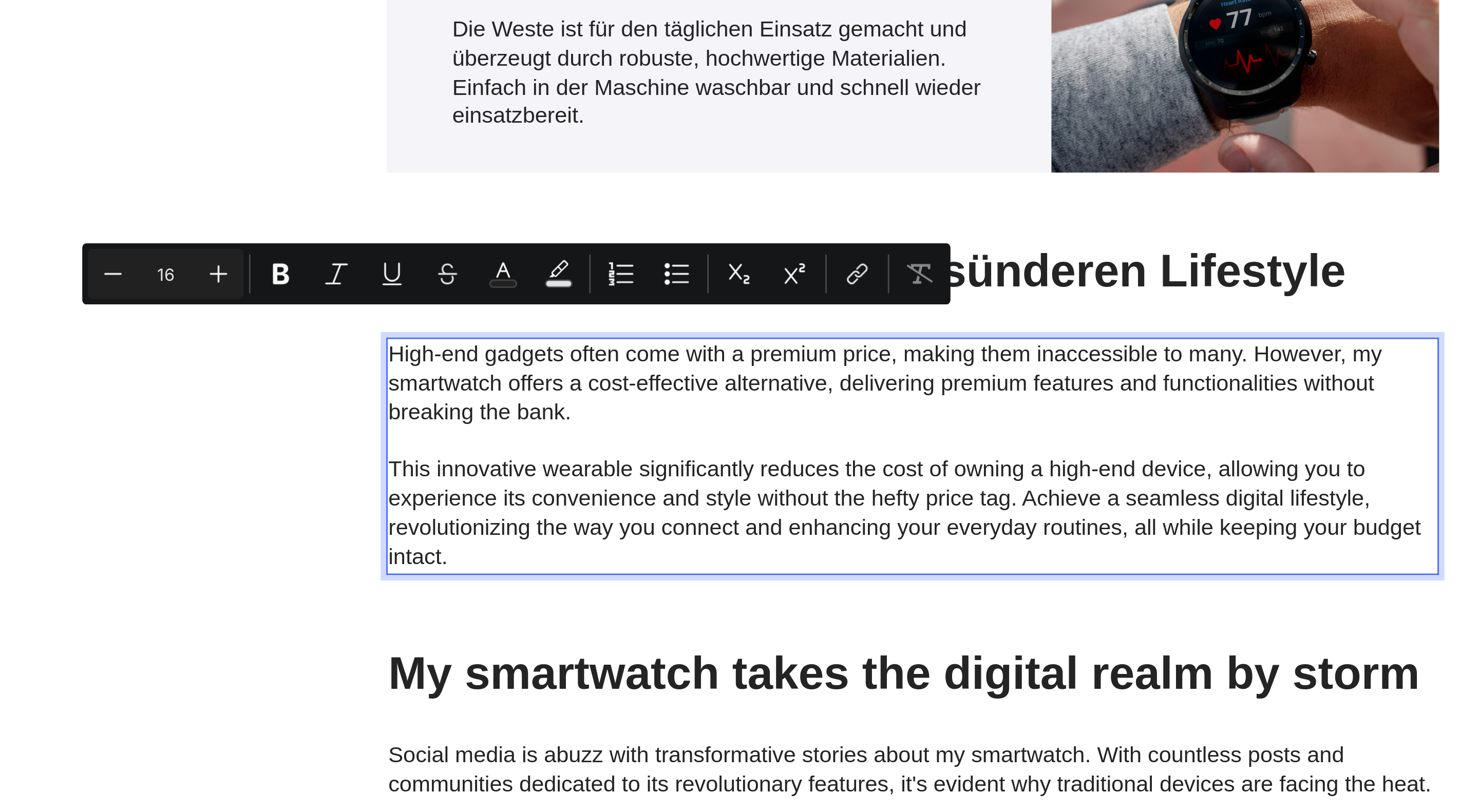 scroll, scrollTop: 1915, scrollLeft: 0, axis: vertical 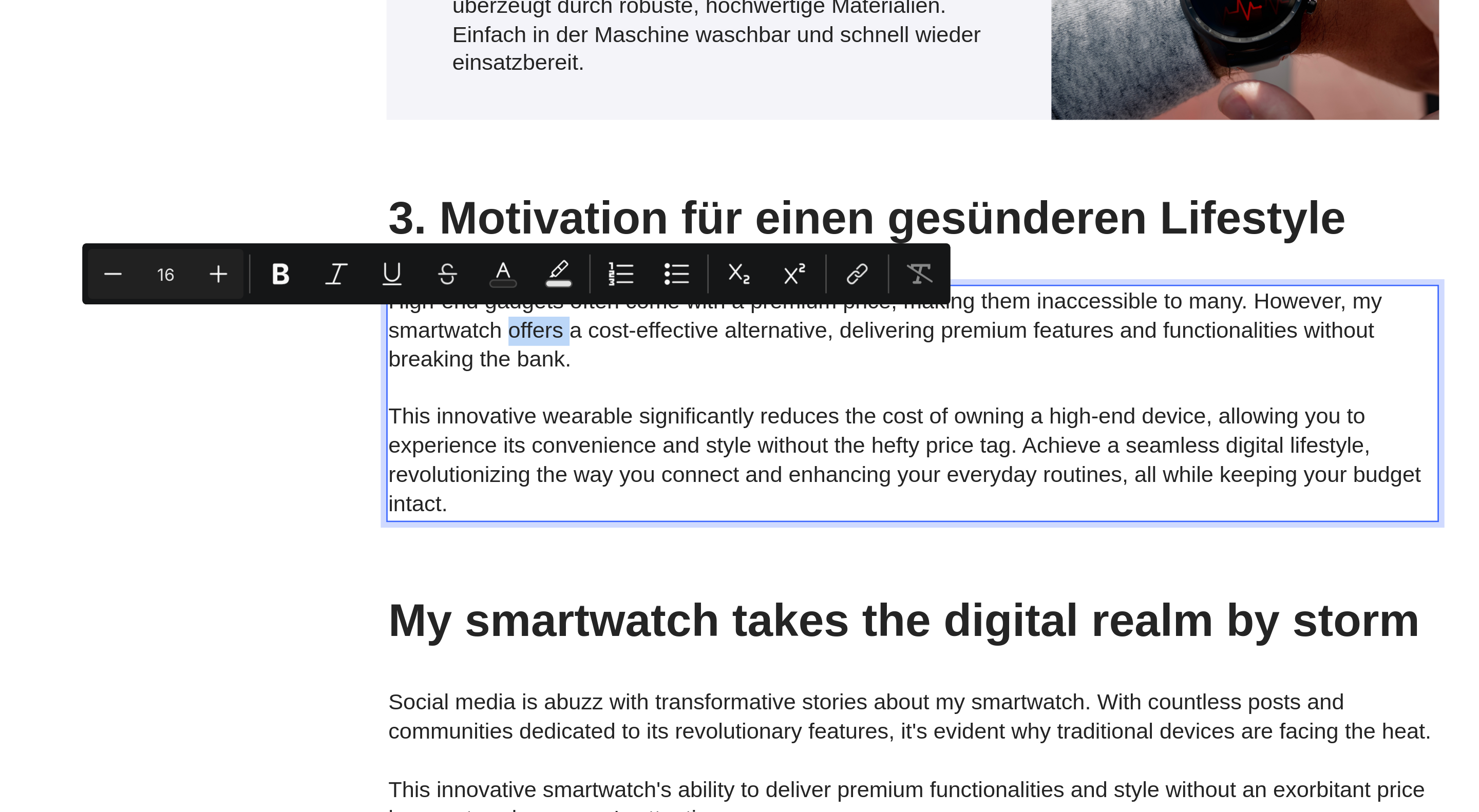 click on "High-end gadgets often come with a premium price, making them inaccessible to many. However, my smartwatch offers a cost-effective alternative, delivering premium features and functionalities without breaking the bank." at bounding box center [-7, -111] 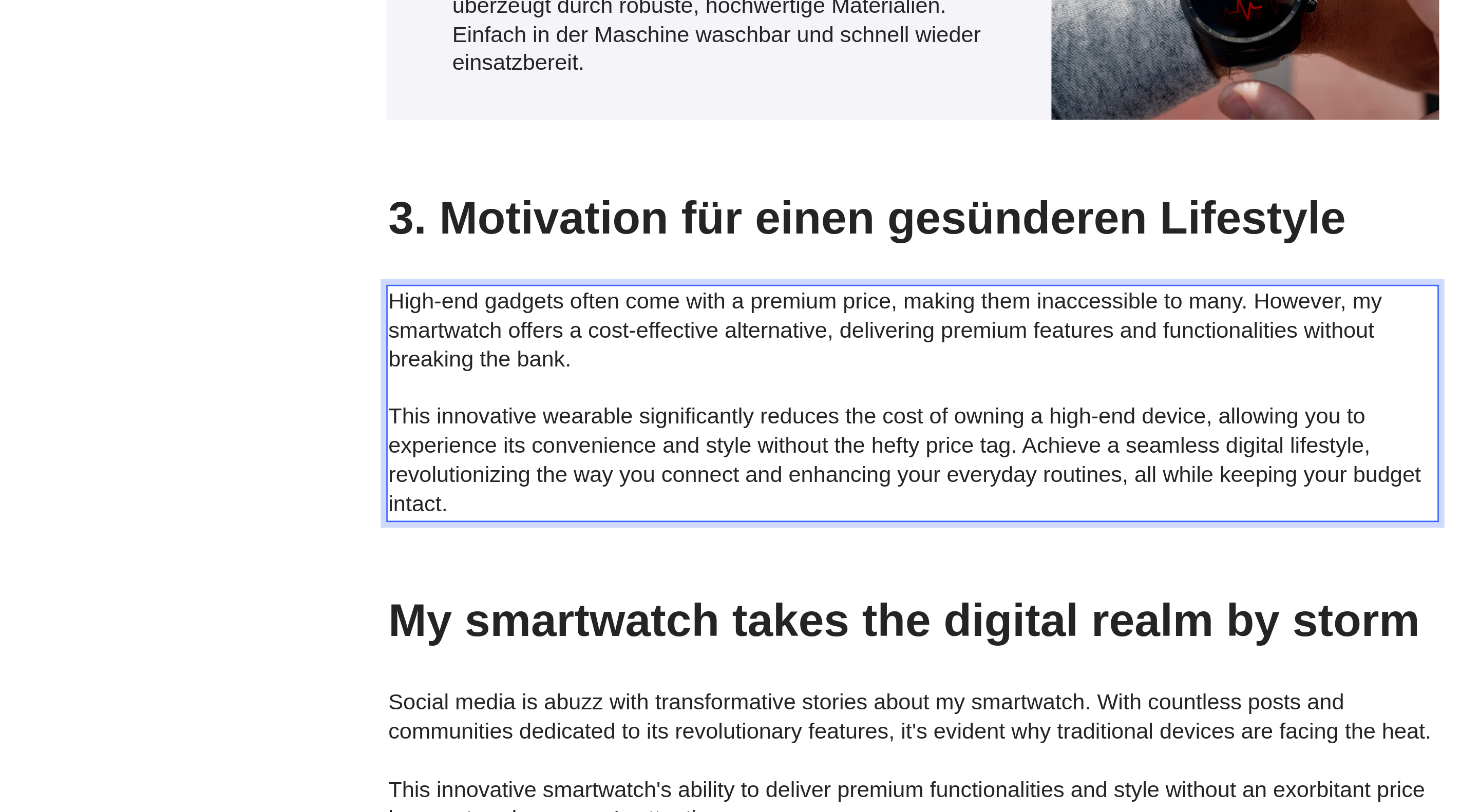 click on "High-end gadgets often come with a premium price, making them inaccessible to many. However, my smartwatch offers a cost-effective alternative, delivering premium features and functionalities without breaking the bank." at bounding box center [-7, -111] 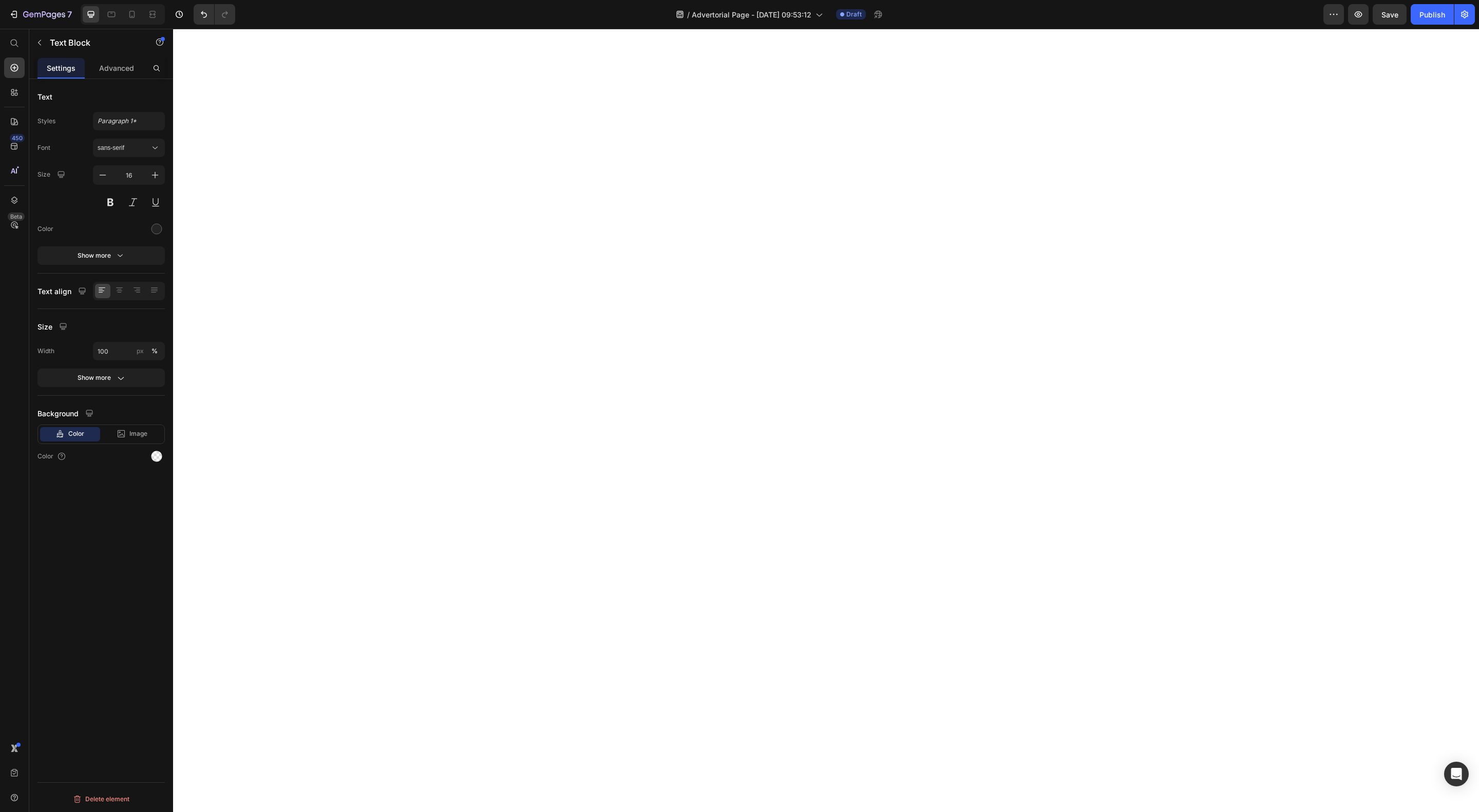 scroll, scrollTop: 0, scrollLeft: 0, axis: both 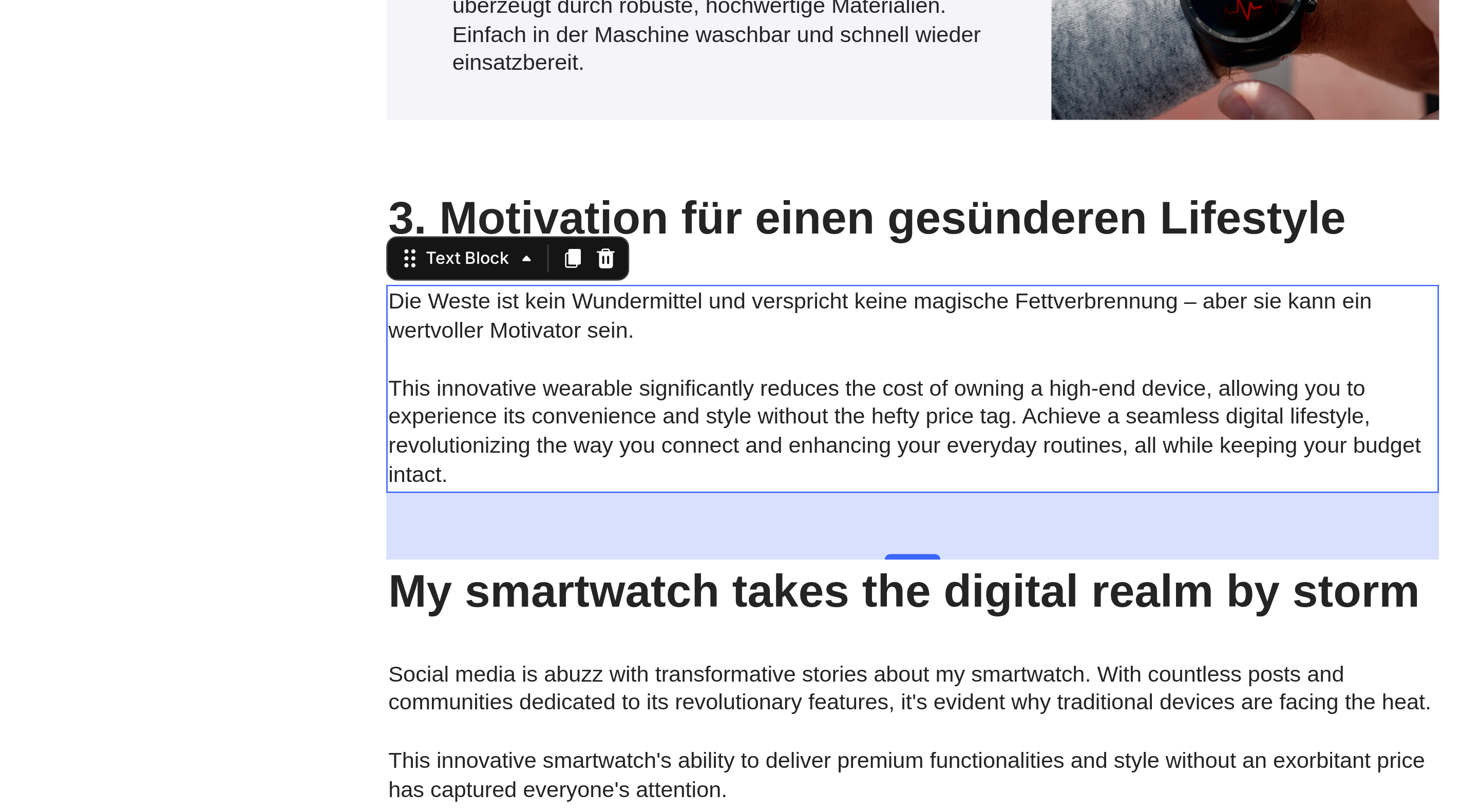click on "This innovative wearable significantly reduces the cost of owning a high-end device, allowing you to experience its convenience and style without the hefty price tag. Achieve a seamless digital lifestyle, revolutionizing the way you connect and enhancing your everyday routines, all while keeping your budget intact." at bounding box center (-7, -73) 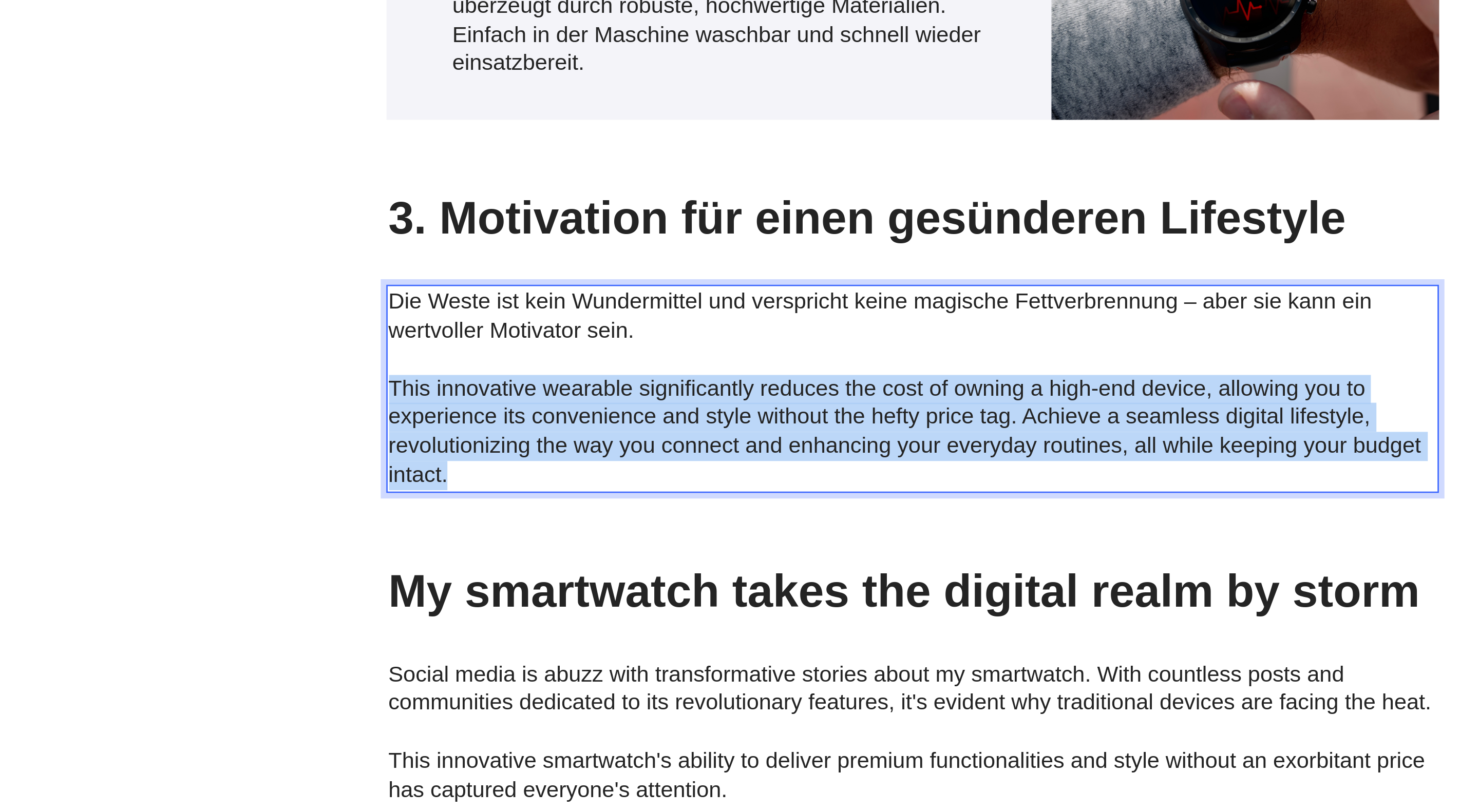 drag, startPoint x: -180, startPoint y: -56, endPoint x: -206, endPoint y: -90, distance: 42.801869 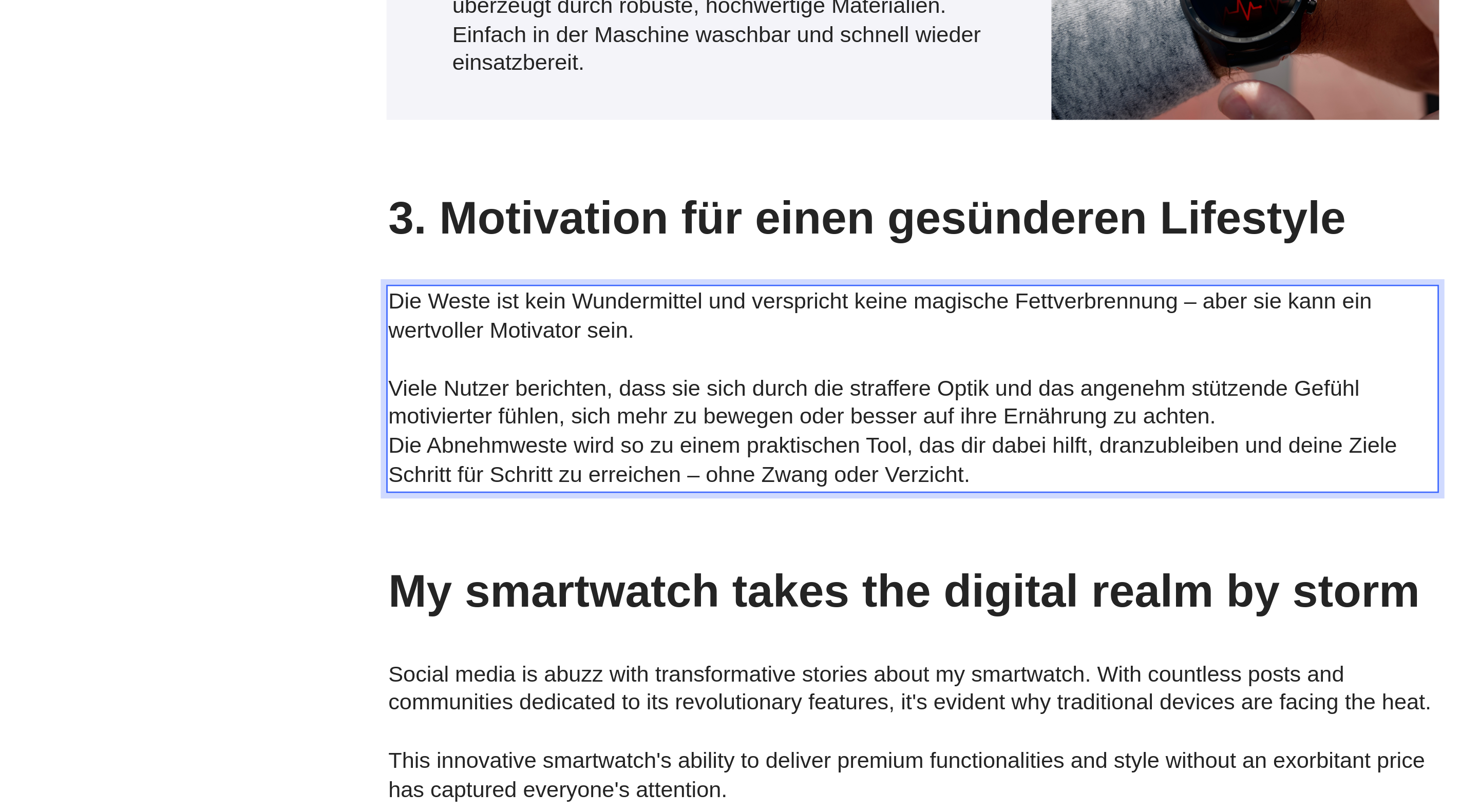 click on "Die Weste ist kein Wundermittel und verspricht keine magische Fettverbrennung – aber sie kann ein wertvoller Motivator sein." at bounding box center (-7, -116) 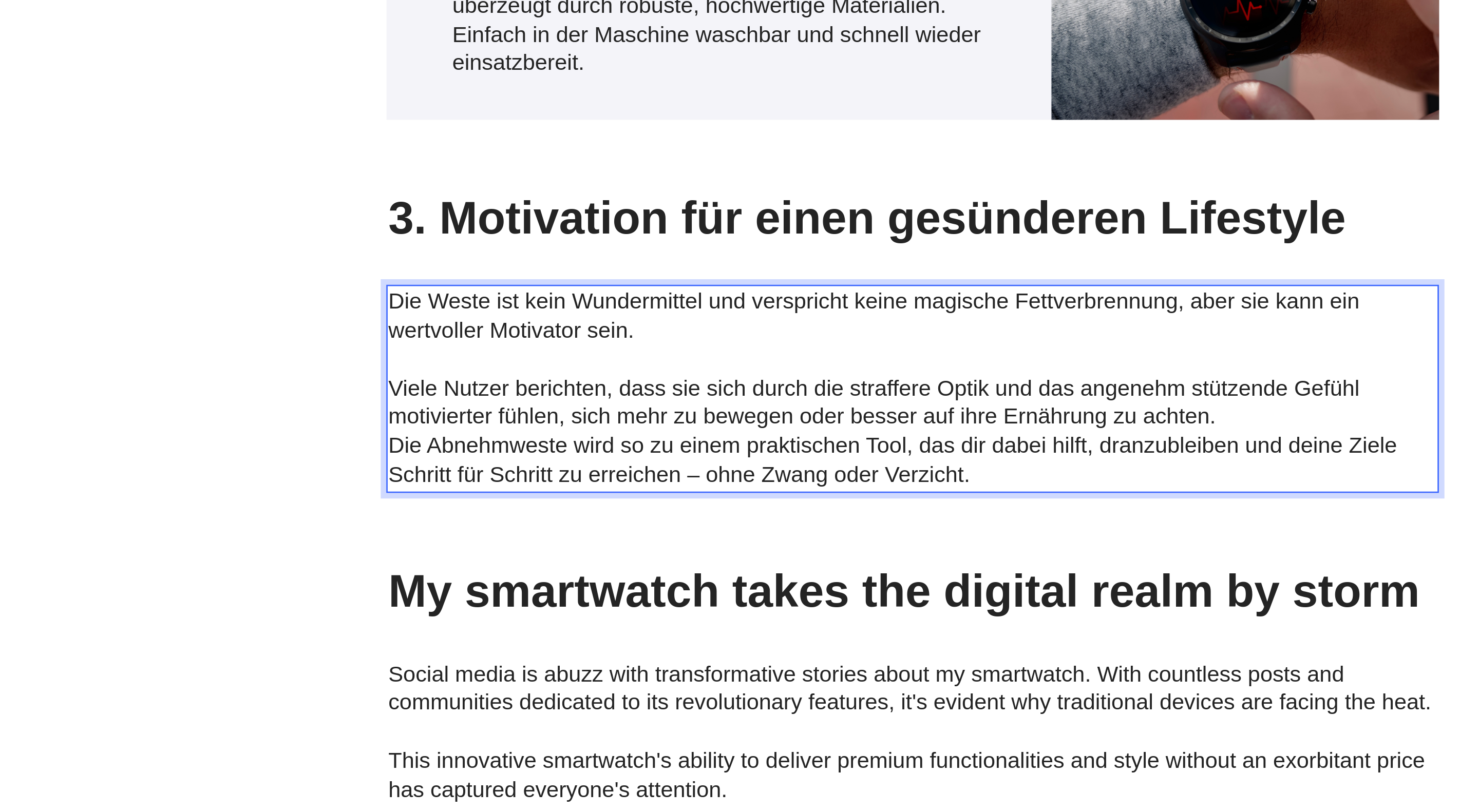 click on "Viele Nutzer berichten, dass sie sich durch die straffere Optik und das angenehm stützende Gefühl motivierter fühlen, sich mehr zu bewegen oder besser auf ihre Ernährung zu achten. Die Abnehmweste wird so zu einem praktischen Tool, das dir dabei hilft, dranzubleiben und deine Ziele Schritt für Schritt zu erreichen – ohne Zwang oder Verzicht." at bounding box center (-7, -73) 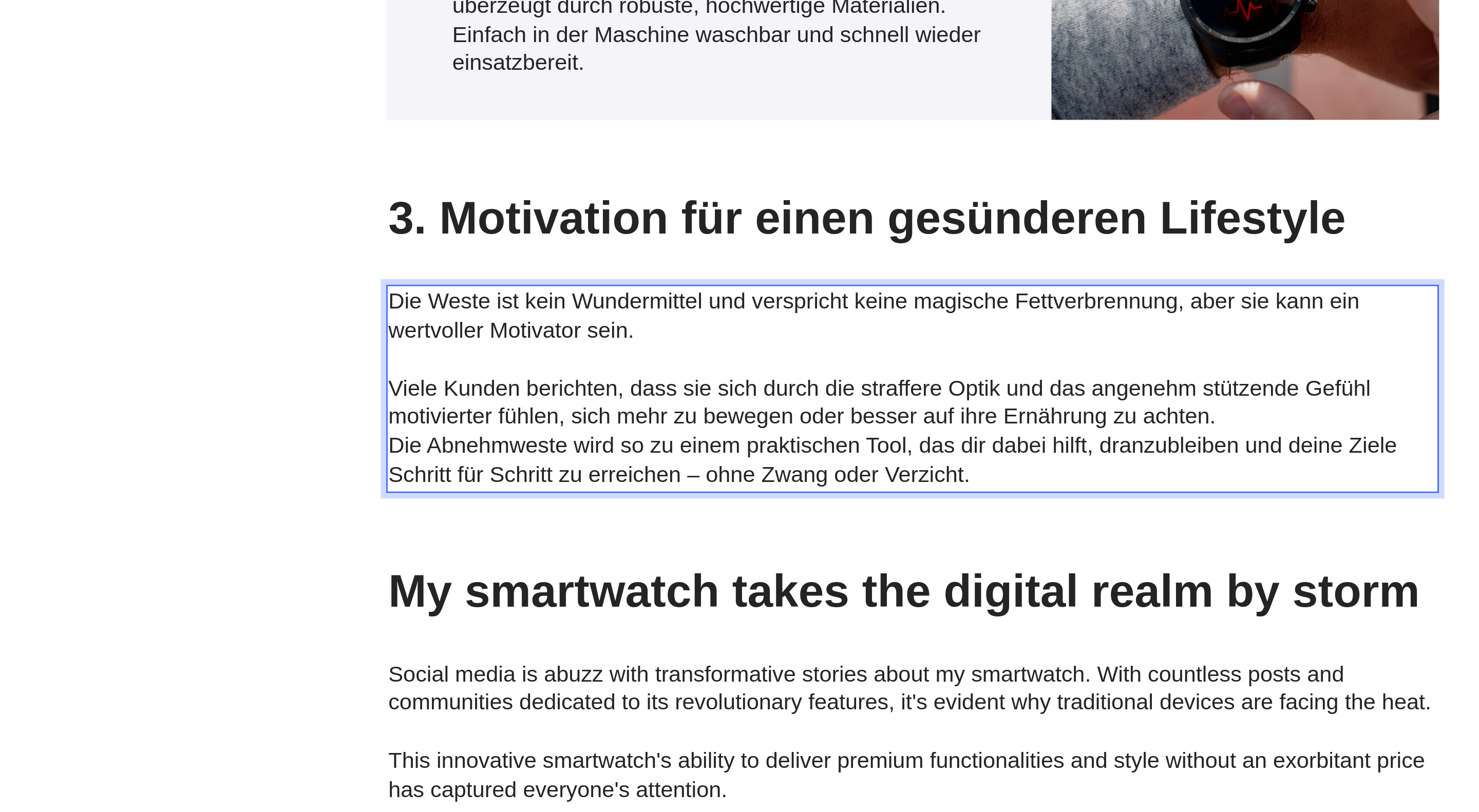 click on "Viele Kunden berichten, dass sie sich durch die straffere Optik und das angenehm stützende Gefühl motivierter fühlen, sich mehr zu bewegen oder besser auf ihre Ernährung zu achten. Die Abnehmweste wird so zu einem praktischen Tool, das dir dabei hilft, dranzubleiben und deine Ziele Schritt für Schritt zu erreichen – ohne Zwang oder Verzicht." at bounding box center [-7, -73] 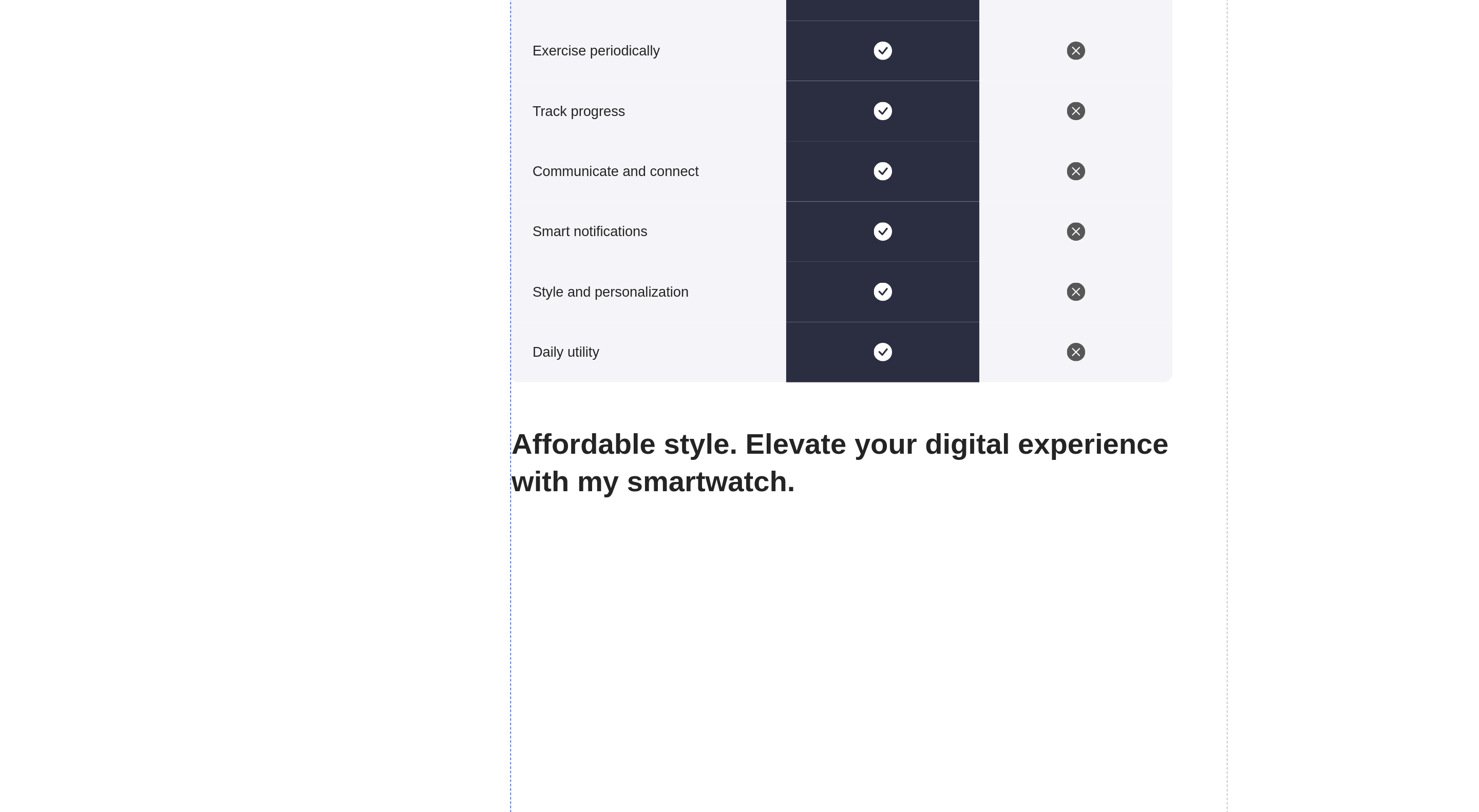 scroll, scrollTop: 2133, scrollLeft: 0, axis: vertical 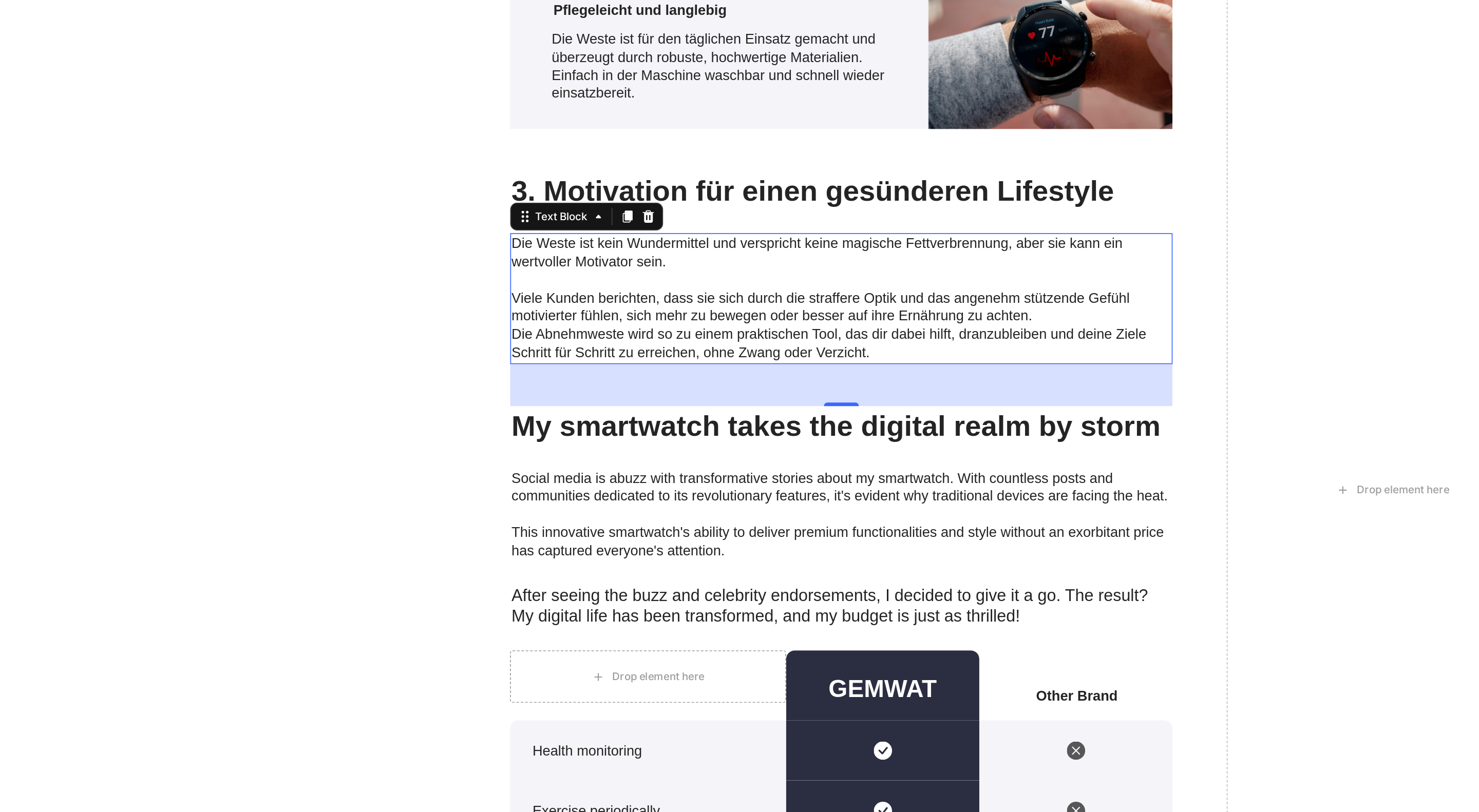 click on "My smartwatch takes the digital realm by storm" at bounding box center (463, 241) 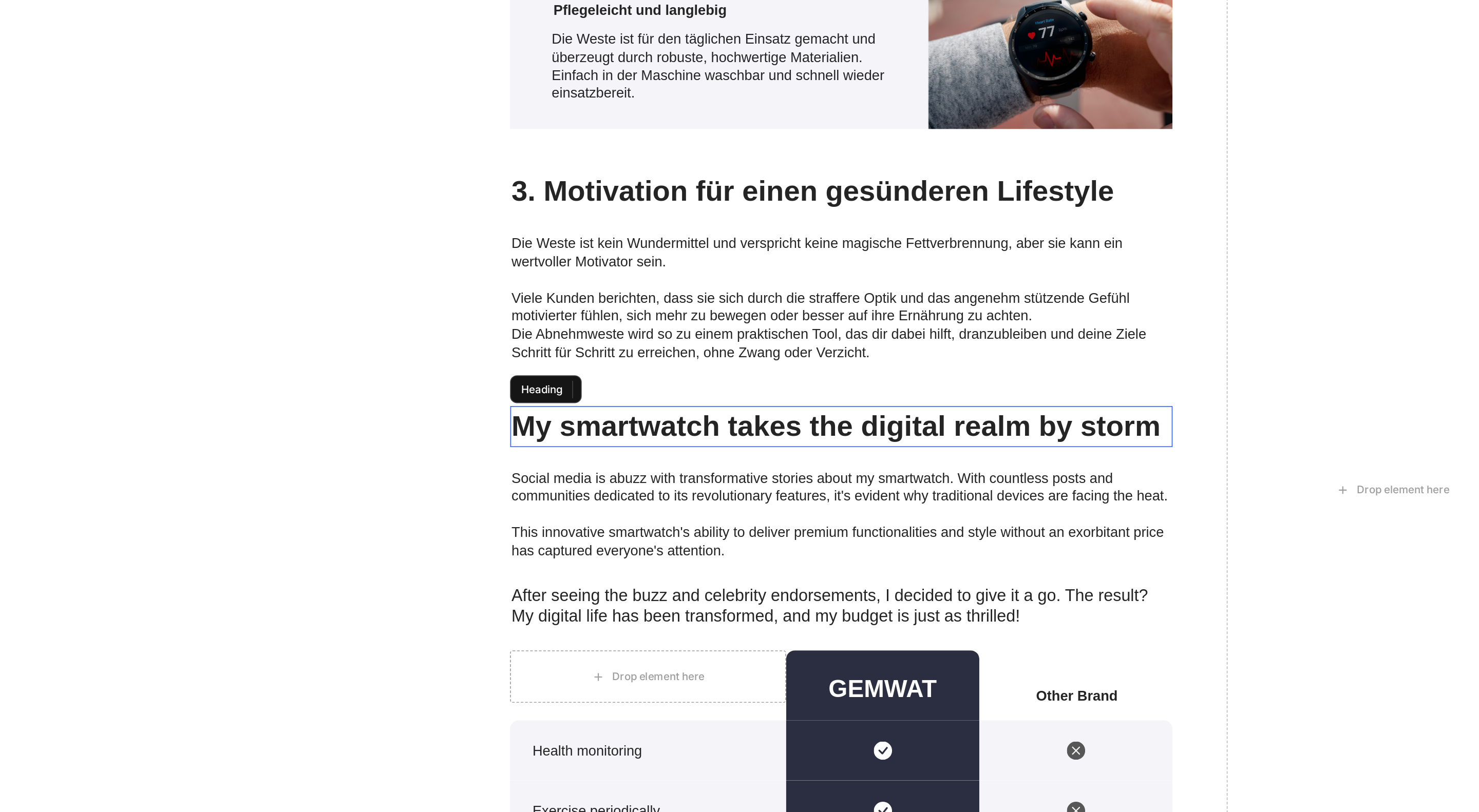 scroll, scrollTop: 2025, scrollLeft: 0, axis: vertical 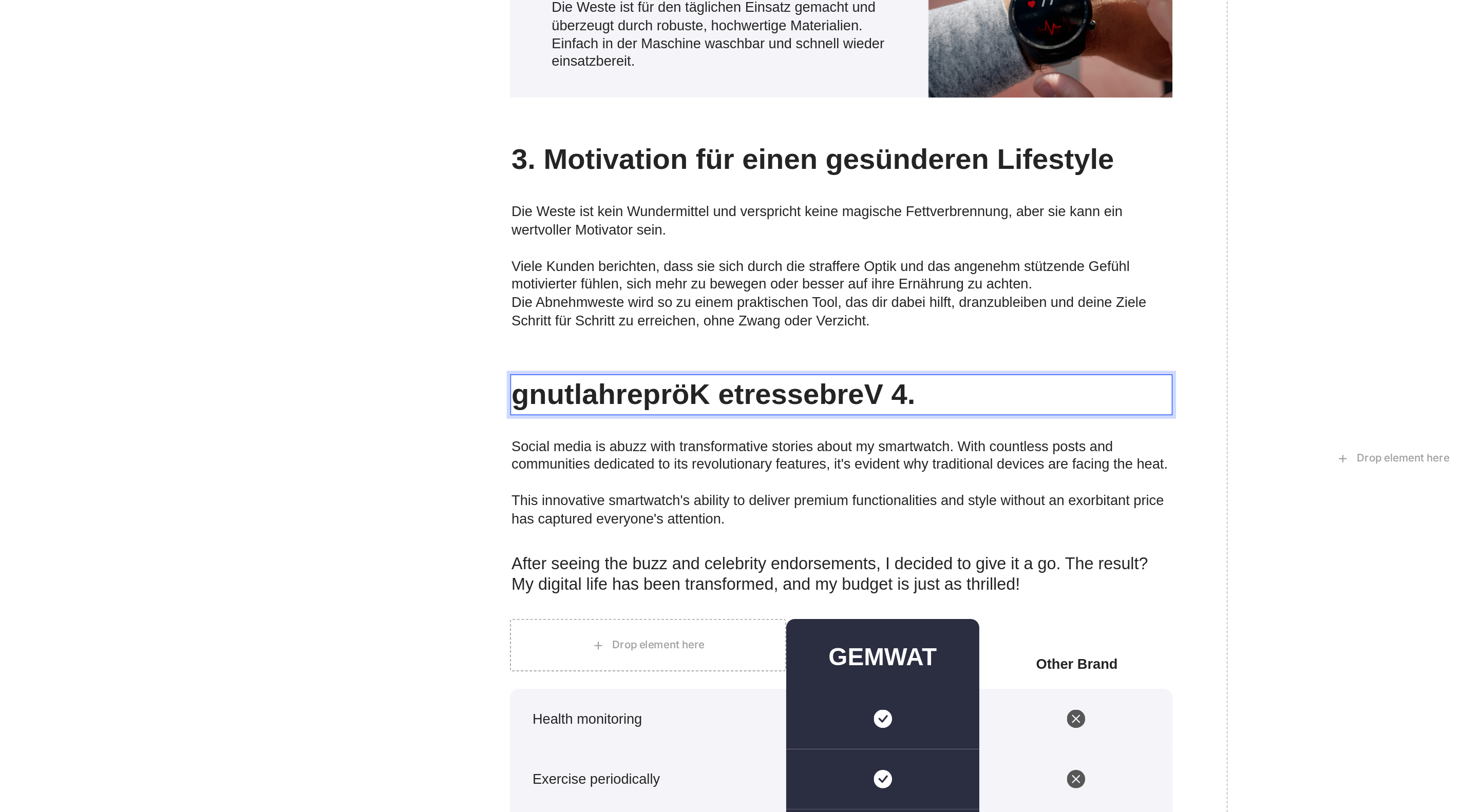 click on "gnutlahrepröK etressebreV 4." at bounding box center [463, 223] 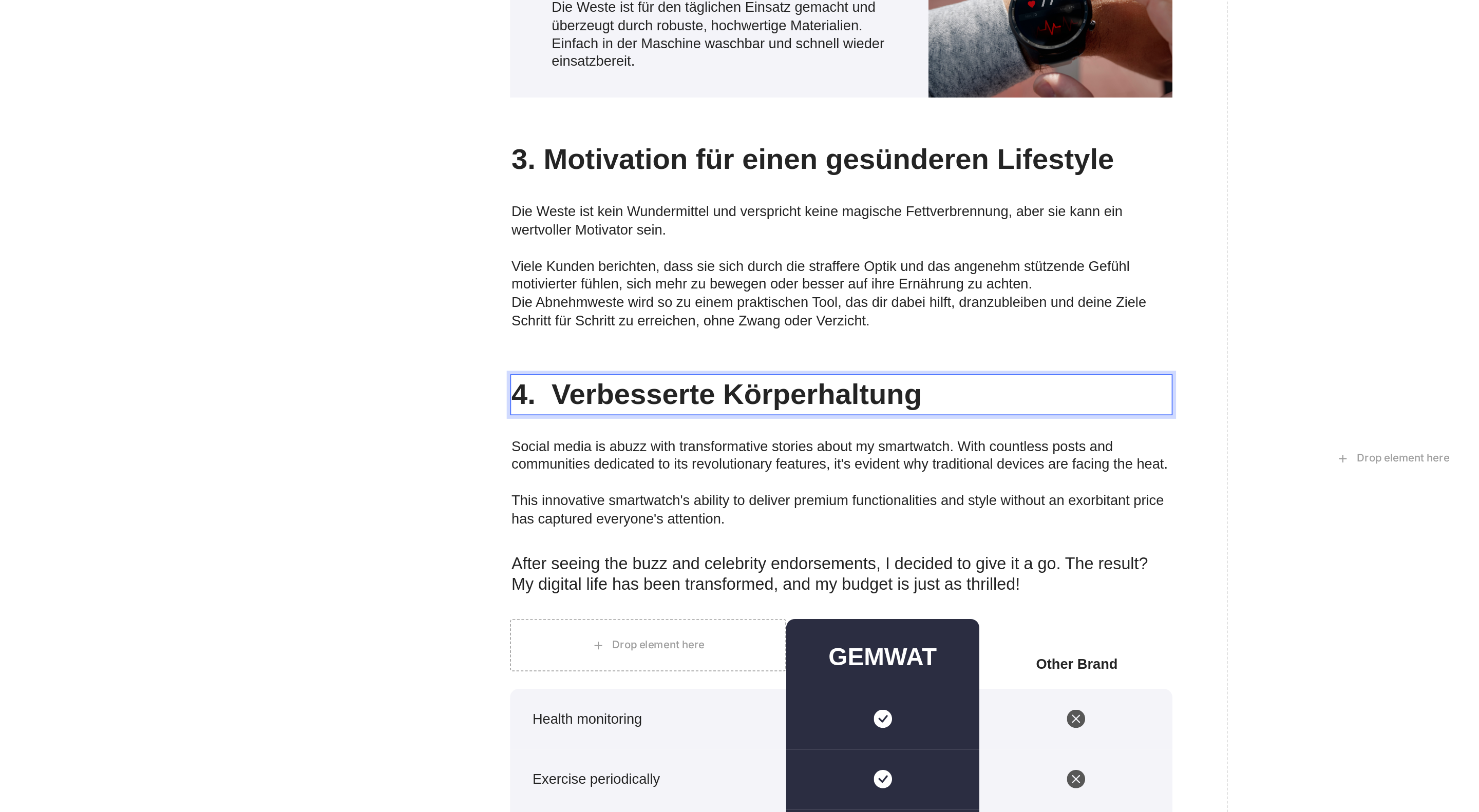 click on "4.  Verbesserte Körperhaltung" at bounding box center [463, 223] 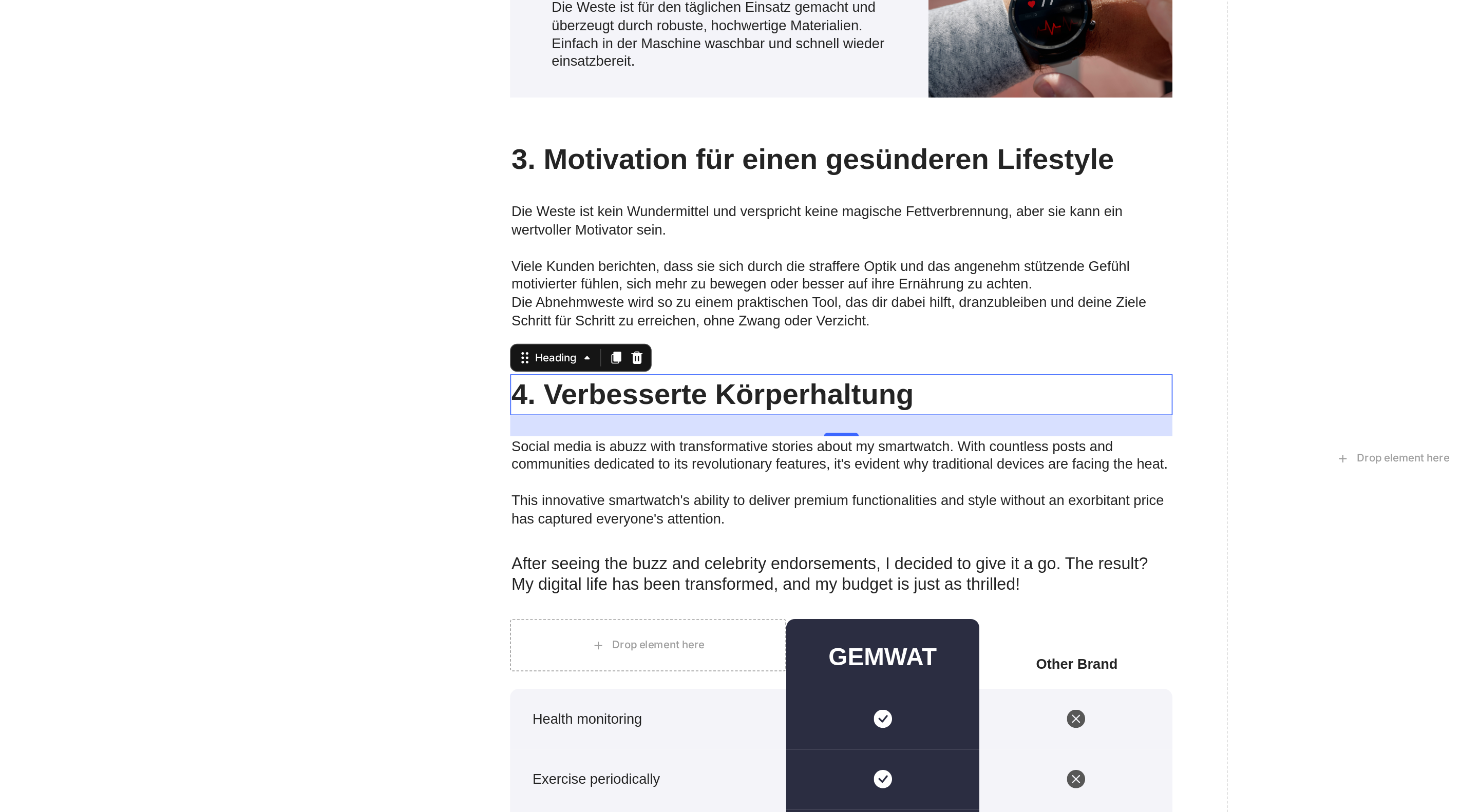 click on "Social media is abuzz with transformative stories about my smartwatch. With countless posts and communities dedicated to its revolutionary features, it's evident why traditional devices are facing the heat." at bounding box center [463, 259] 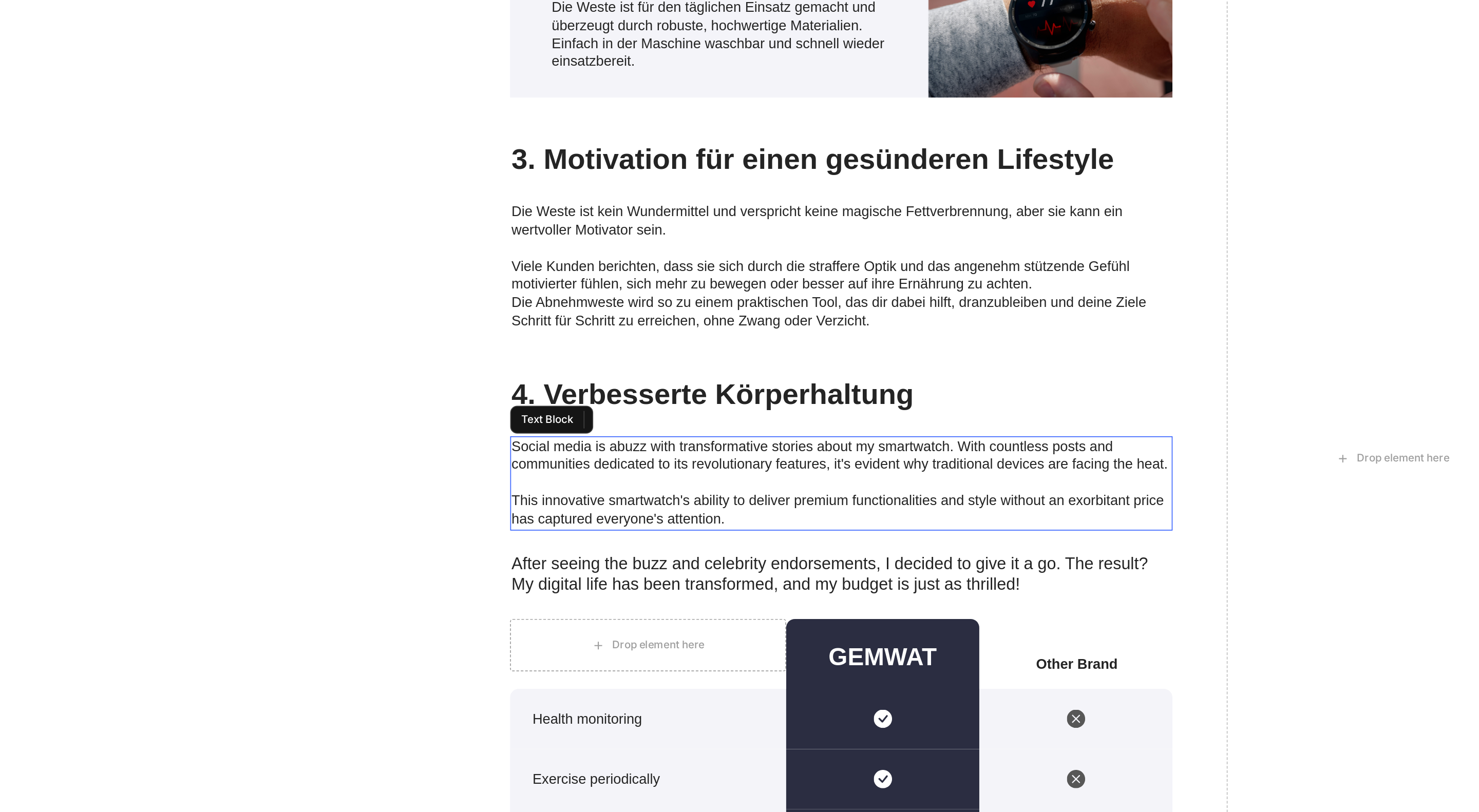 click on "Social media is abuzz with transformative stories about my smartwatch. With countless posts and communities dedicated to its revolutionary features, it's evident why traditional devices are facing the heat." at bounding box center [463, 259] 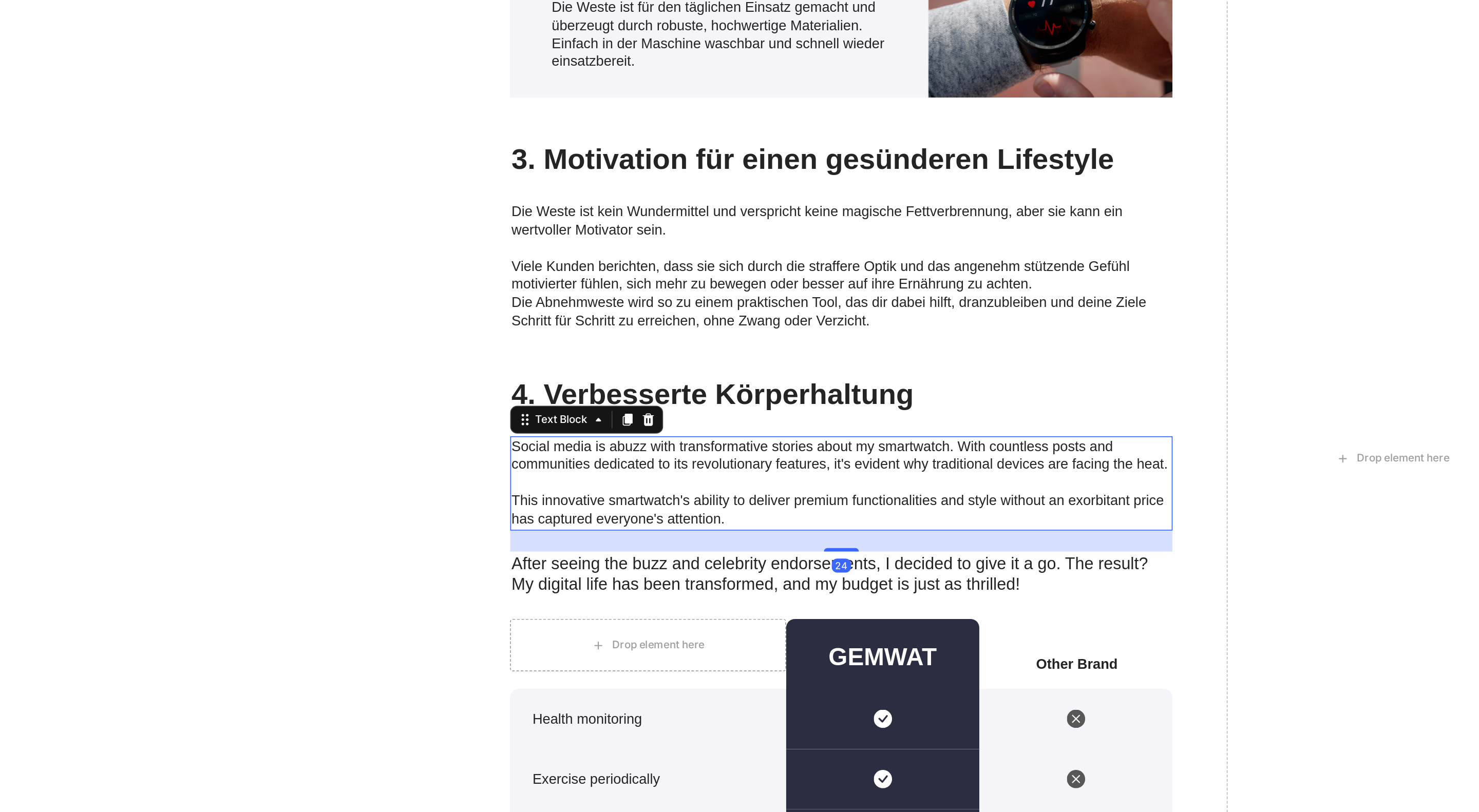 click on "Social media is abuzz with transformative stories about my smartwatch. With countless posts and communities dedicated to its revolutionary features, it's evident why traditional devices are facing the heat." at bounding box center [463, 259] 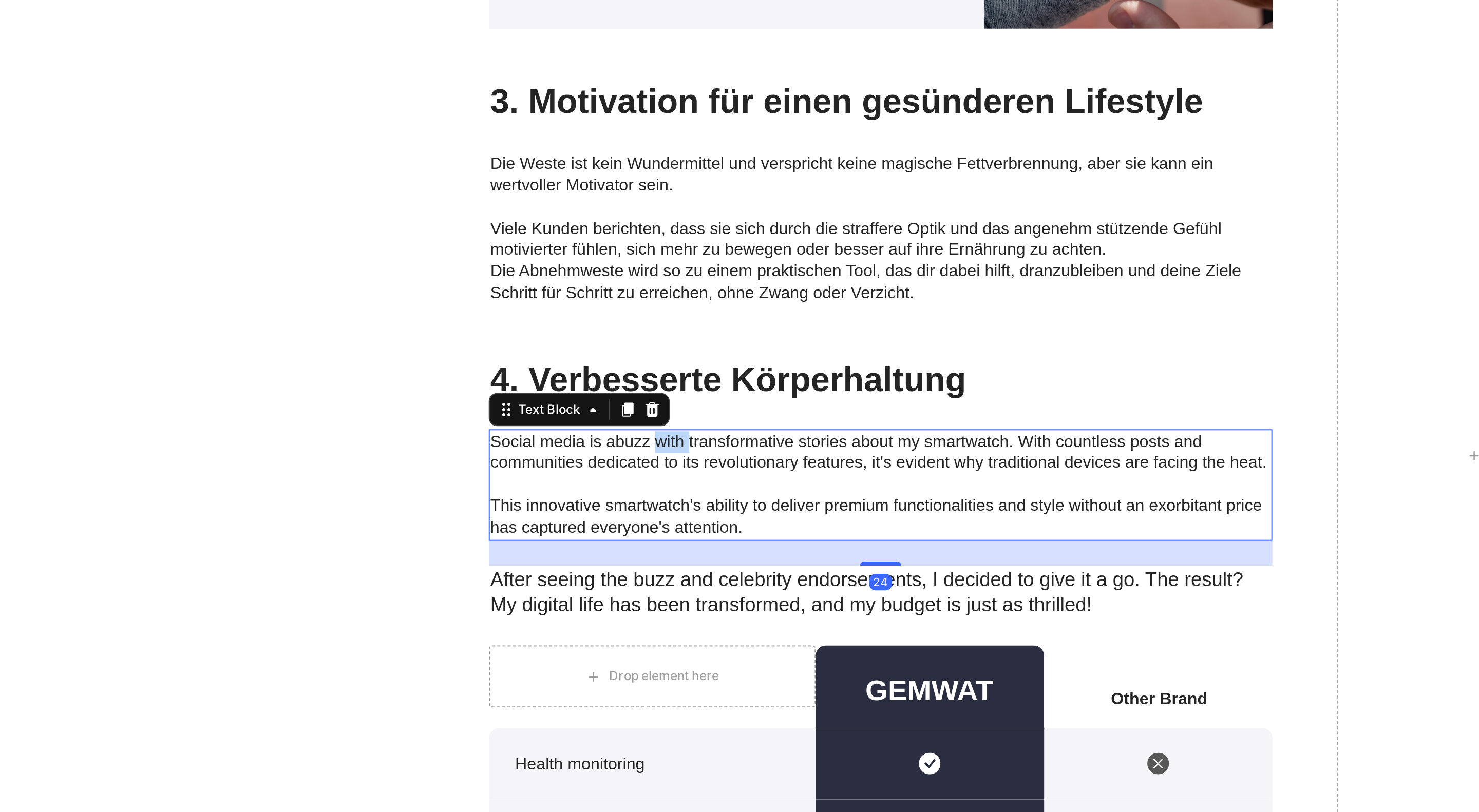 scroll, scrollTop: 2075, scrollLeft: 0, axis: vertical 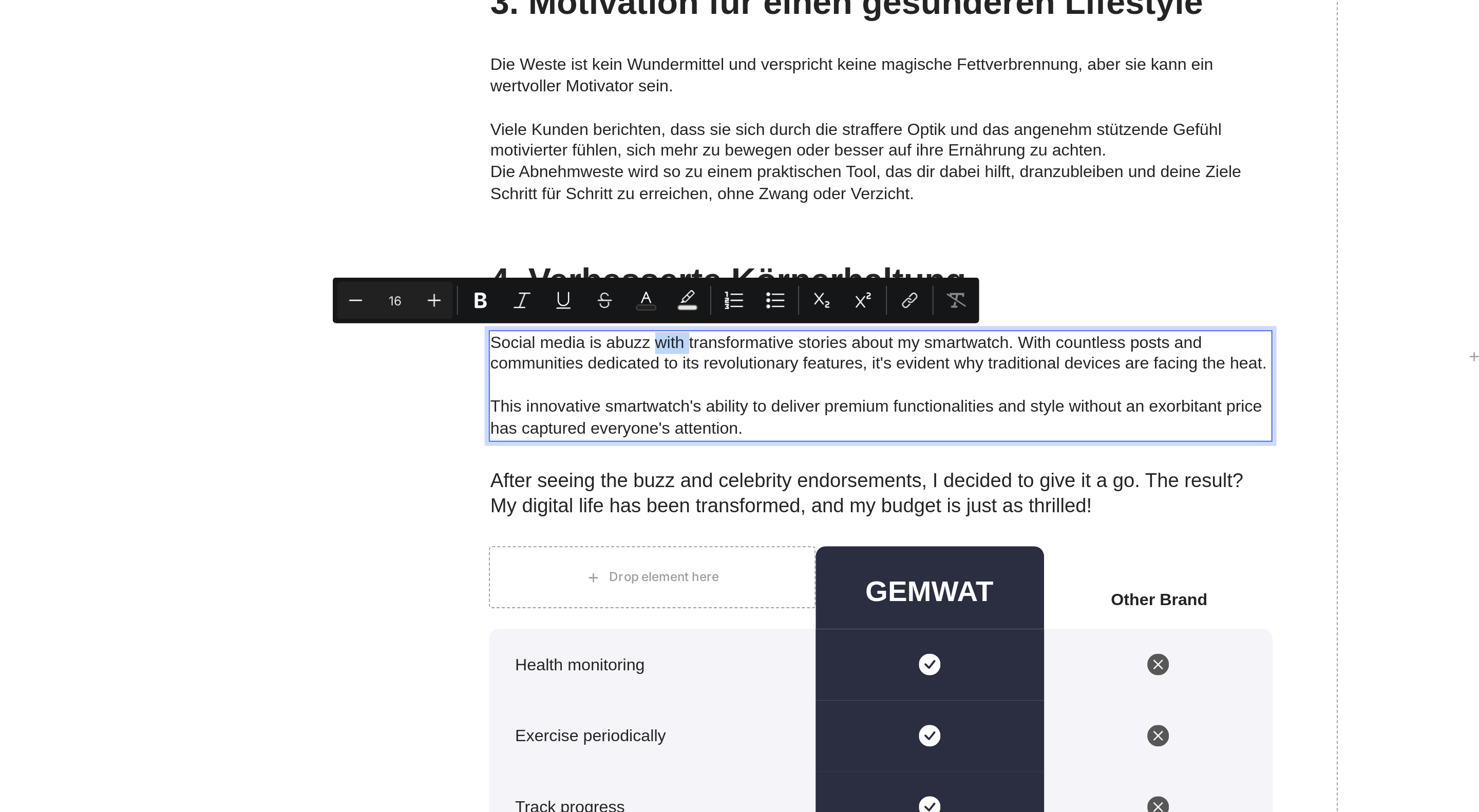 click on "Social media is abuzz with transformative stories about my smartwatch. With countless posts and communities dedicated to its revolutionary features, it's evident why traditional devices are facing the heat." at bounding box center [335, 119] 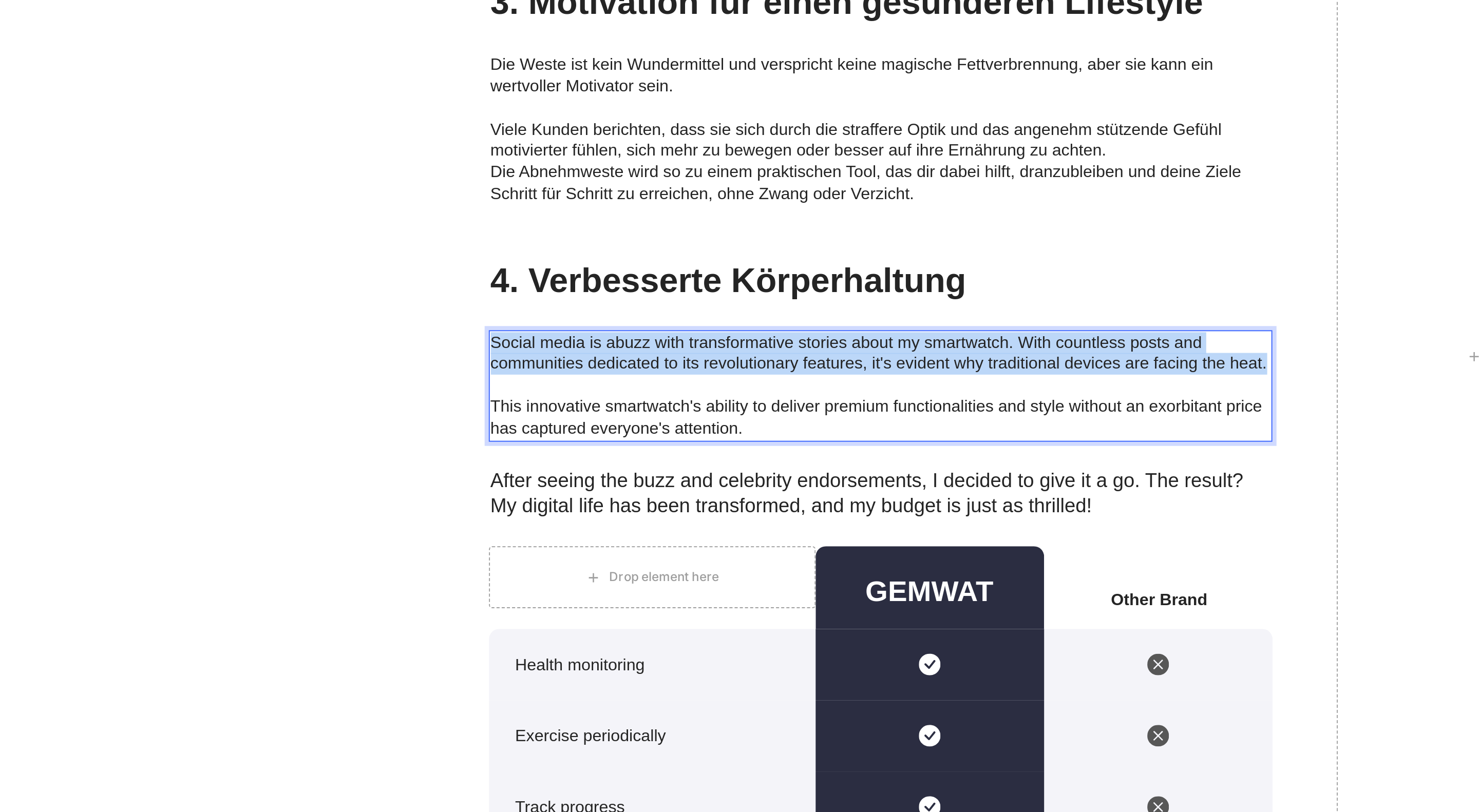 drag, startPoint x: 135, startPoint y: 111, endPoint x: 385, endPoint y: 117, distance: 250.07199 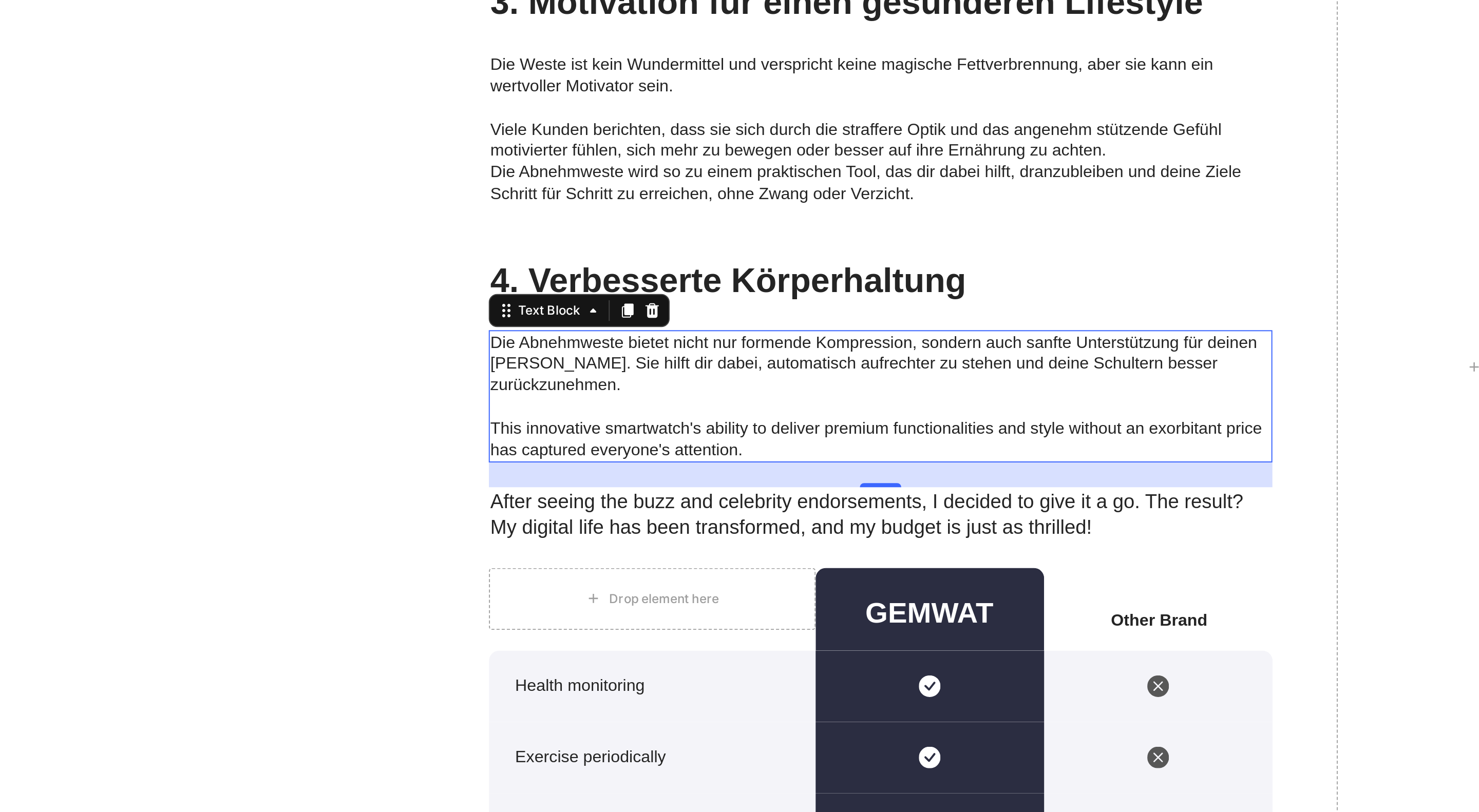 click on "This innovative smartwatch's ability to deliver premium functionalities and style without an exorbitant price has captured everyone's attention." at bounding box center [335, 162] 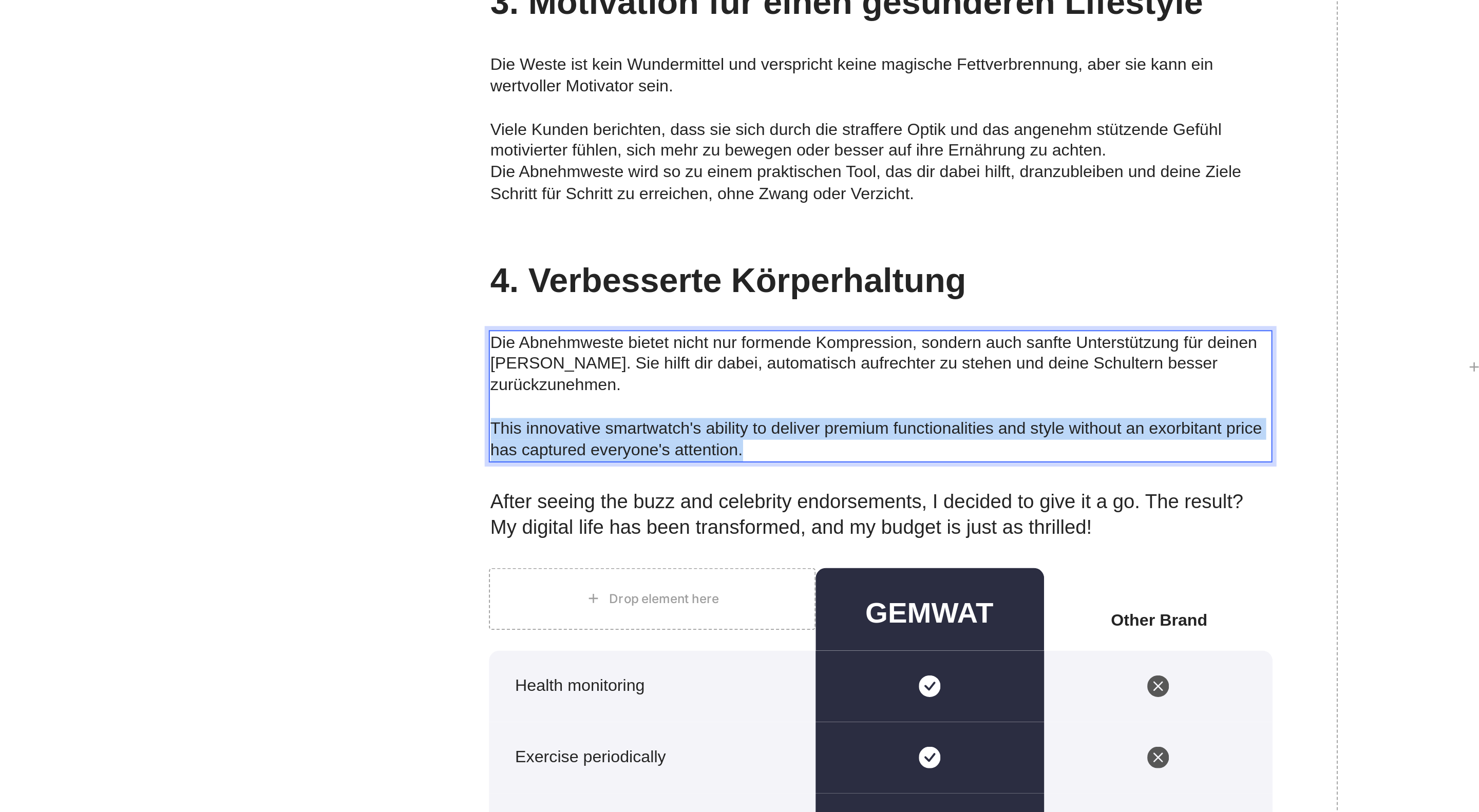 drag, startPoint x: 185, startPoint y: 149, endPoint x: 133, endPoint y: 148, distance: 52.0096 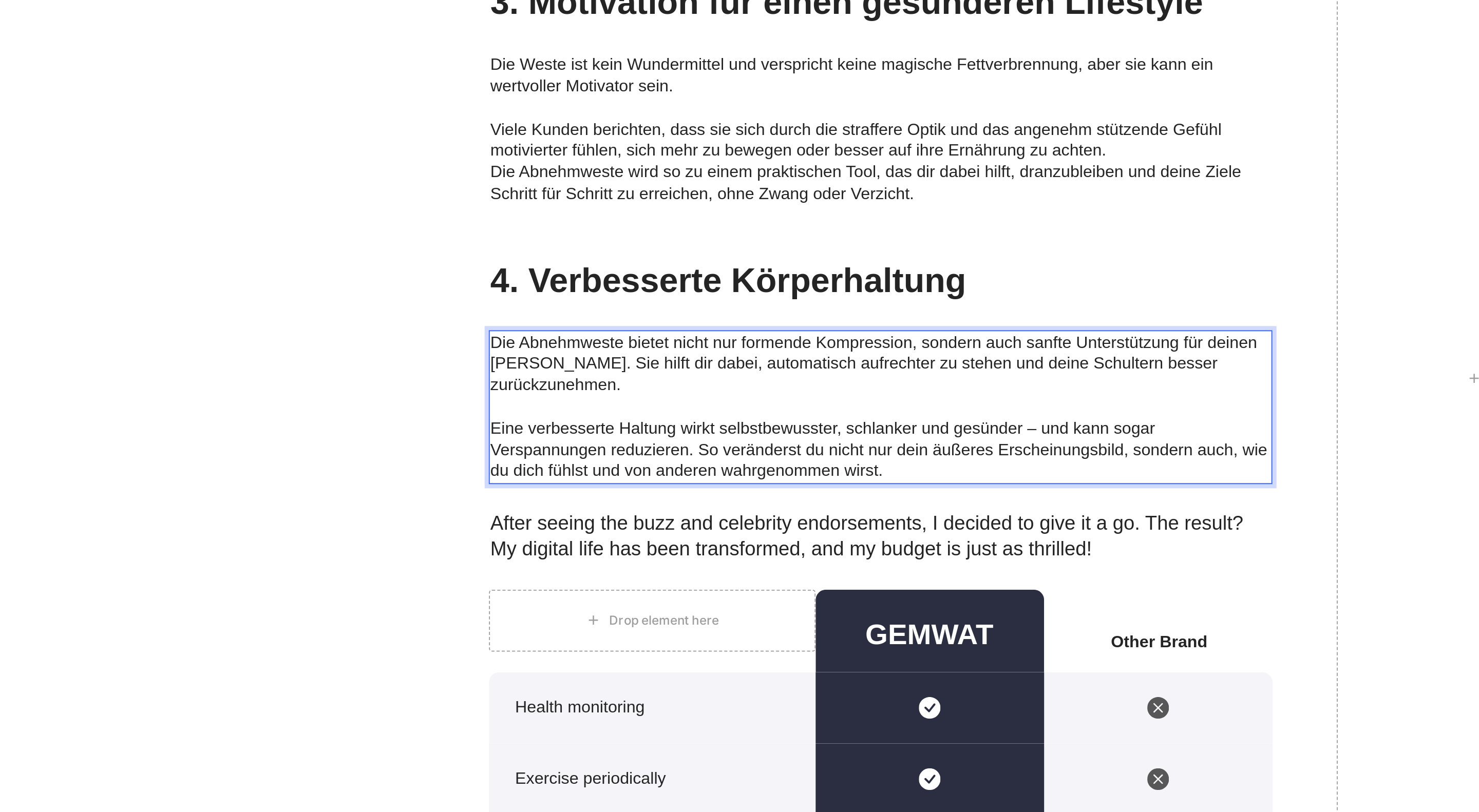 click on "Eine verbesserte Haltung wirkt selbstbewusster, schlanker und gesünder – und kann sogar Verspannungen reduzieren. So veränderst du nicht nur dein äußeres Erscheinungsbild, sondern auch, wie du dich fühlst und von anderen wahrgenommen wirst." at bounding box center (335, 167) 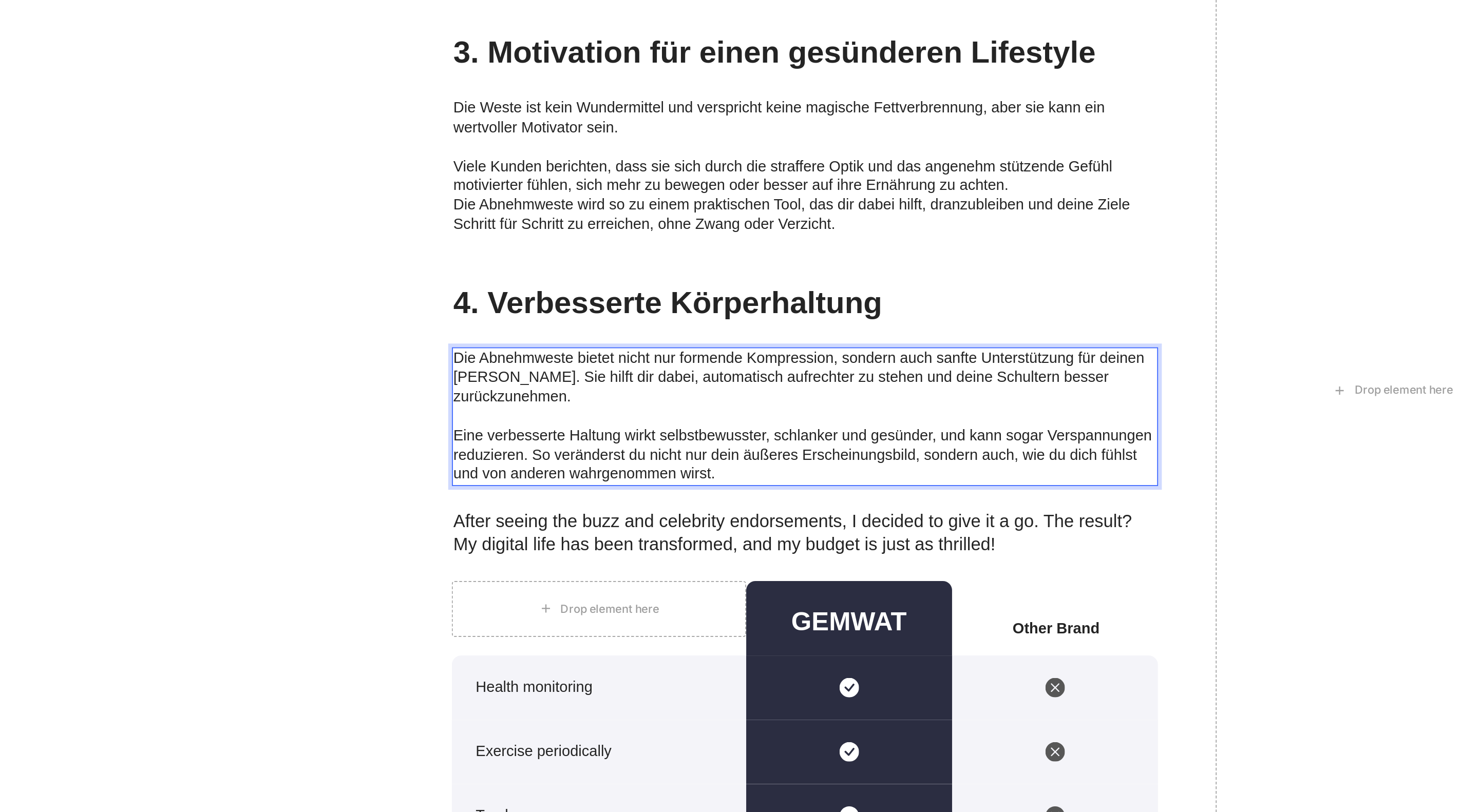 scroll, scrollTop: 2136, scrollLeft: 0, axis: vertical 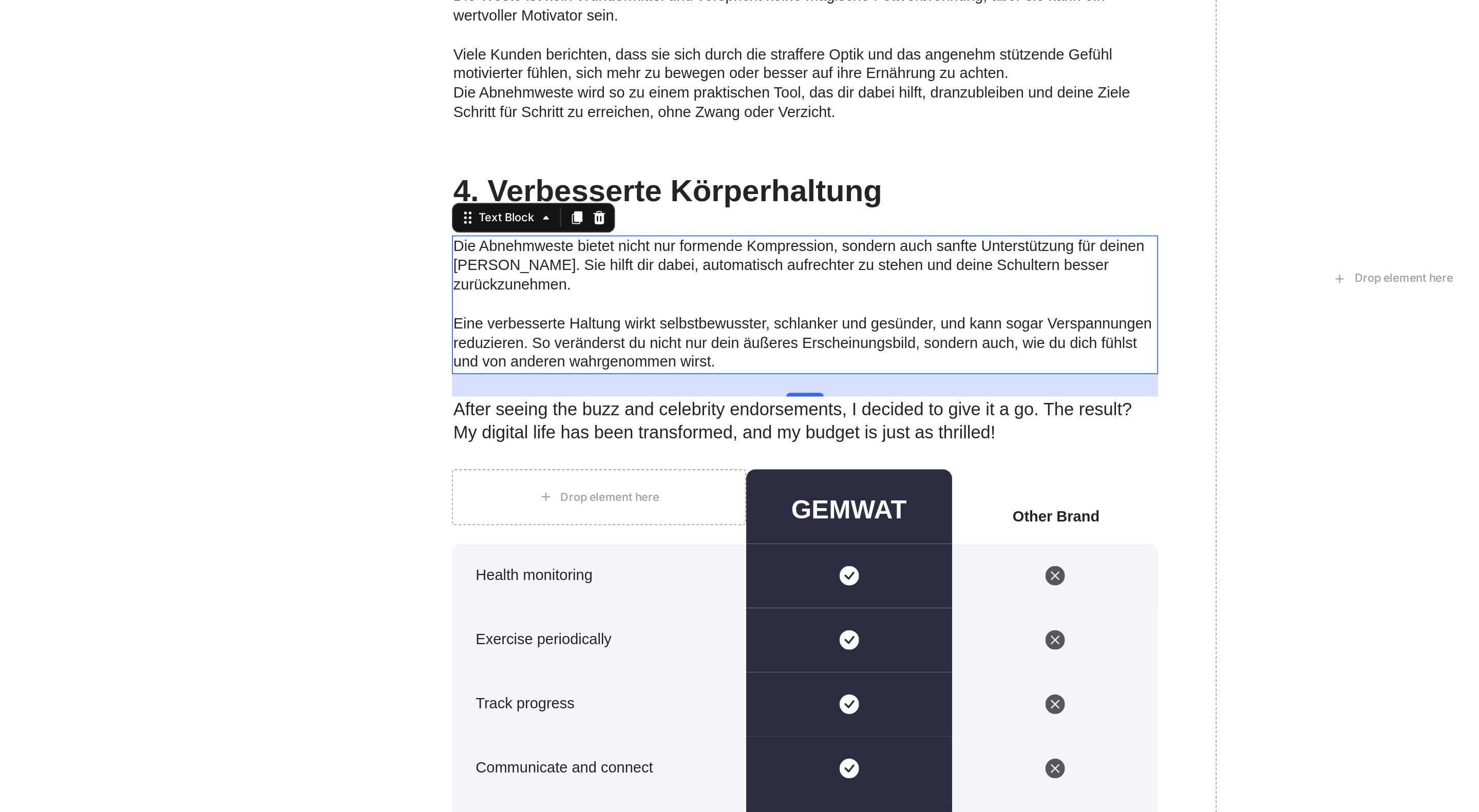 click on "After seeing the buzz and celebrity endorsements, I decided to give it a go. The result? My digital life has been transformed, and my budget is just as thrilled!" at bounding box center [366, 209] 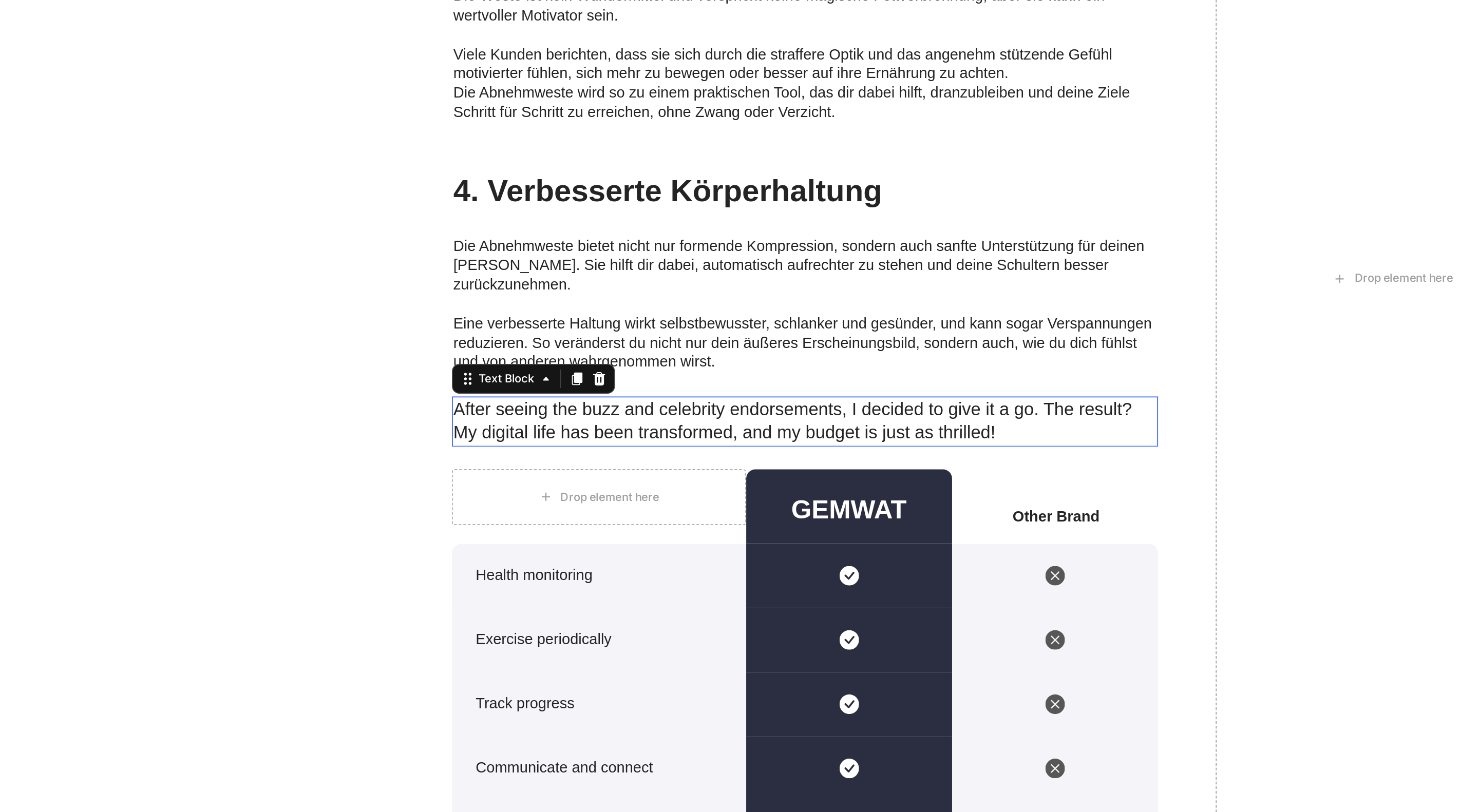 scroll, scrollTop: 2198, scrollLeft: 0, axis: vertical 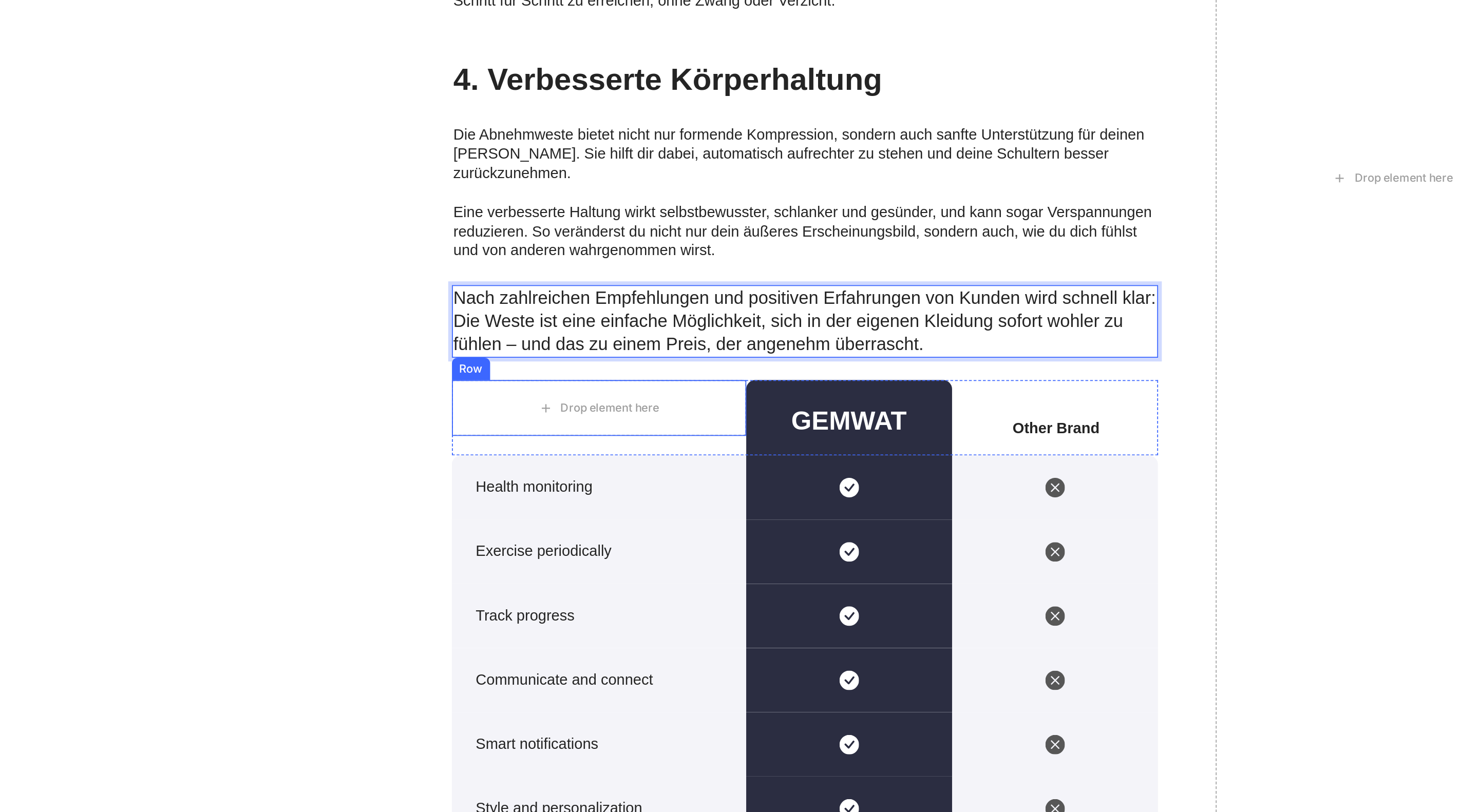 click on "GEMWAT" at bounding box center [390, 209] 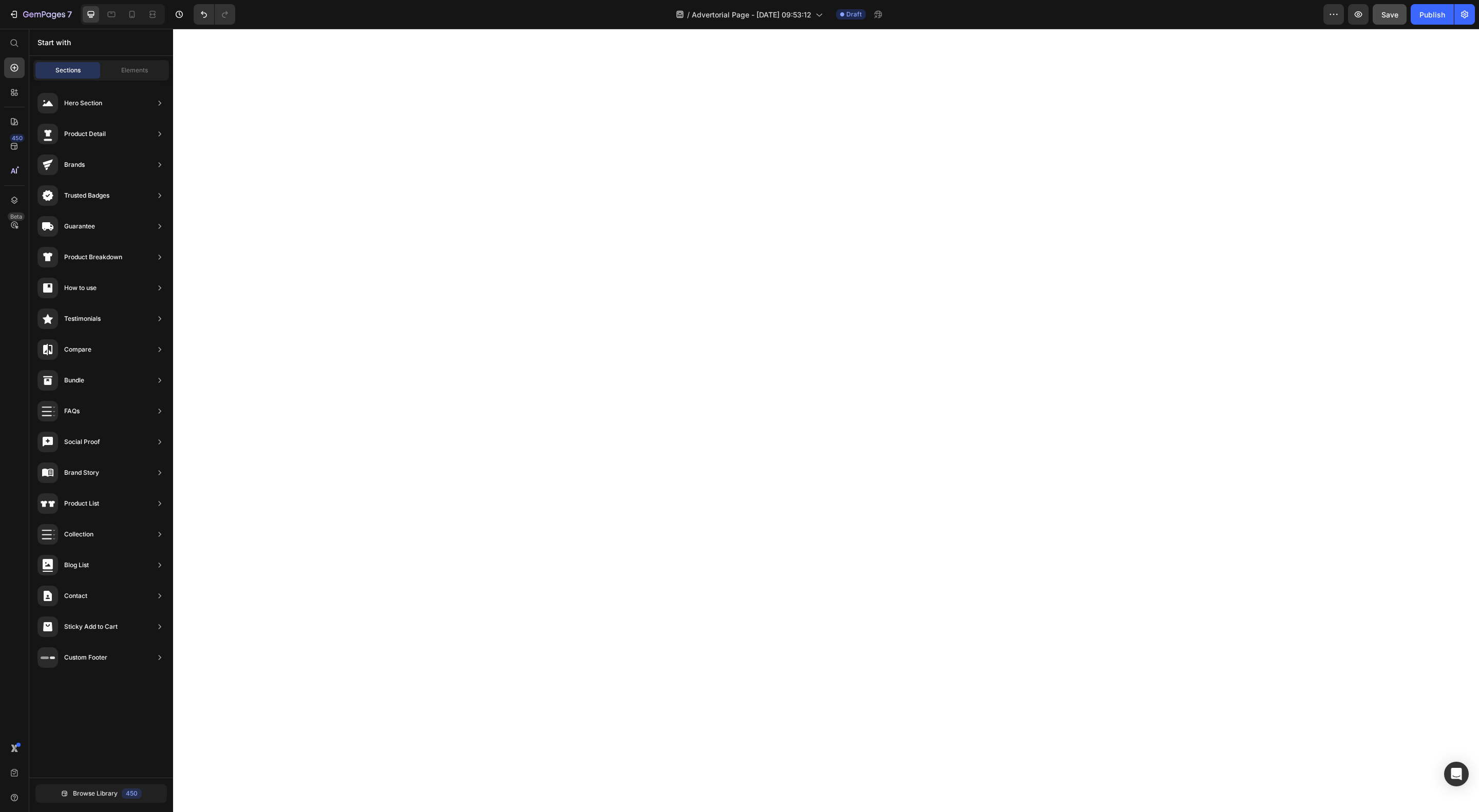 scroll, scrollTop: 1339, scrollLeft: 0, axis: vertical 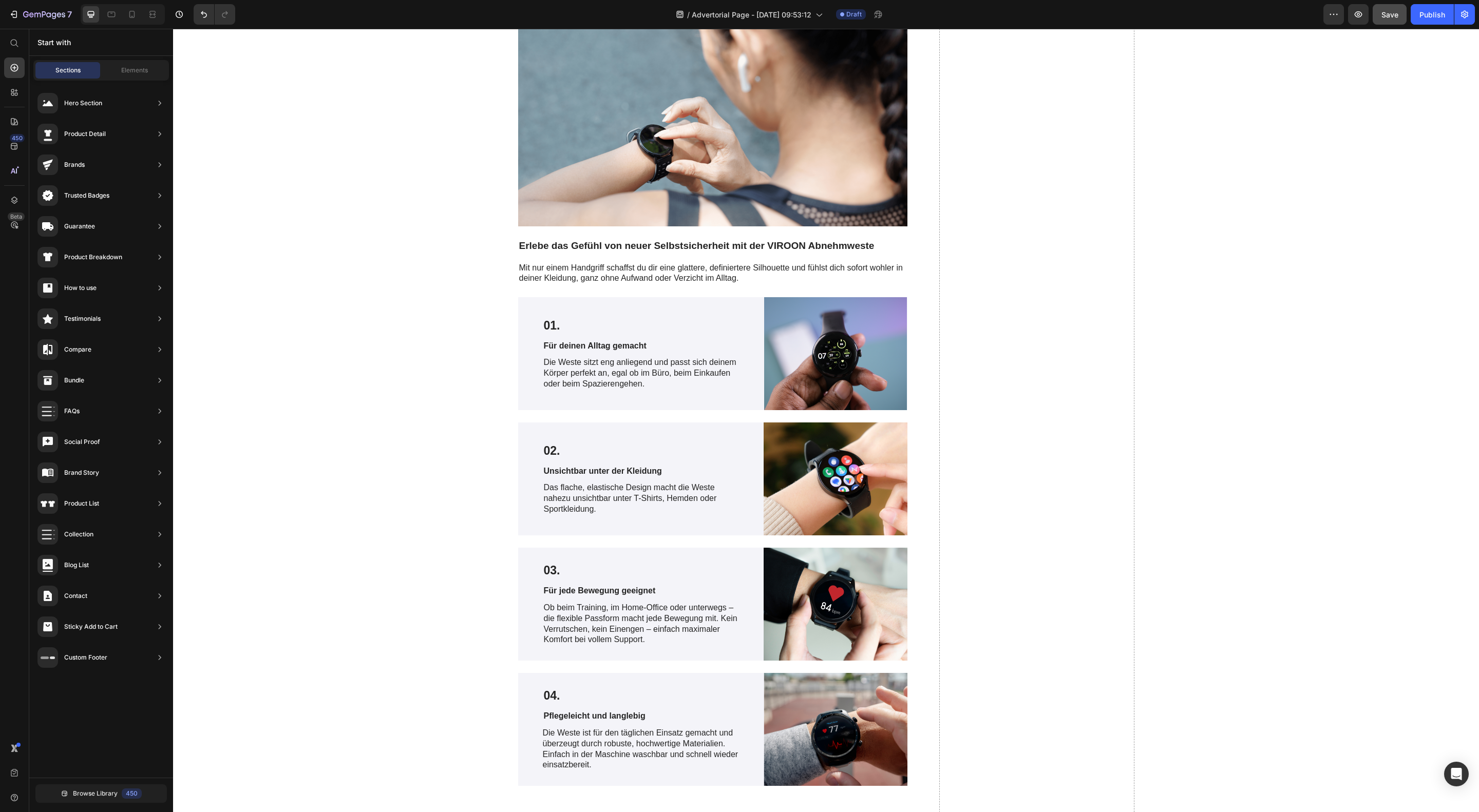 click on "Save" at bounding box center (1390, 14) 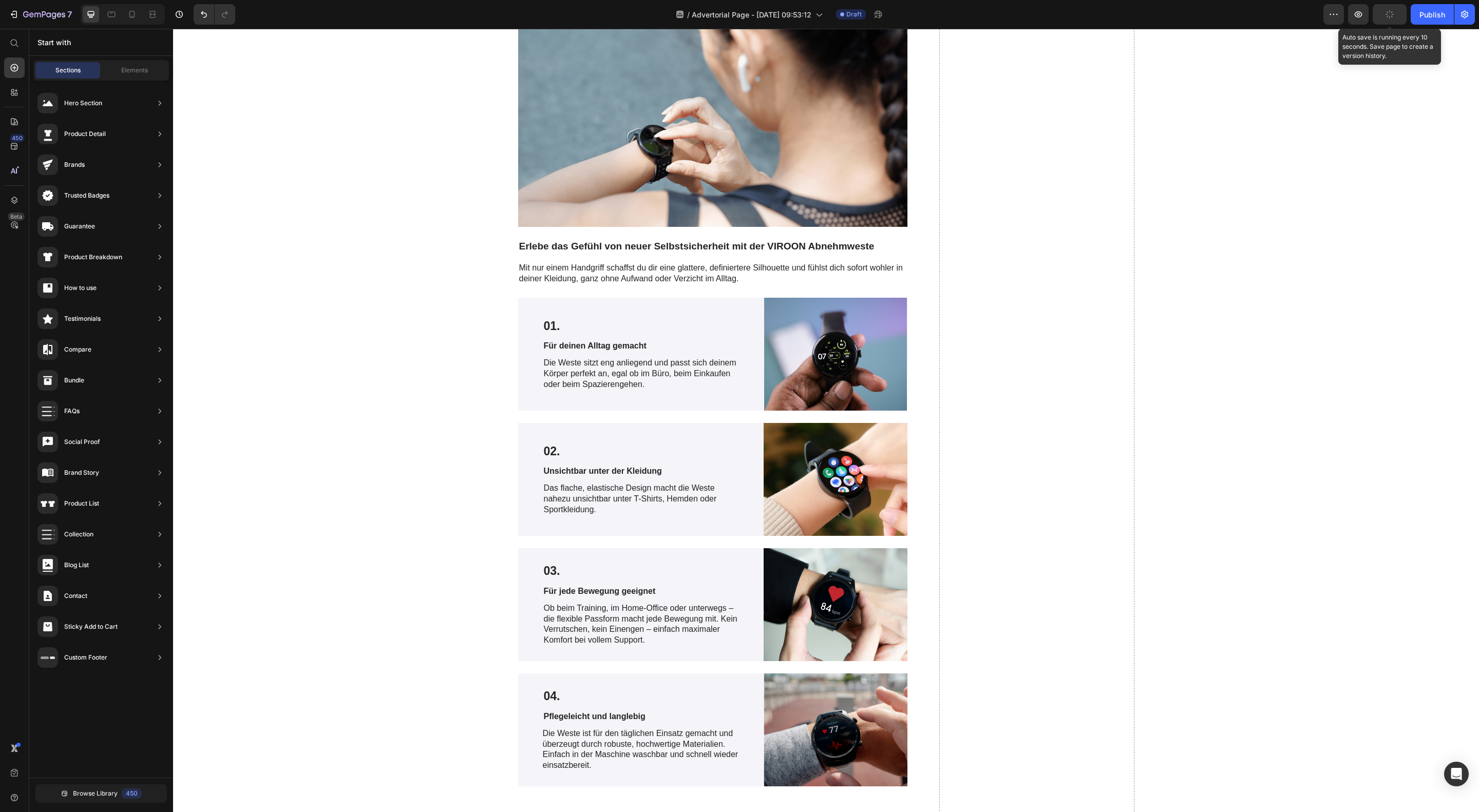 scroll, scrollTop: 817, scrollLeft: 0, axis: vertical 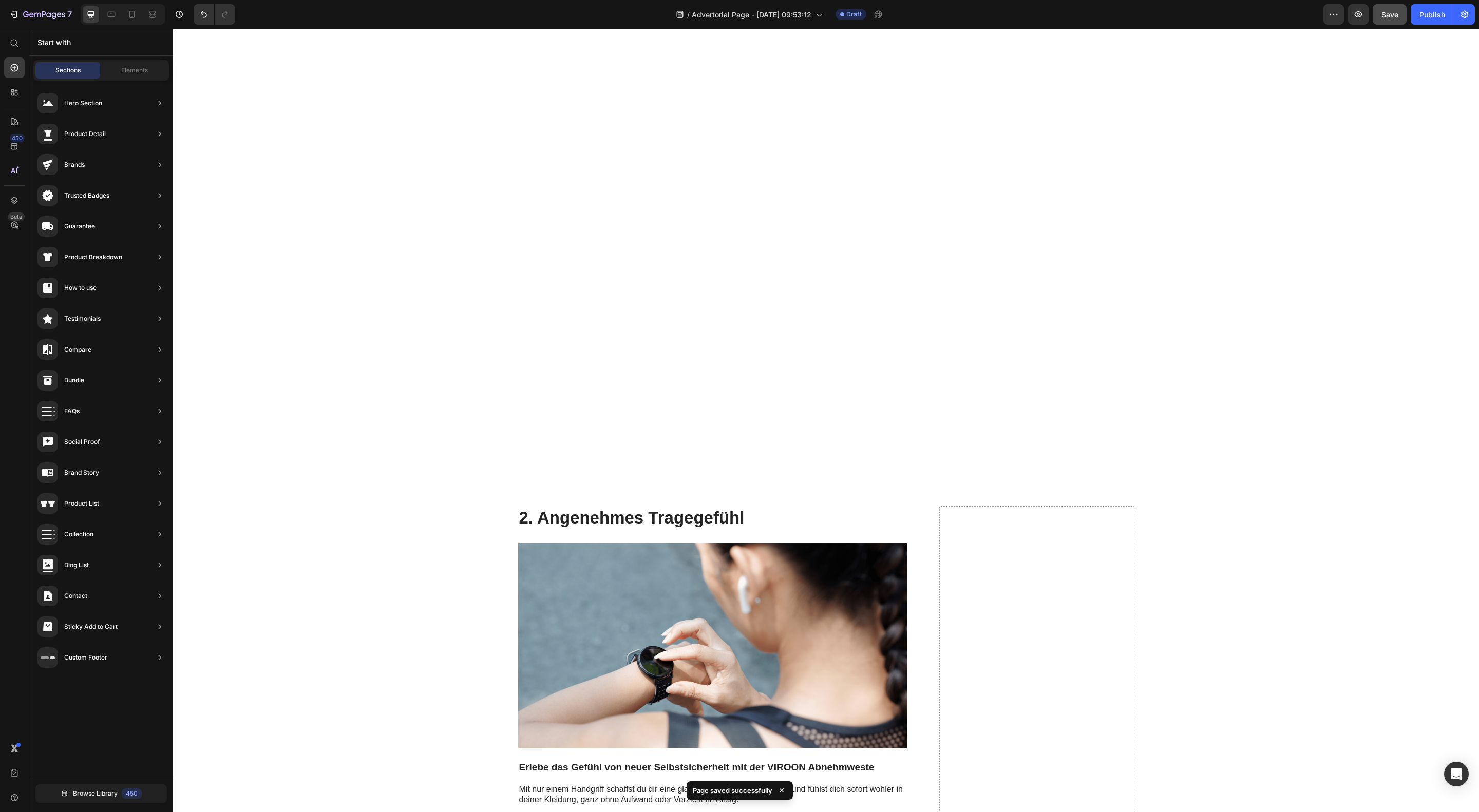 click on "GEMWAT Heading" at bounding box center [737, 1668] 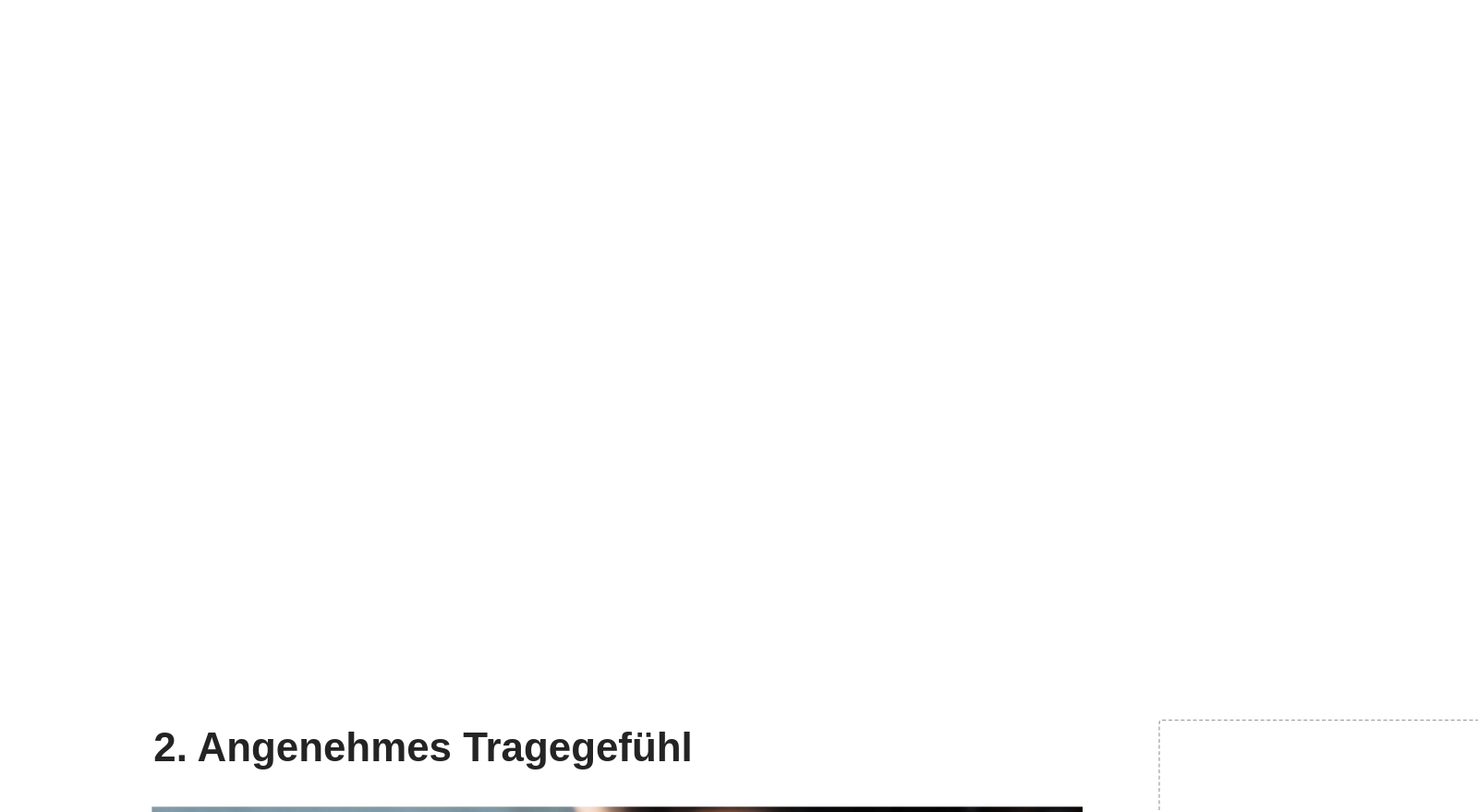 scroll, scrollTop: 3882, scrollLeft: 0, axis: vertical 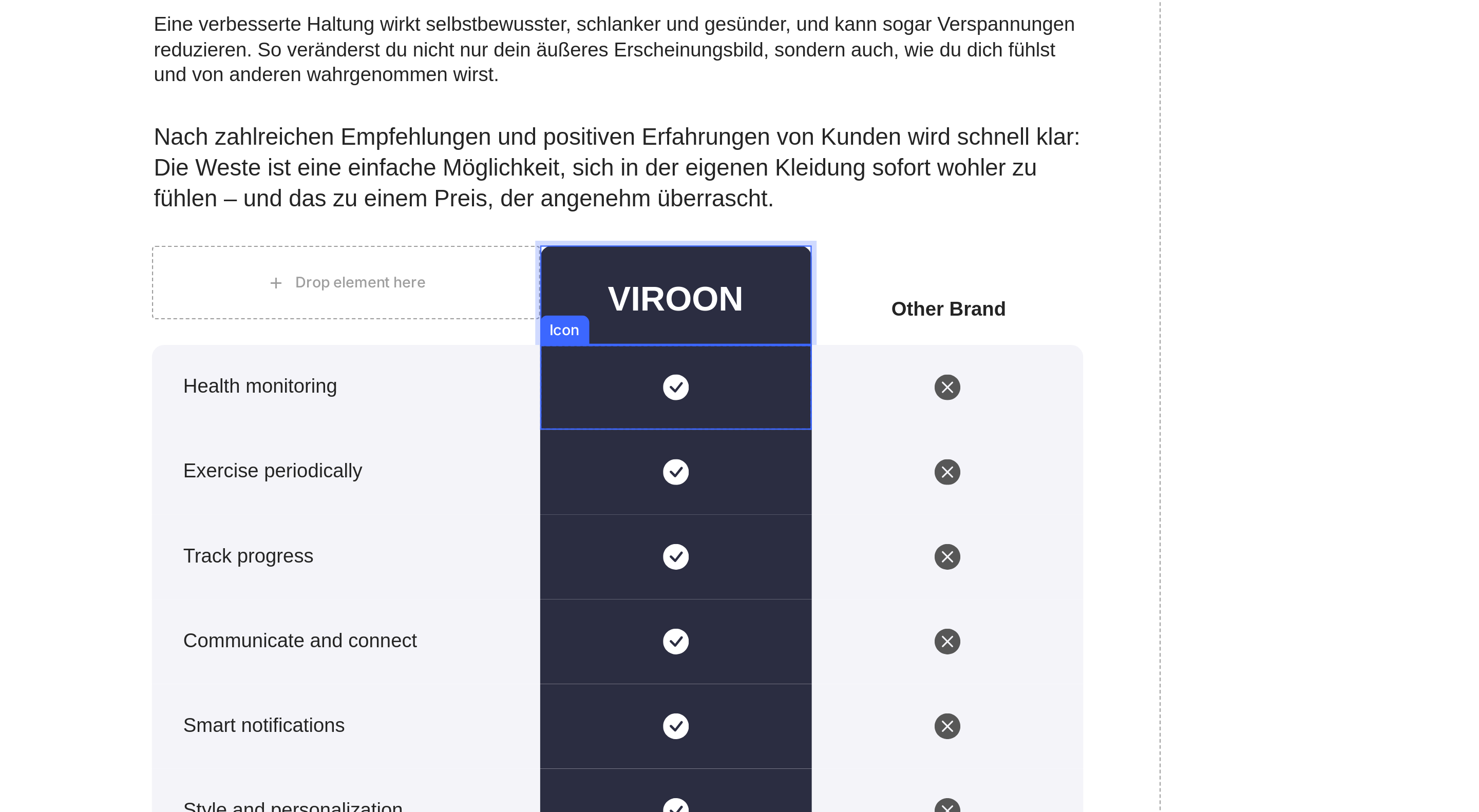 click on "Drop element here" at bounding box center (190, -255) 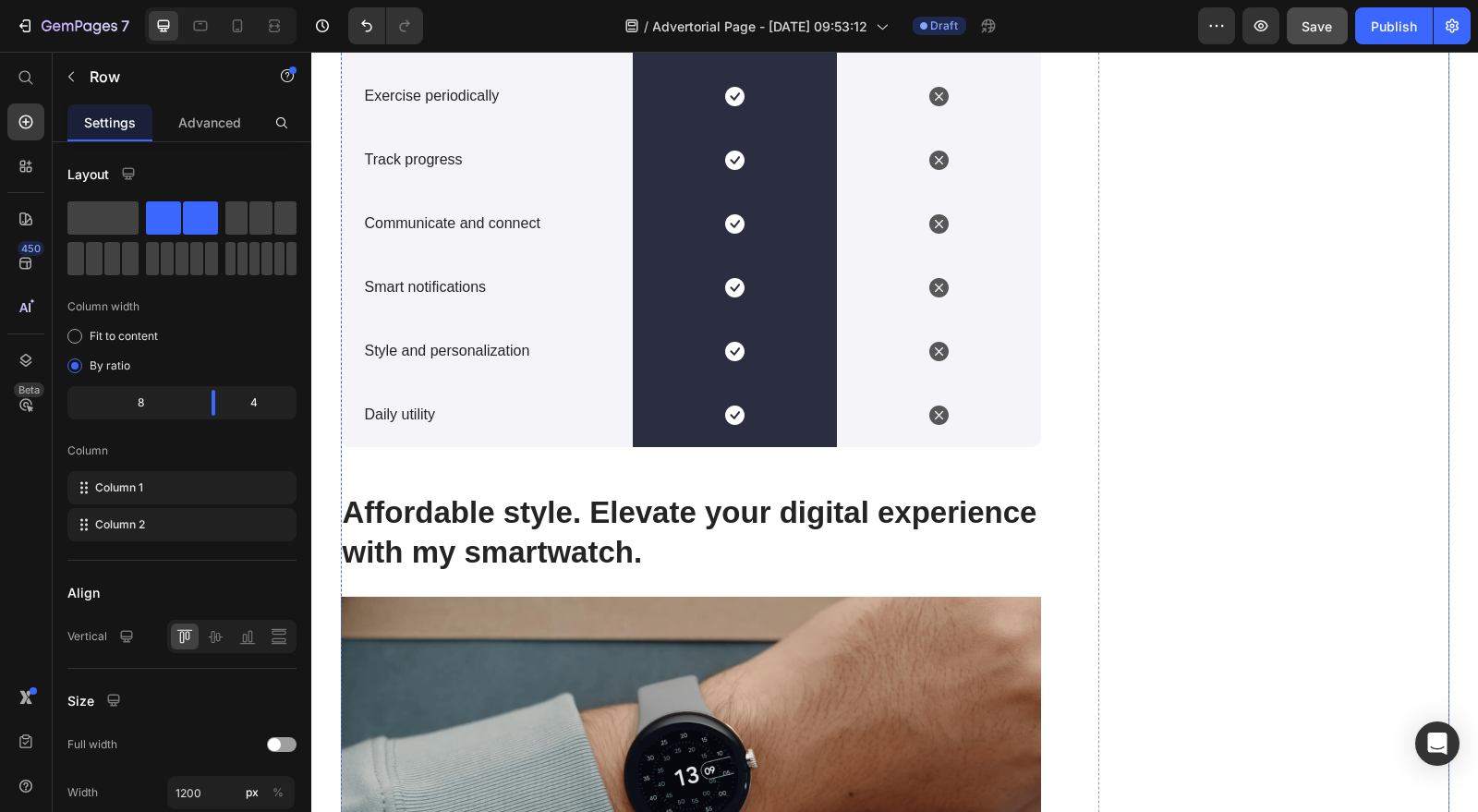scroll, scrollTop: 4296, scrollLeft: 0, axis: vertical 